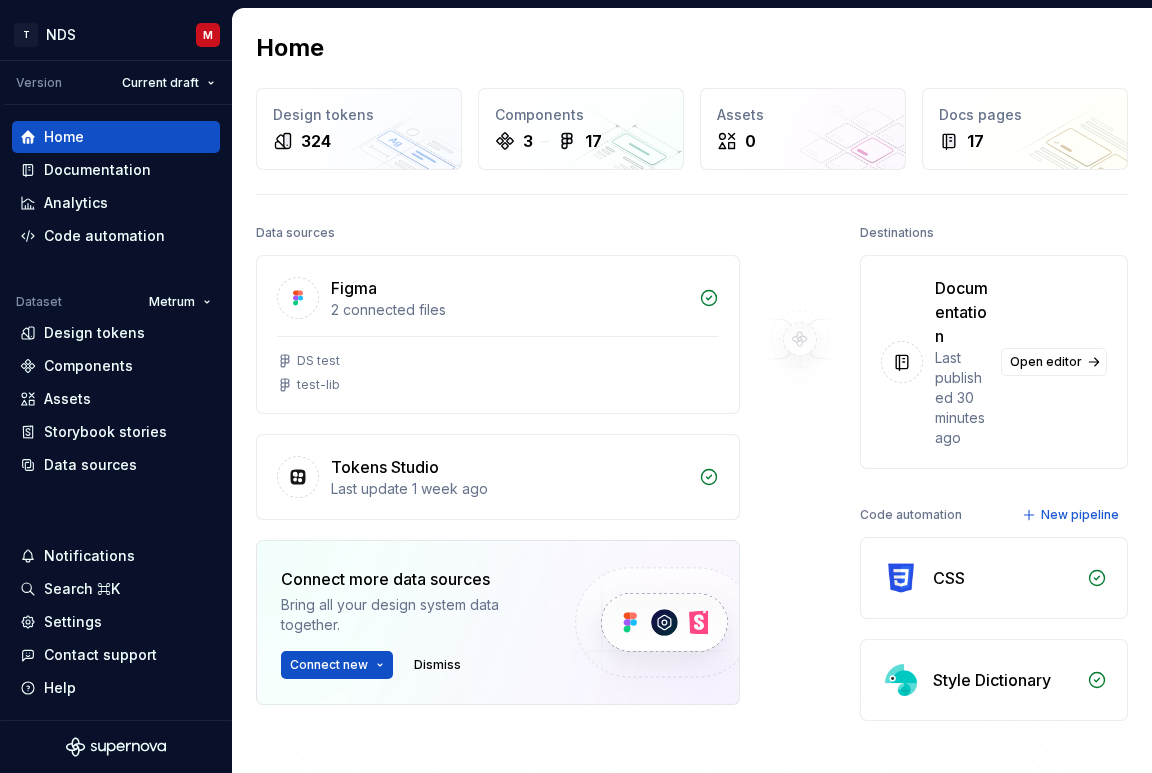 scroll, scrollTop: 0, scrollLeft: 0, axis: both 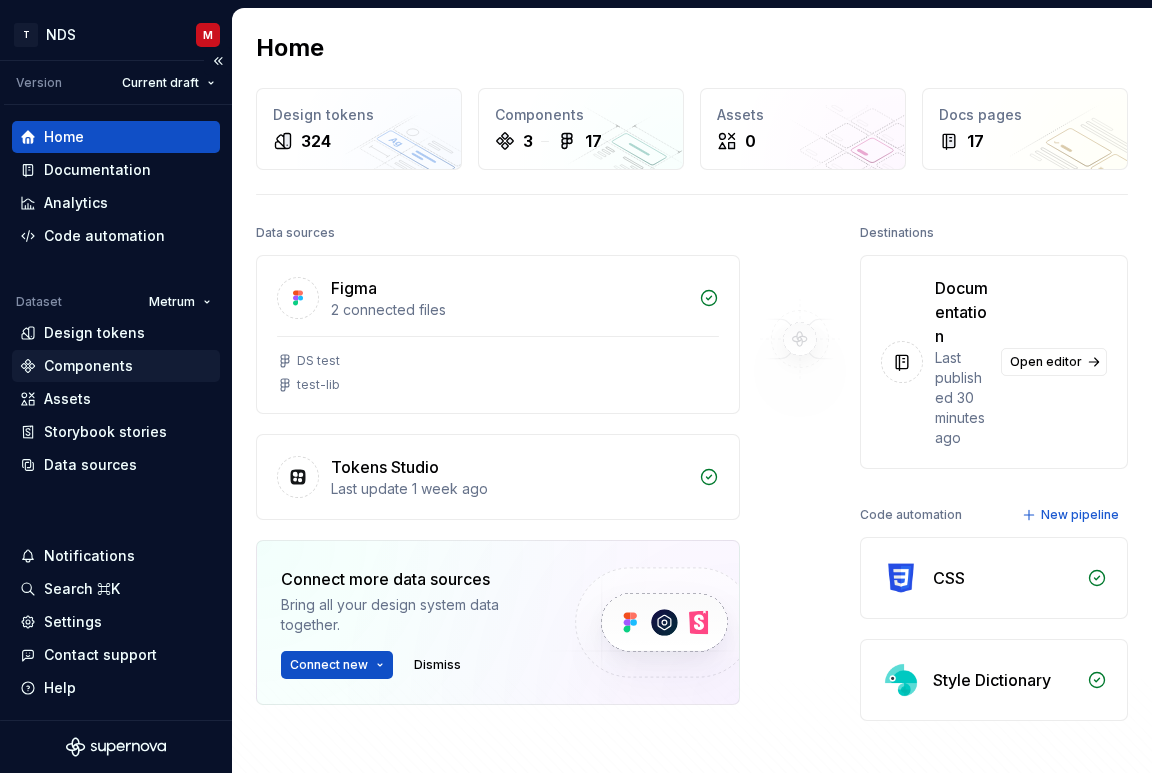 click on "Components" at bounding box center [116, 366] 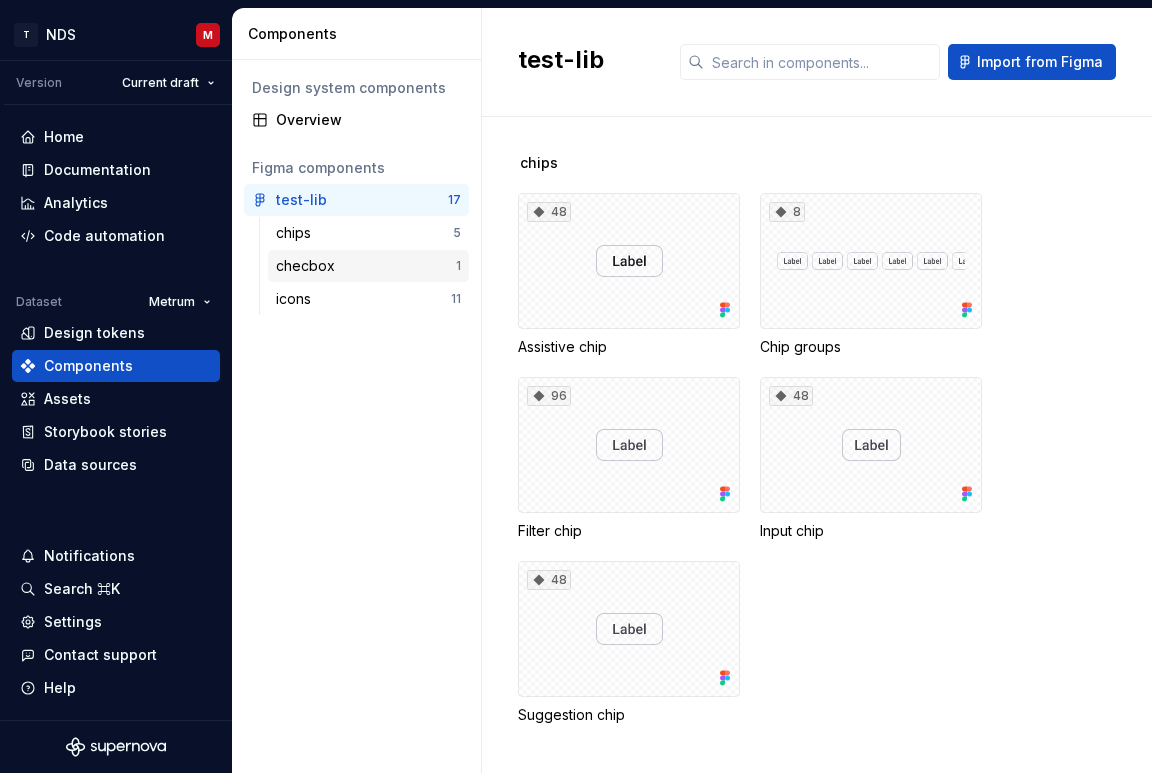 click on "checbox" at bounding box center [309, 266] 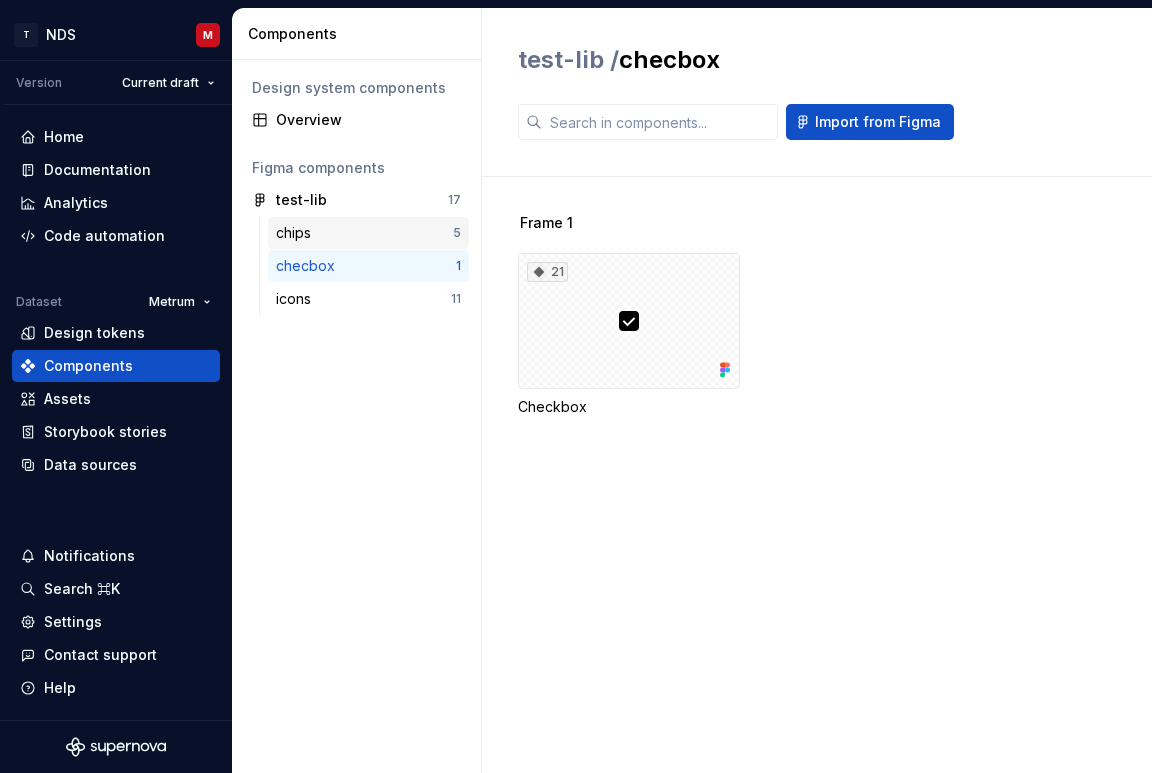 click on "chips" at bounding box center [364, 233] 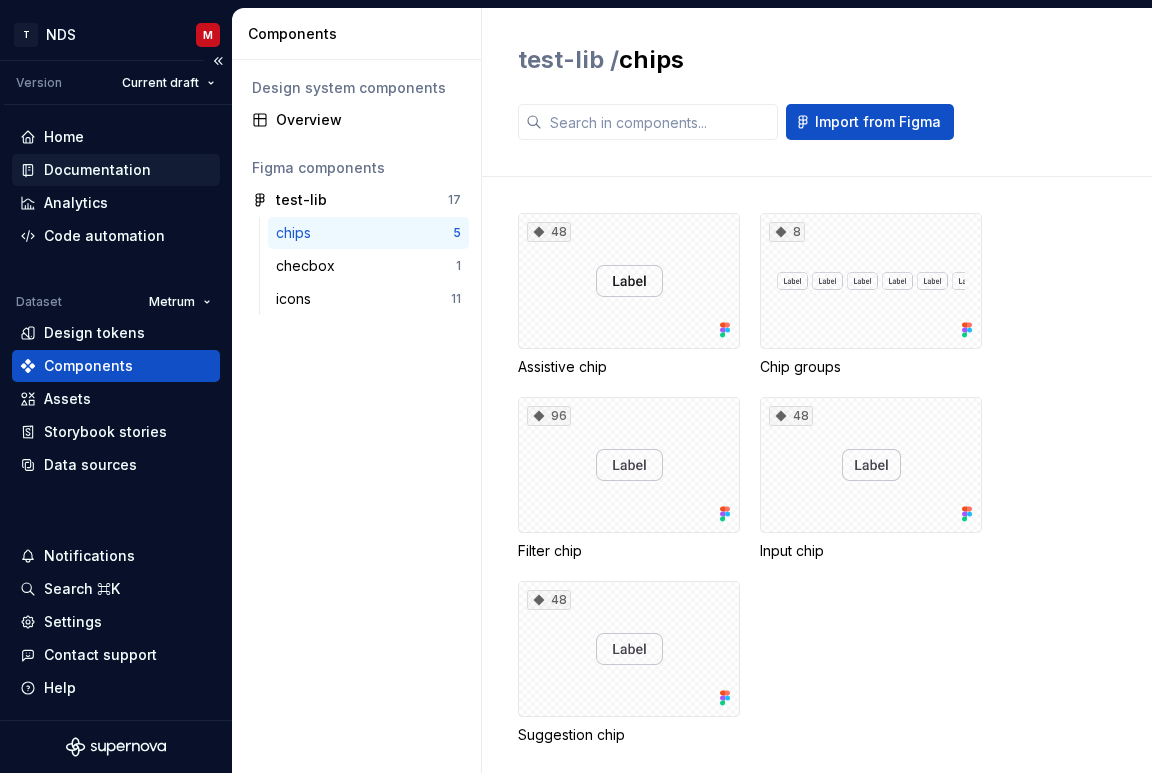 click on "Documentation" at bounding box center (97, 170) 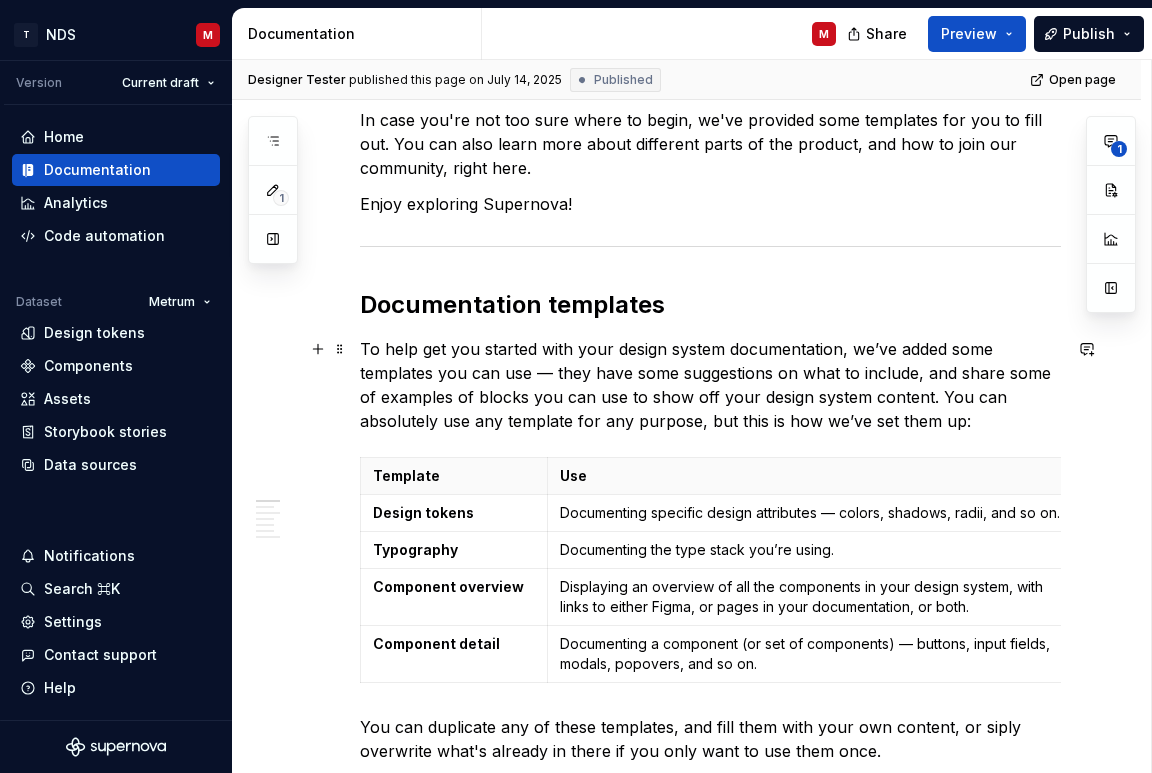 scroll, scrollTop: 311, scrollLeft: 0, axis: vertical 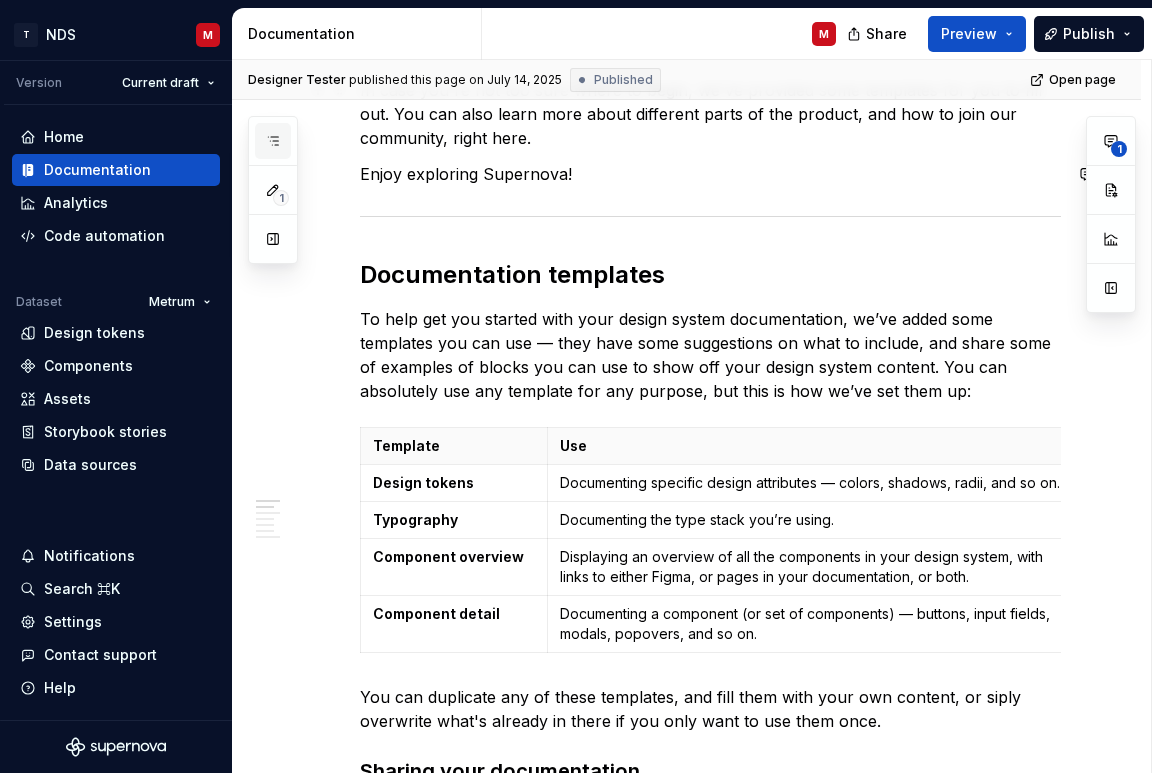 click 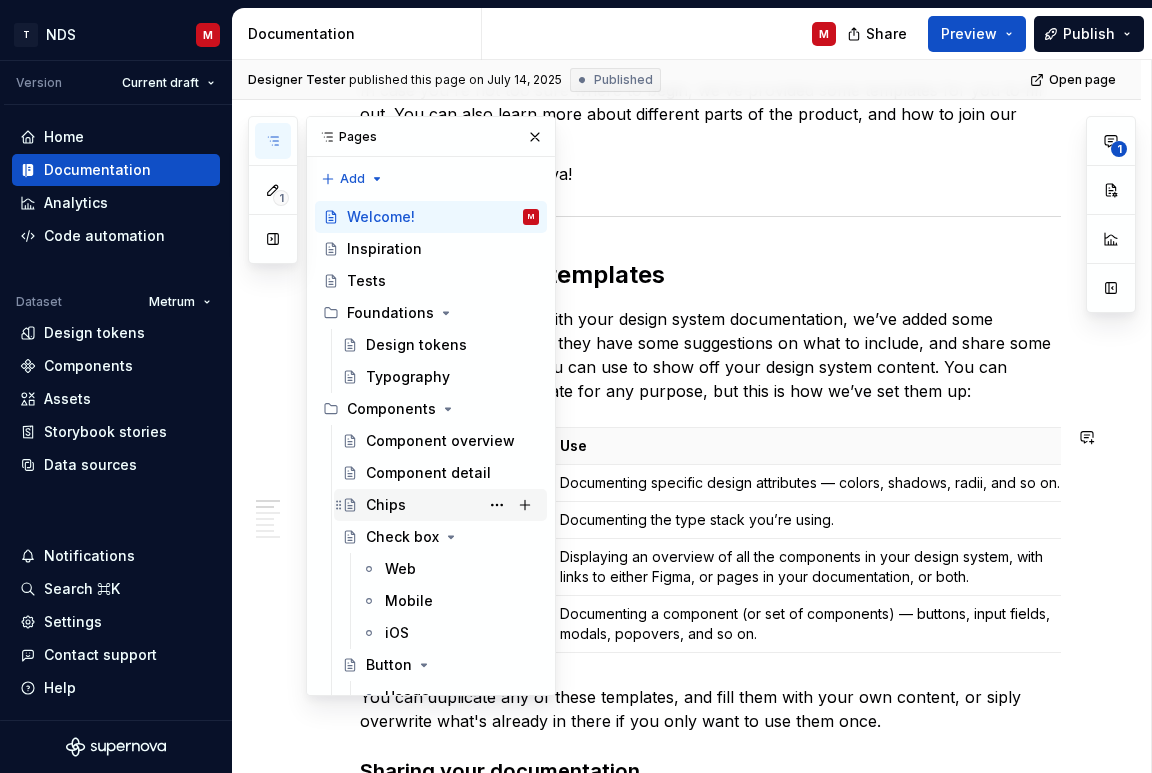 click on "Chips" at bounding box center [452, 505] 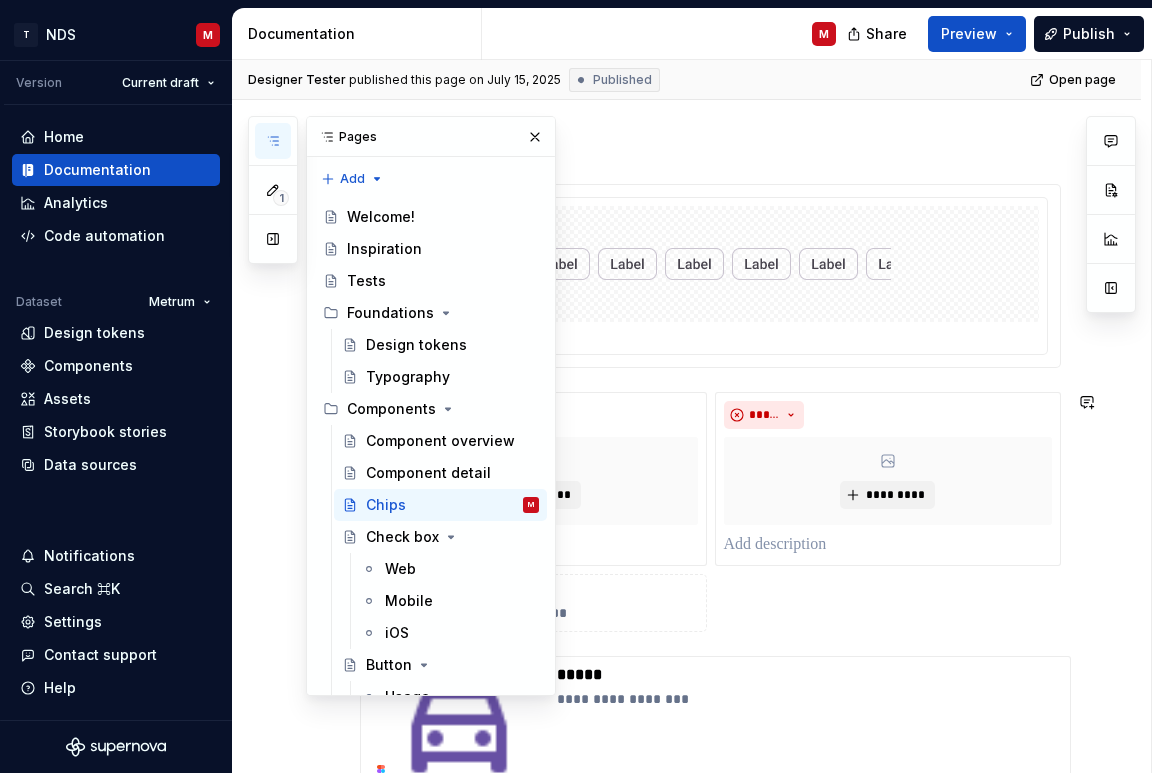 scroll, scrollTop: 335, scrollLeft: 0, axis: vertical 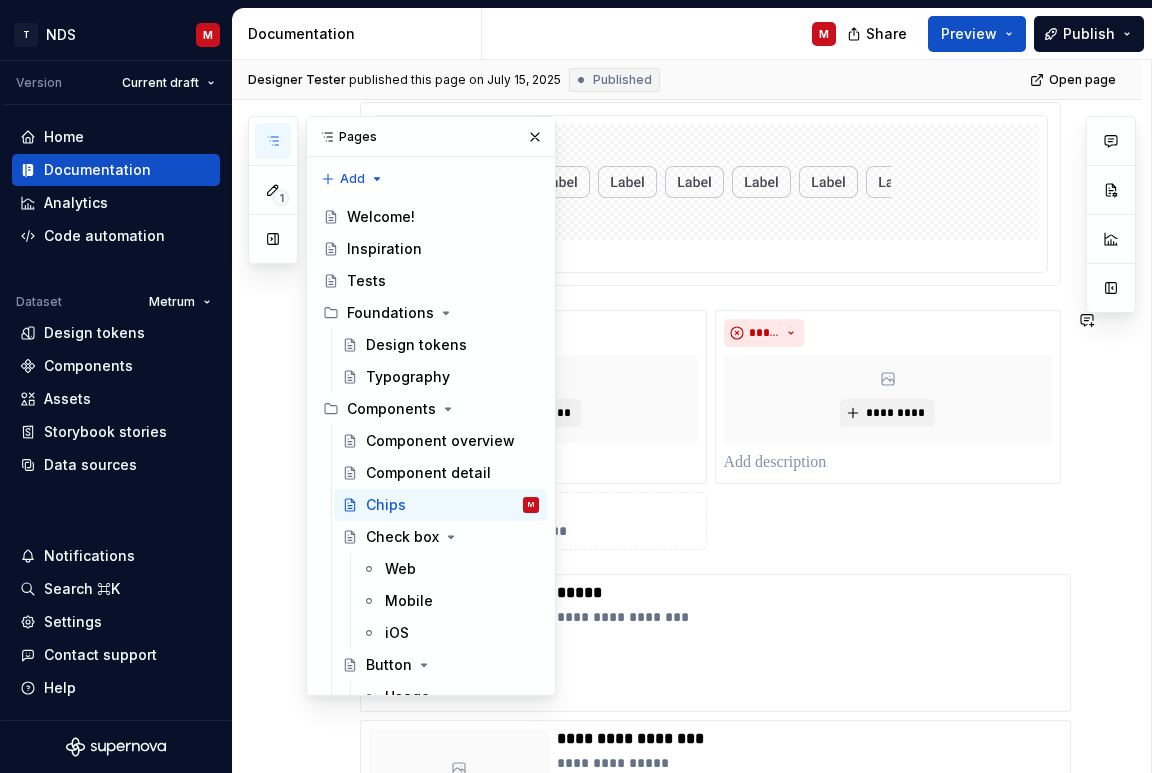 type on "*" 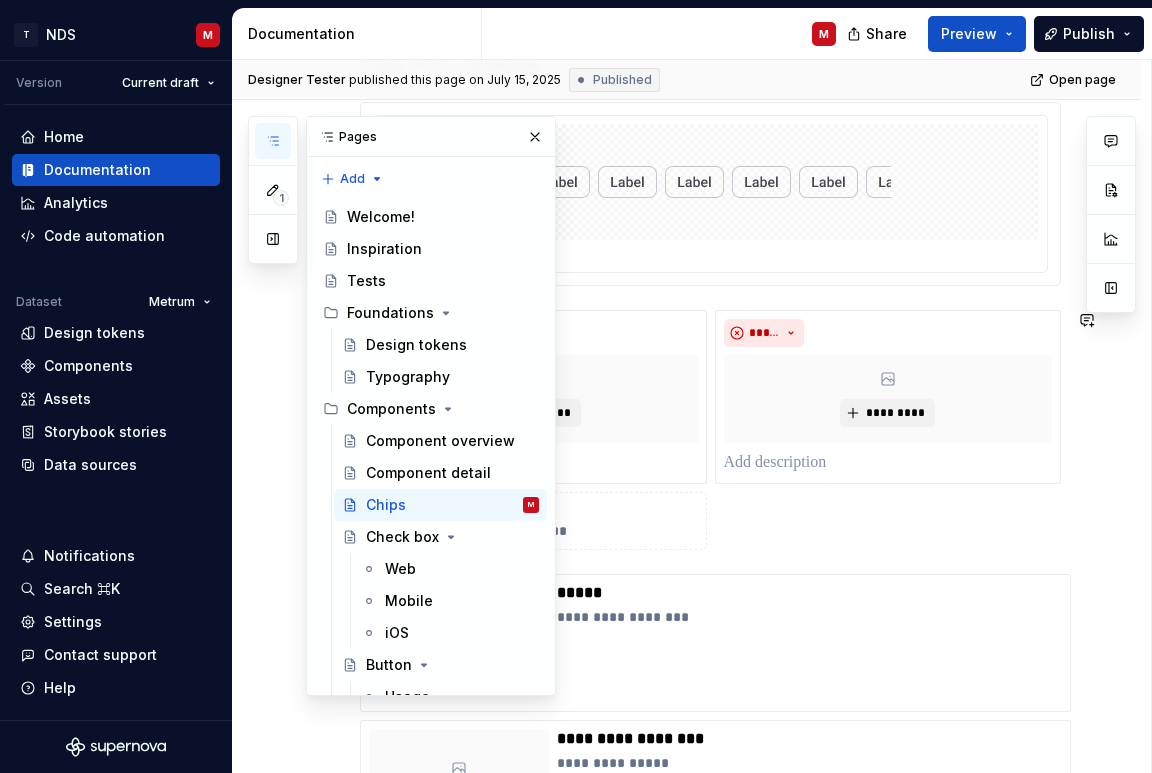 click on "**********" at bounding box center (533, 521) 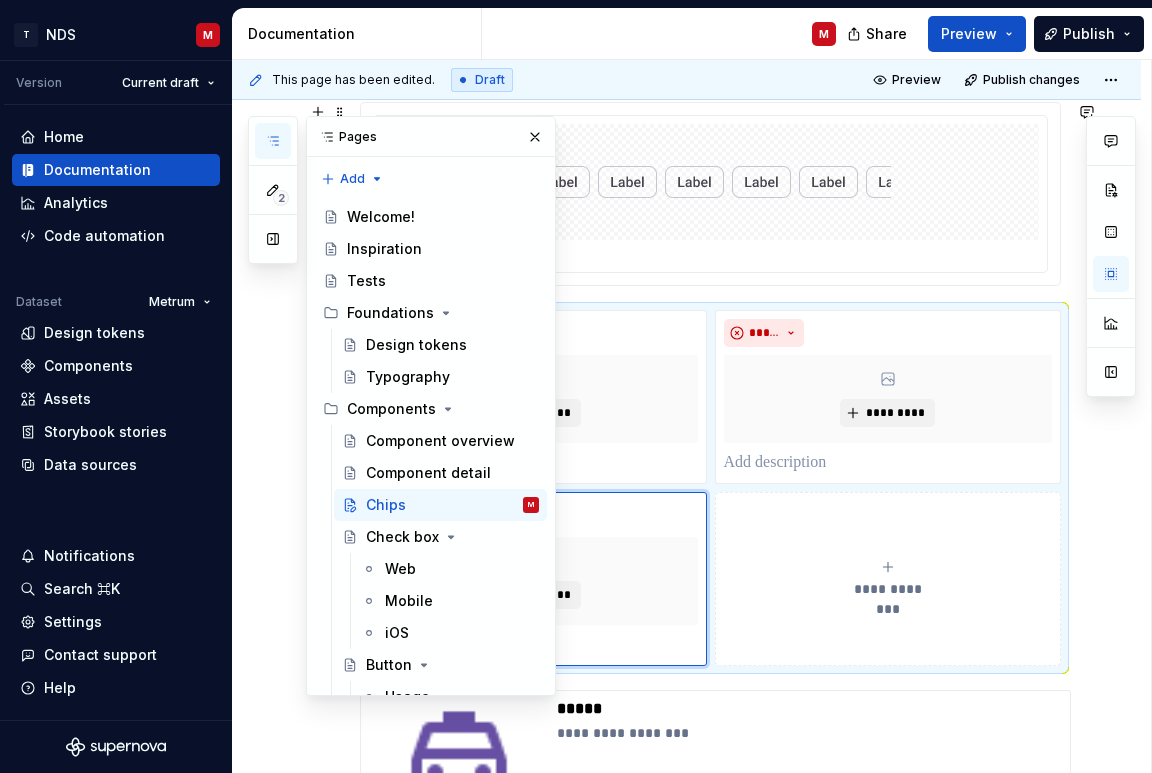 click on "**********" at bounding box center (710, 194) 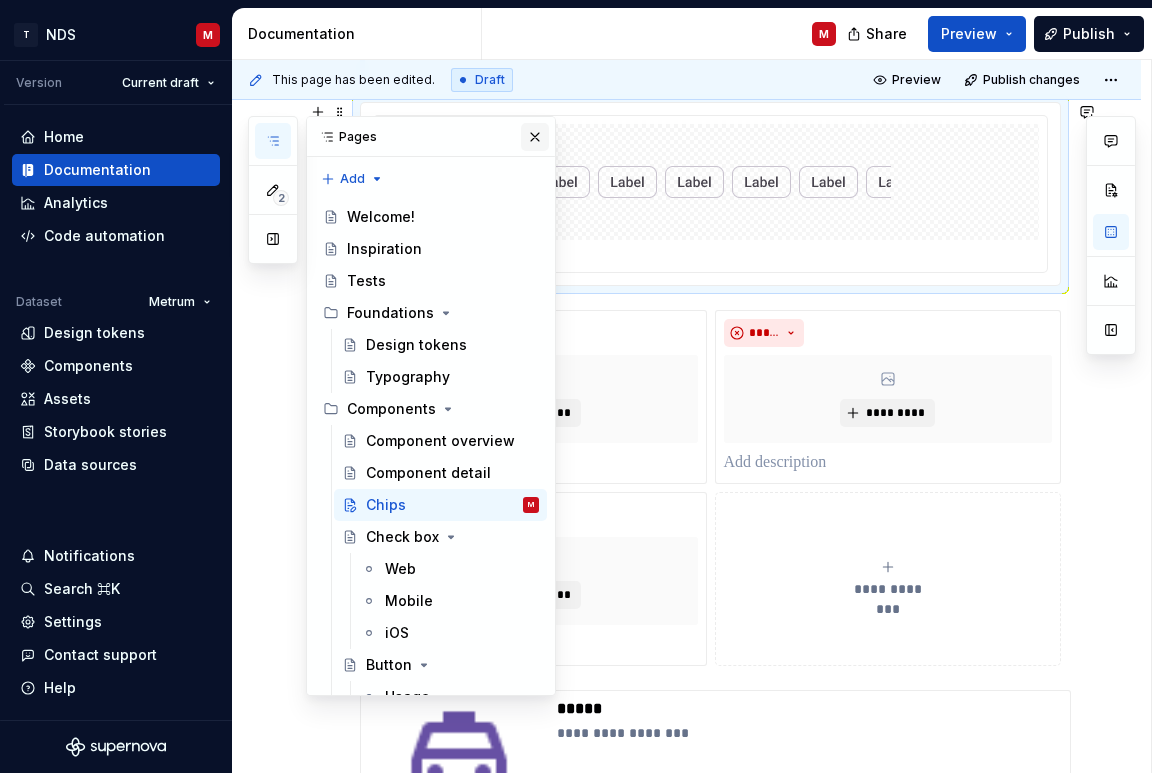 click at bounding box center [535, 137] 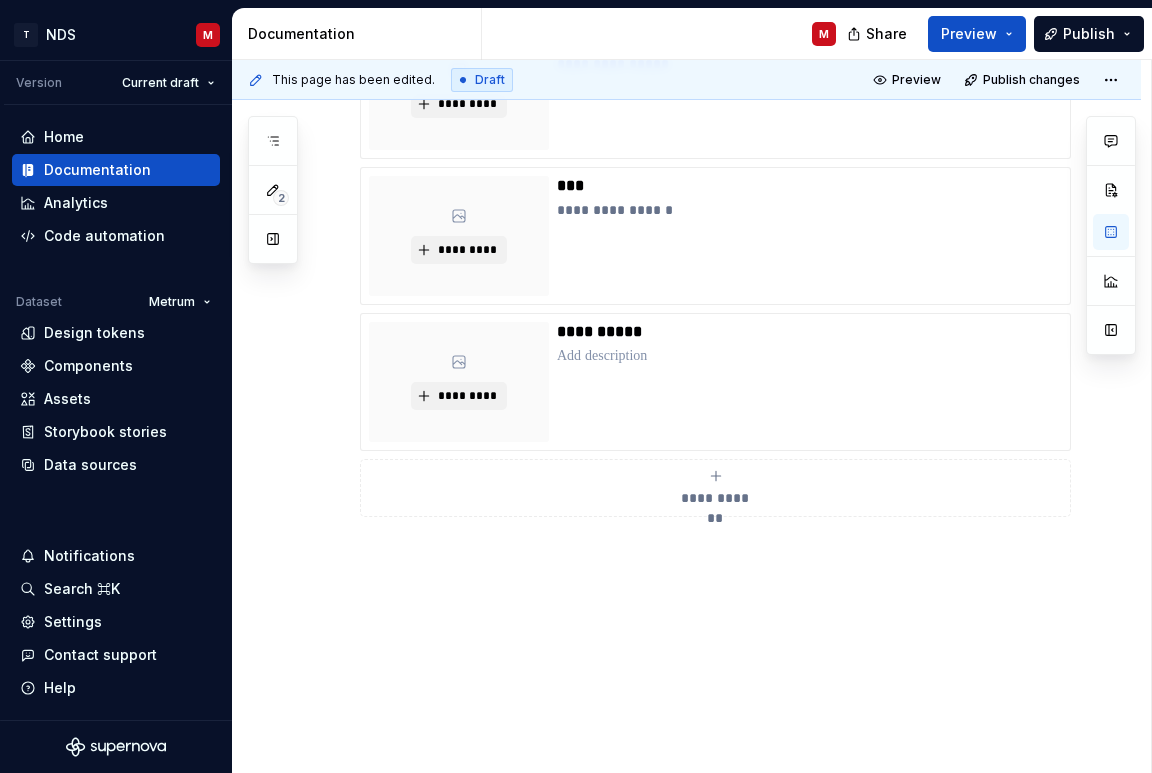 scroll, scrollTop: 1150, scrollLeft: 0, axis: vertical 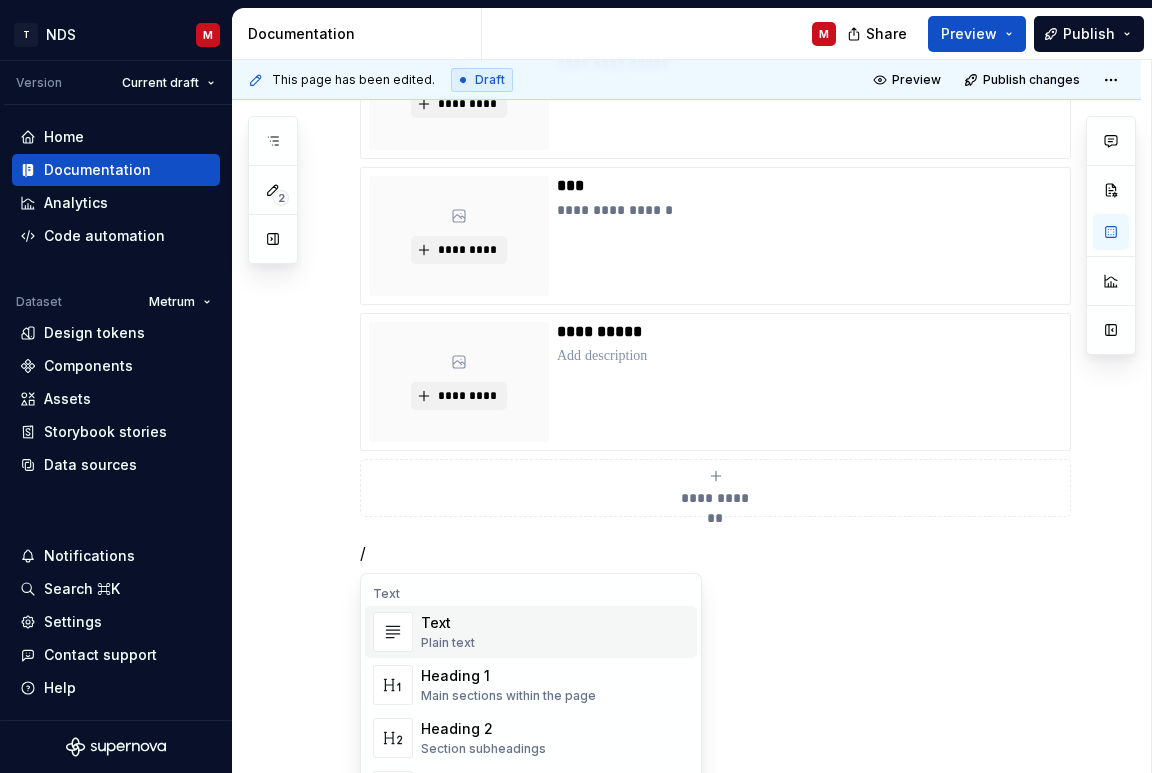 type 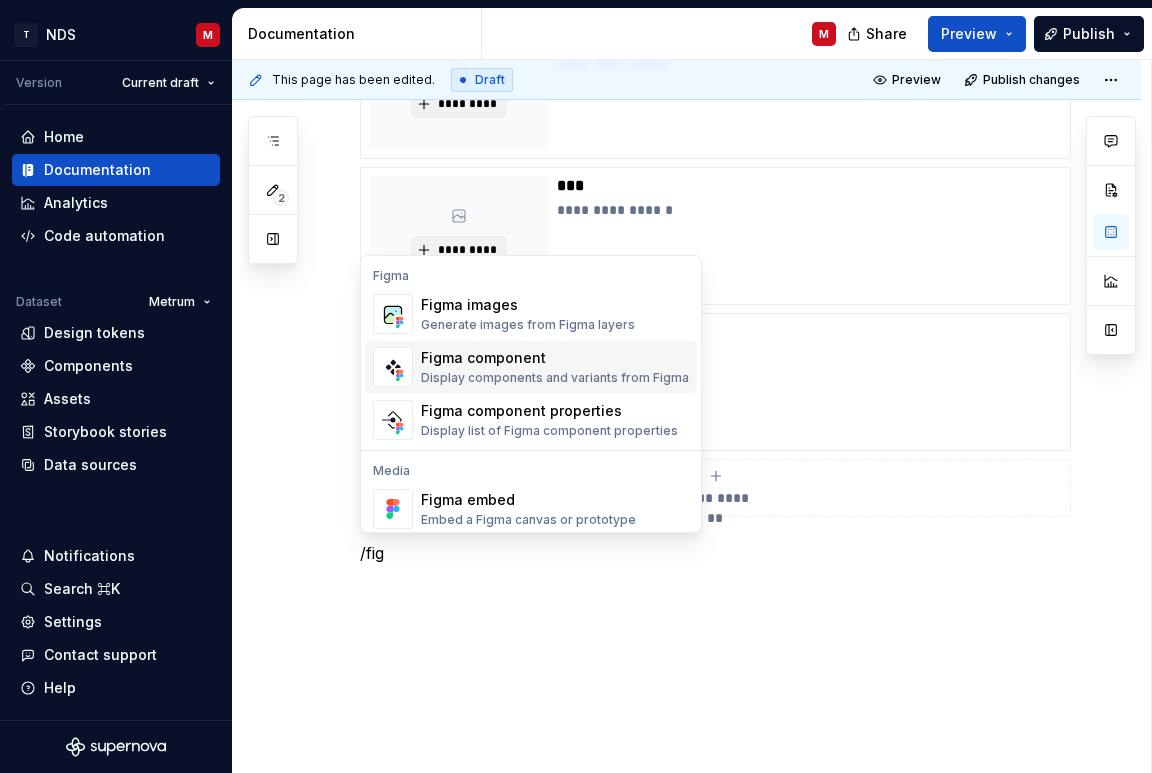 click on "Display components and variants from Figma" at bounding box center [555, 378] 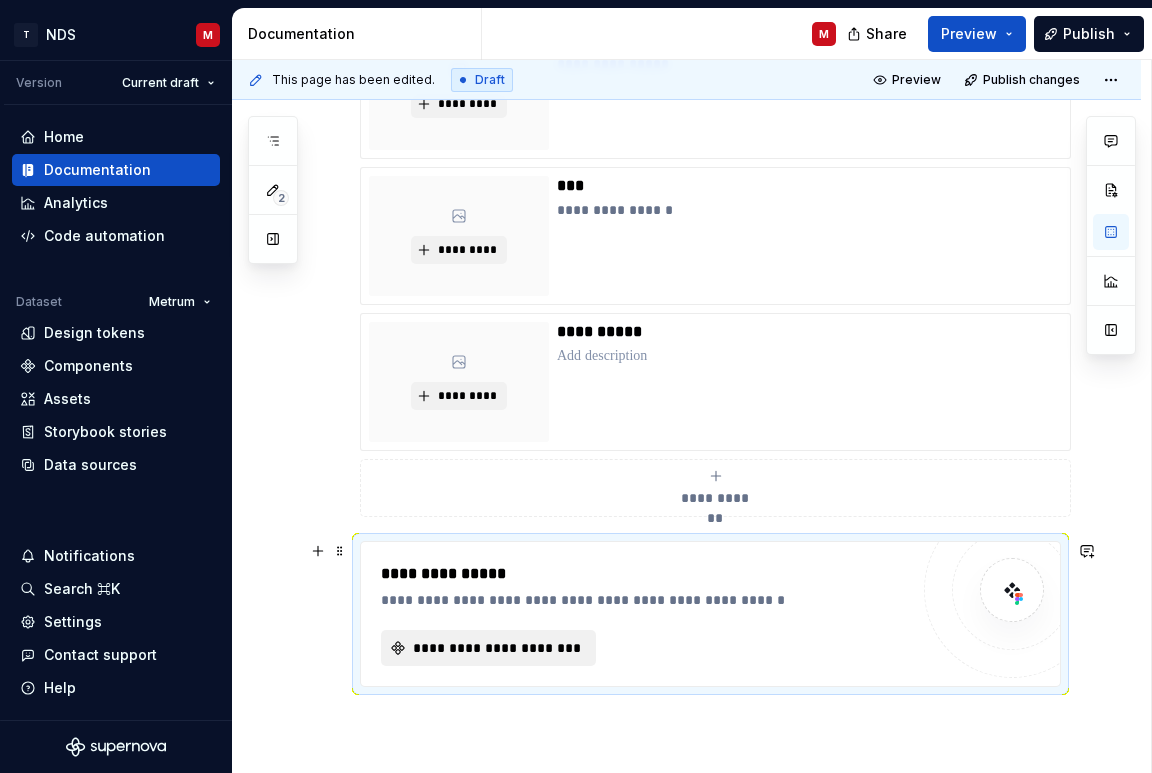 click on "**********" at bounding box center (496, 648) 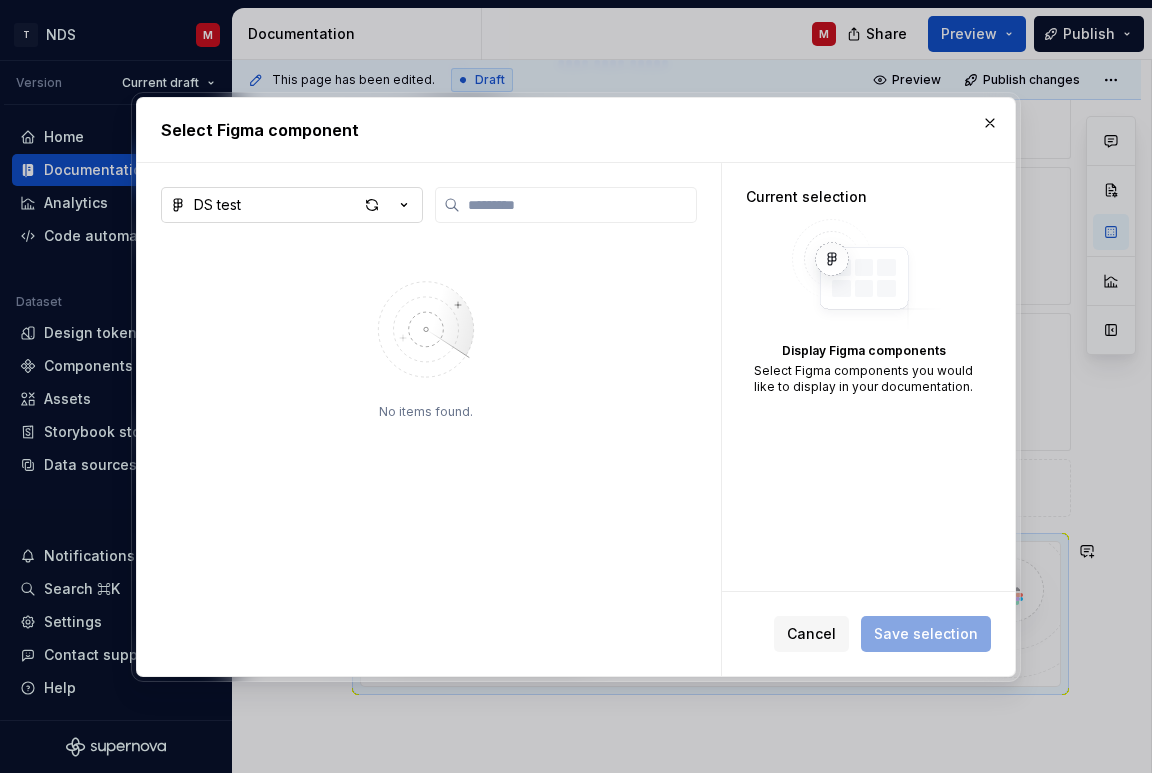 click 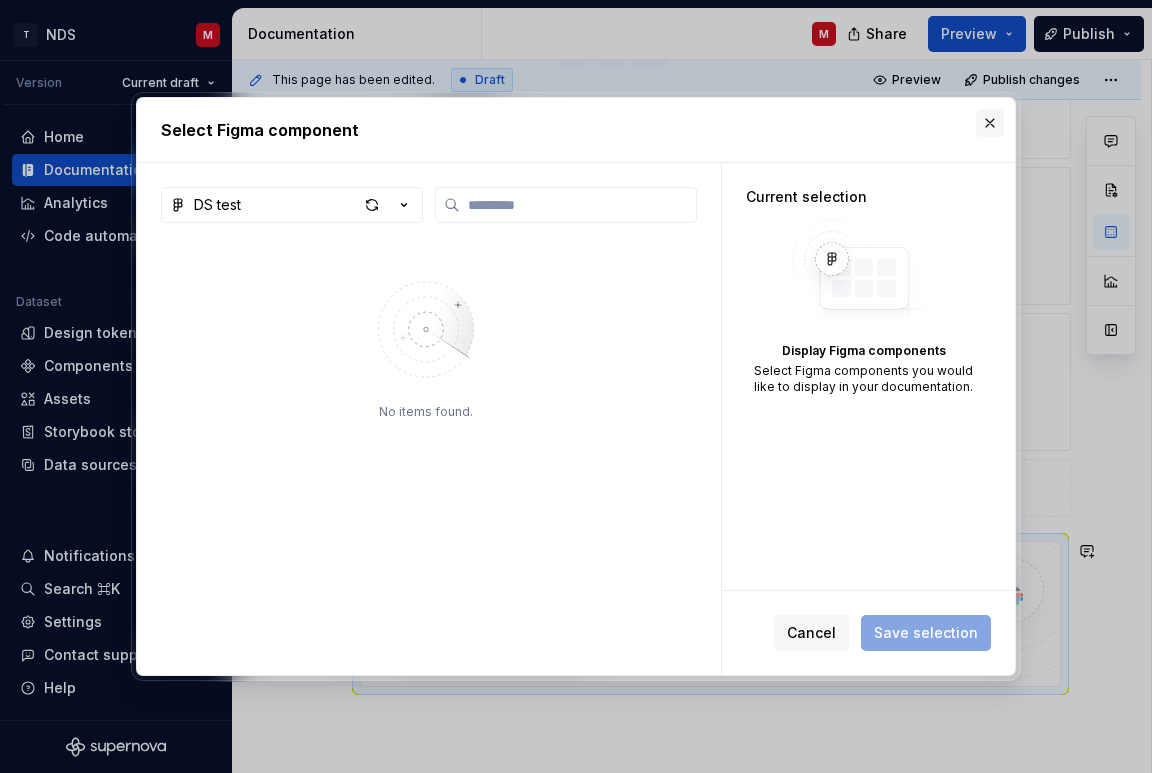 click at bounding box center [990, 123] 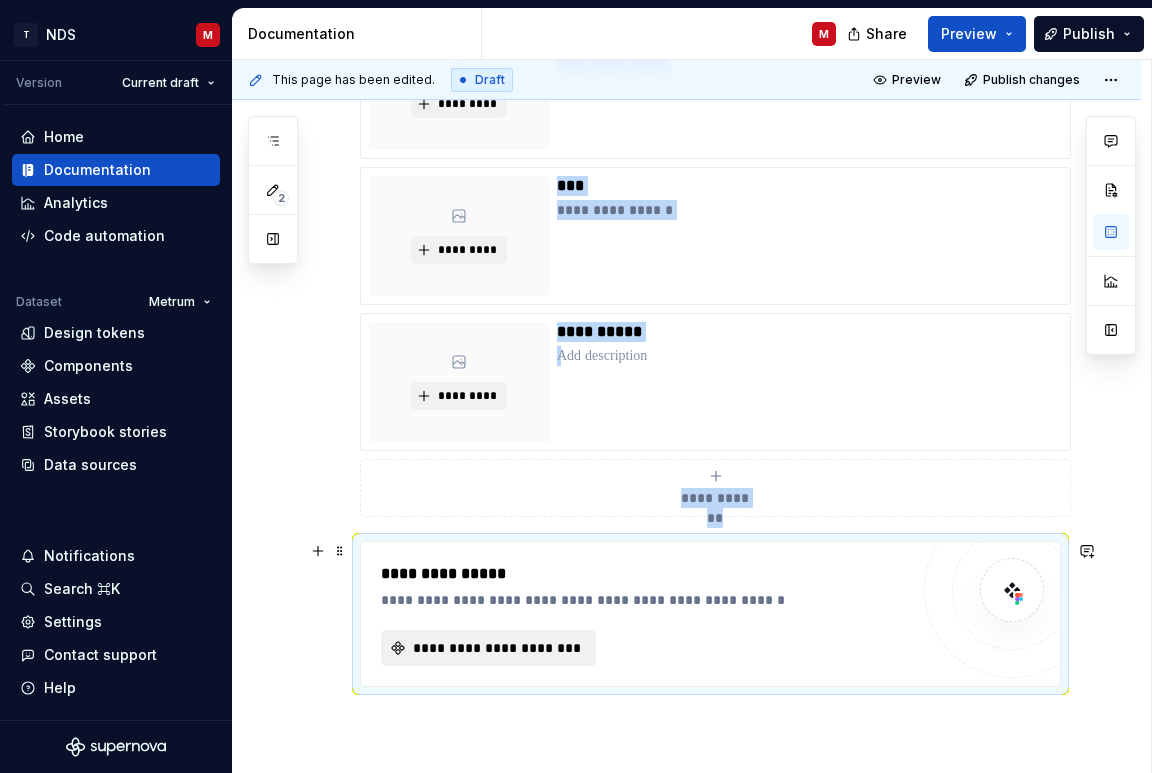click on "**********" at bounding box center (496, 648) 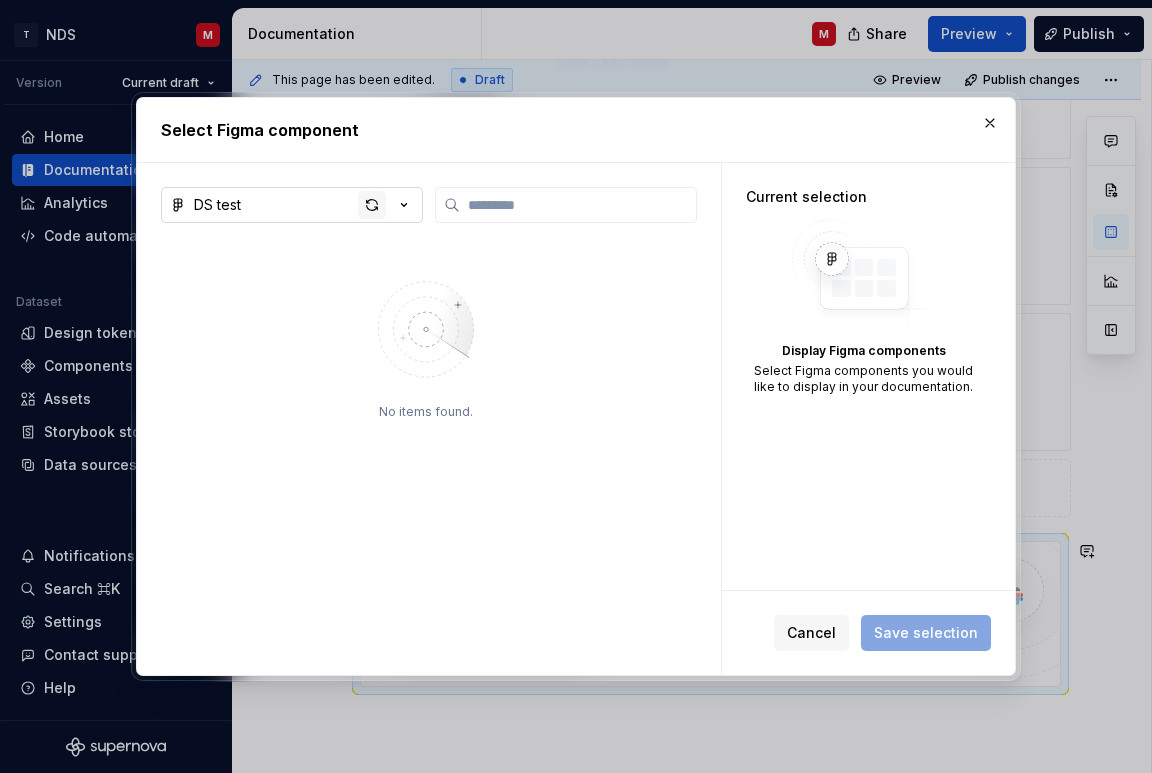 click at bounding box center (372, 205) 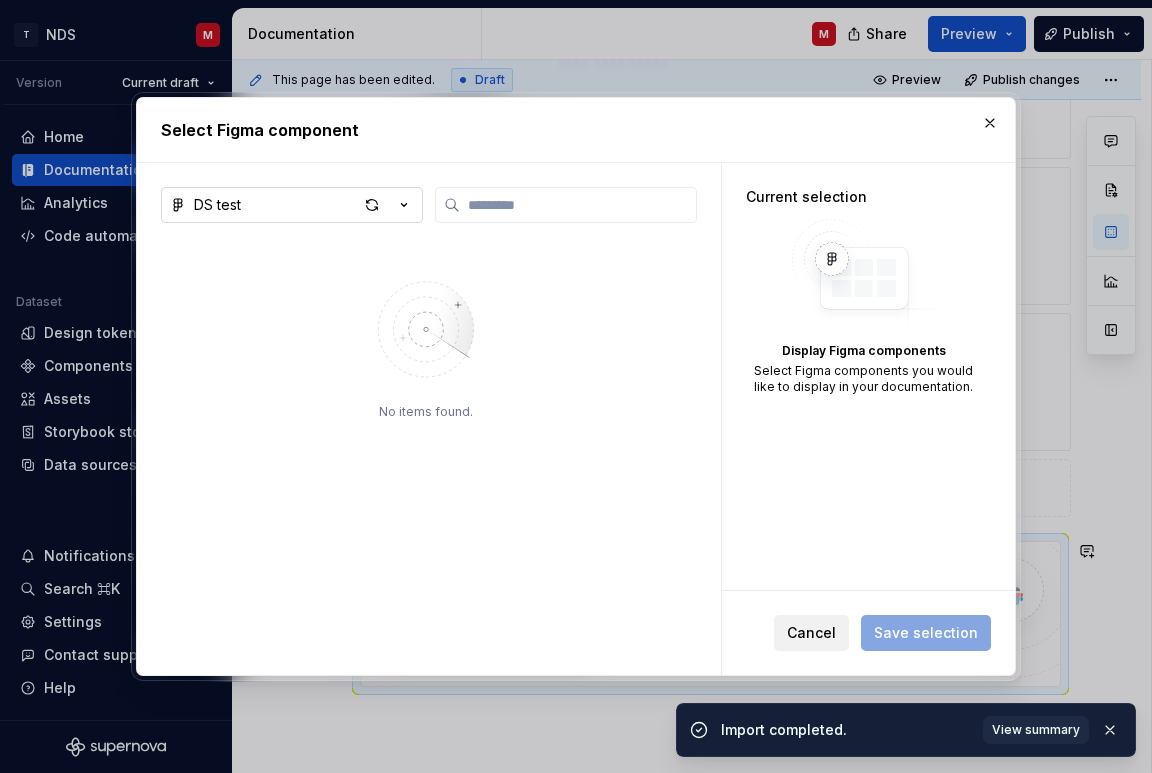 click on "Cancel" at bounding box center (811, 633) 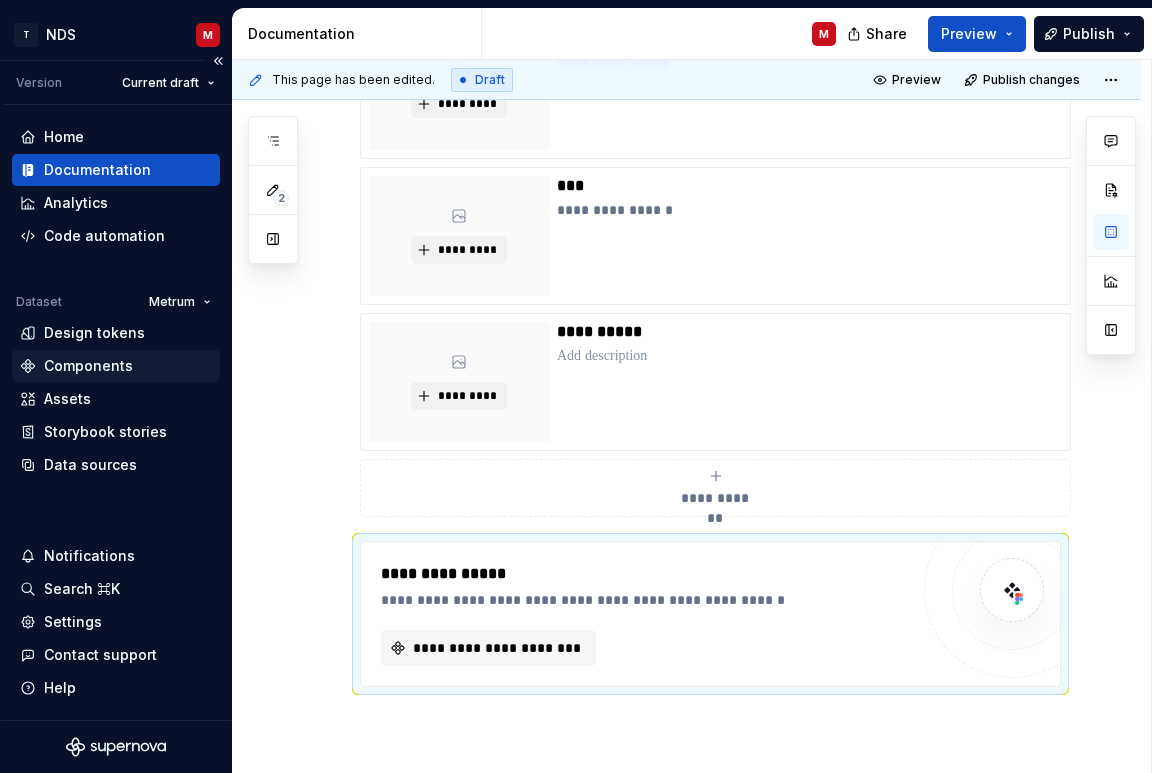 click on "Components" at bounding box center (88, 366) 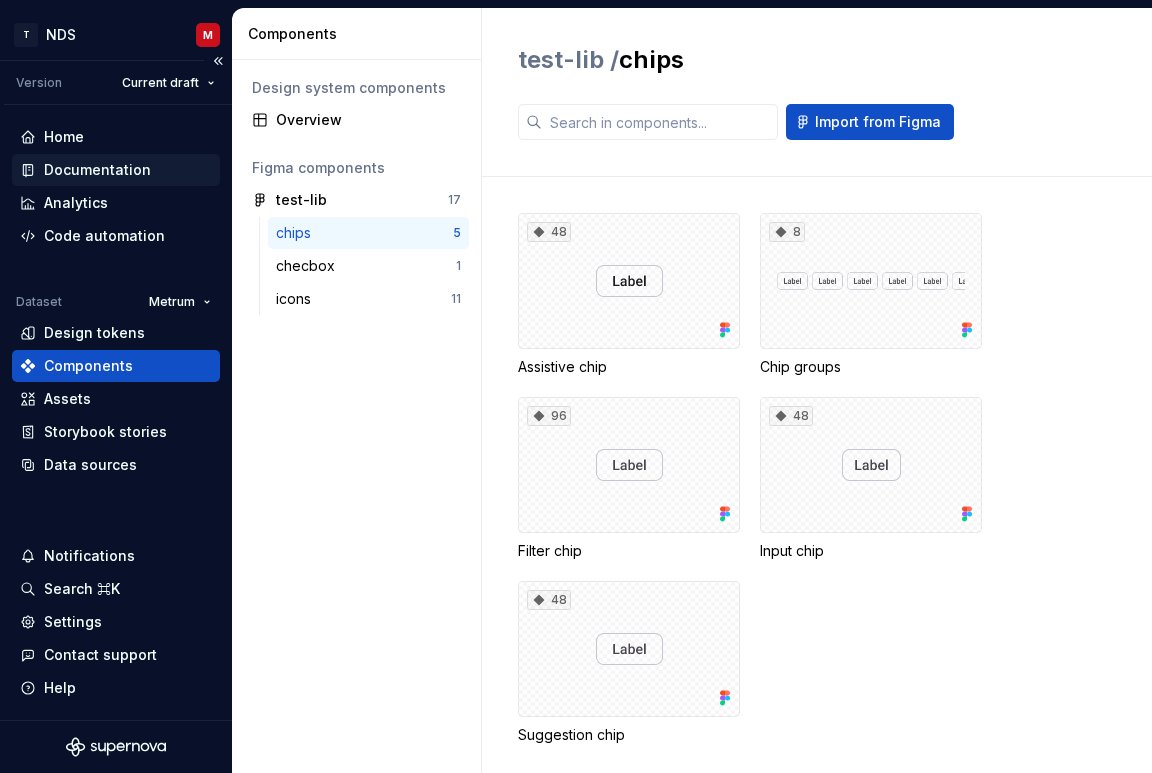 click on "Documentation" at bounding box center (97, 170) 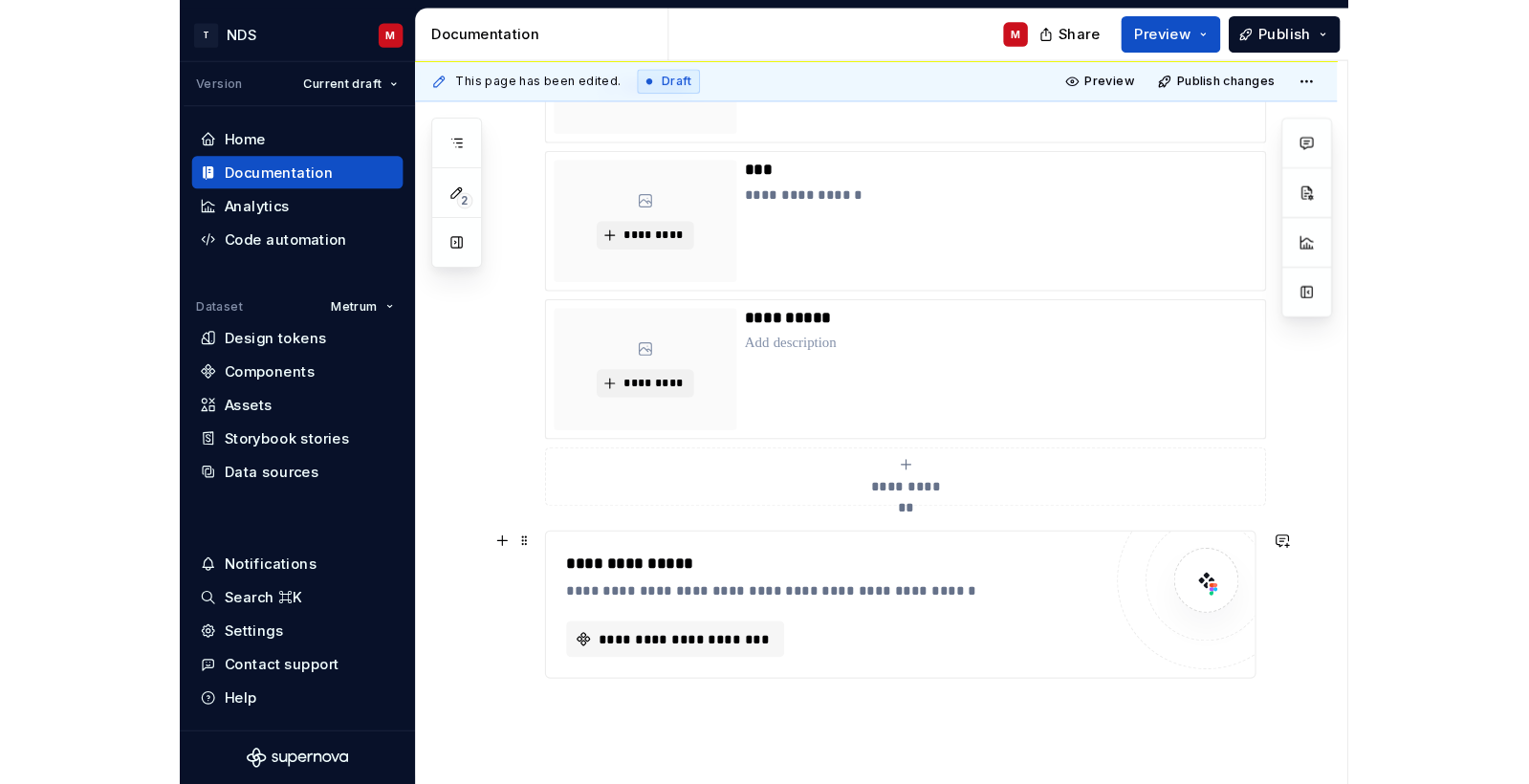 scroll, scrollTop: 810, scrollLeft: 0, axis: vertical 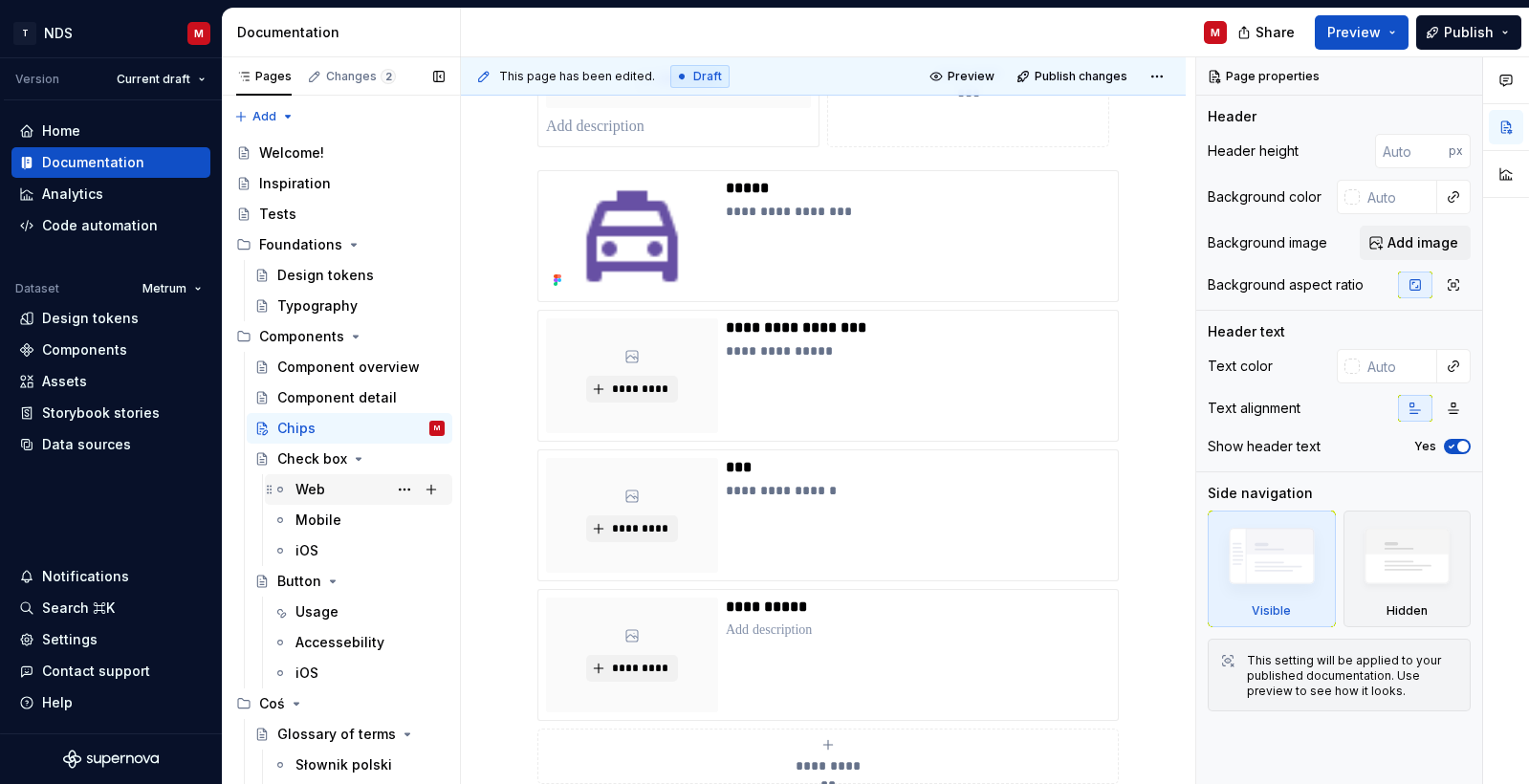 click on "Web" at bounding box center (370, 490) 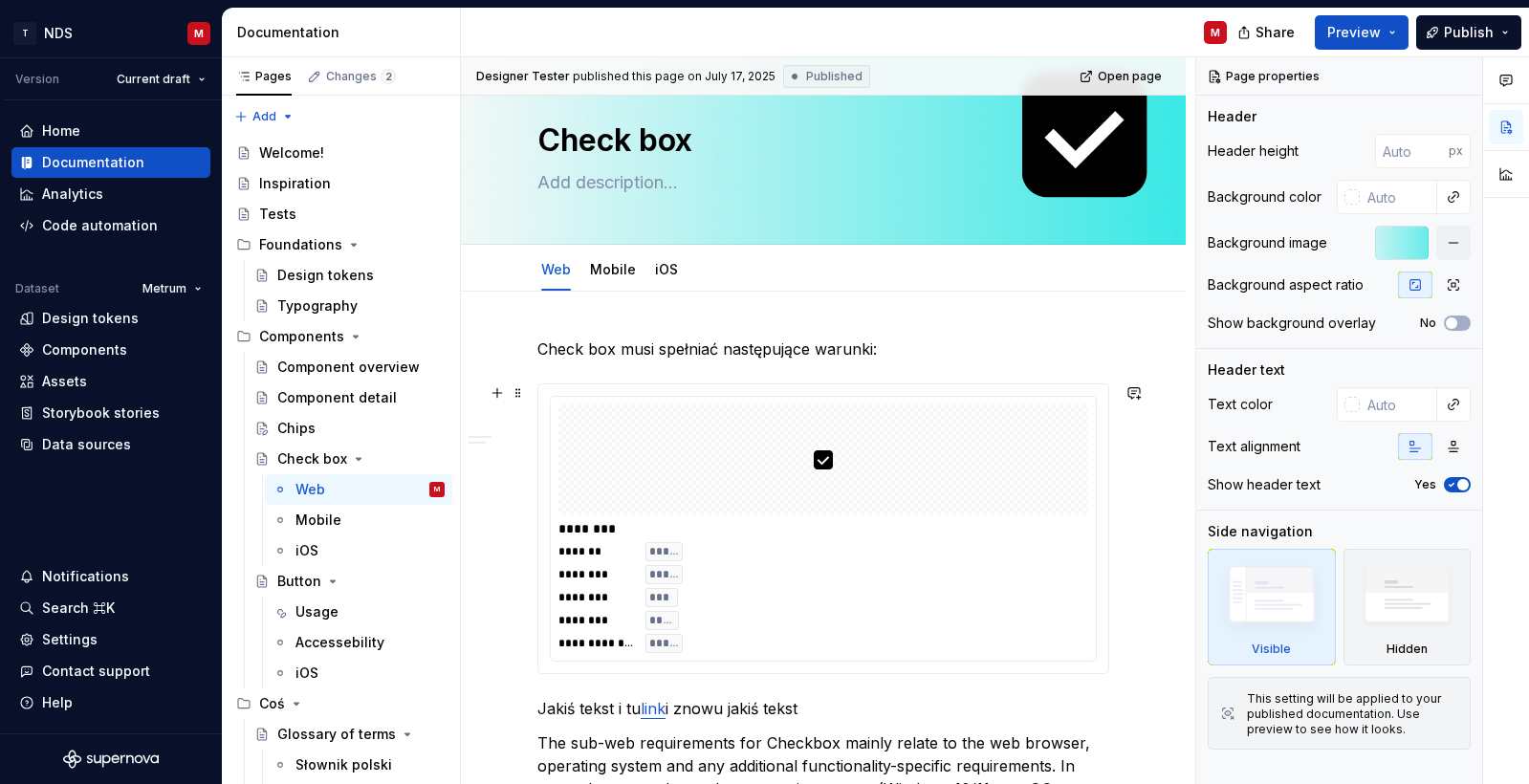 scroll, scrollTop: 58, scrollLeft: 0, axis: vertical 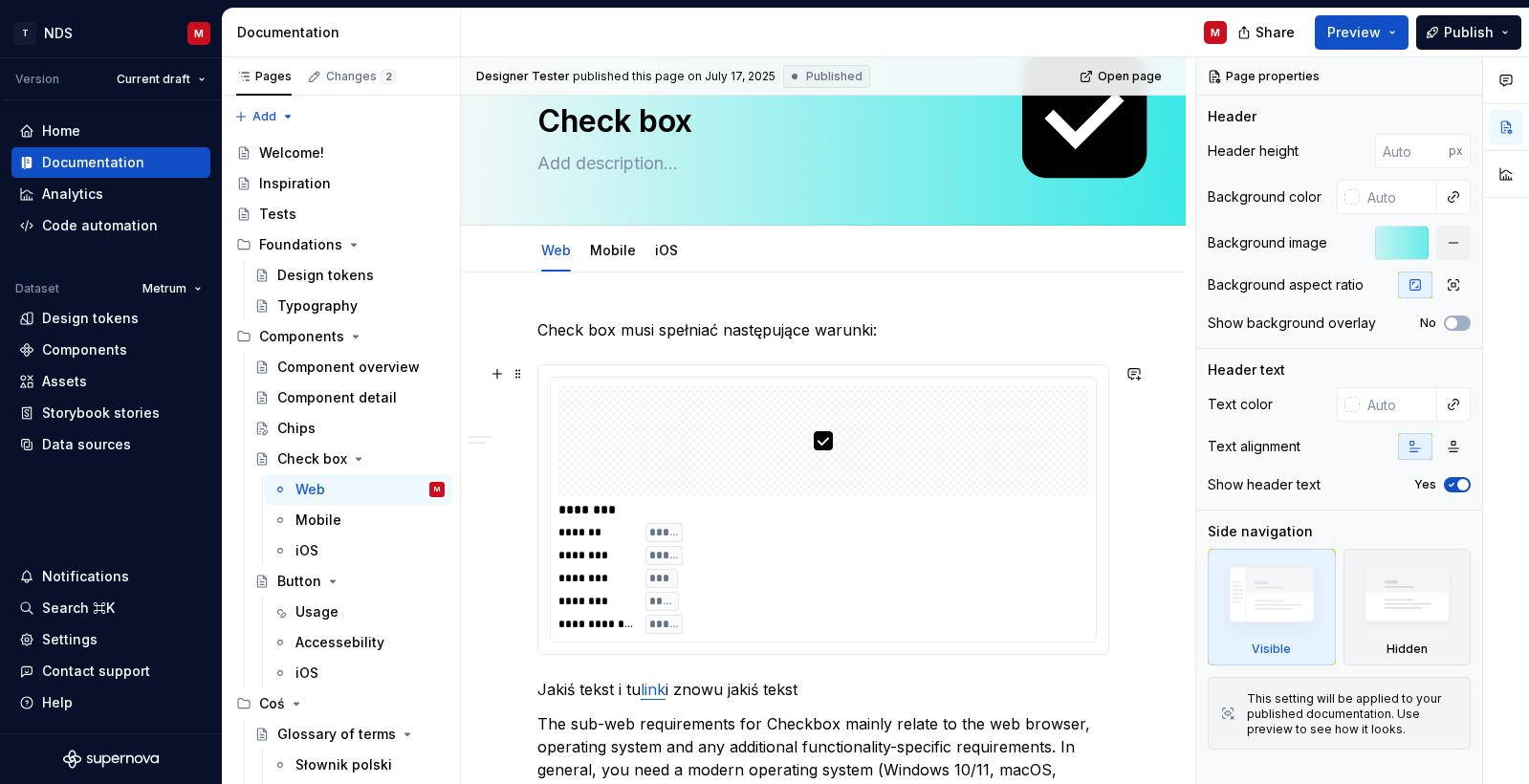 type on "*" 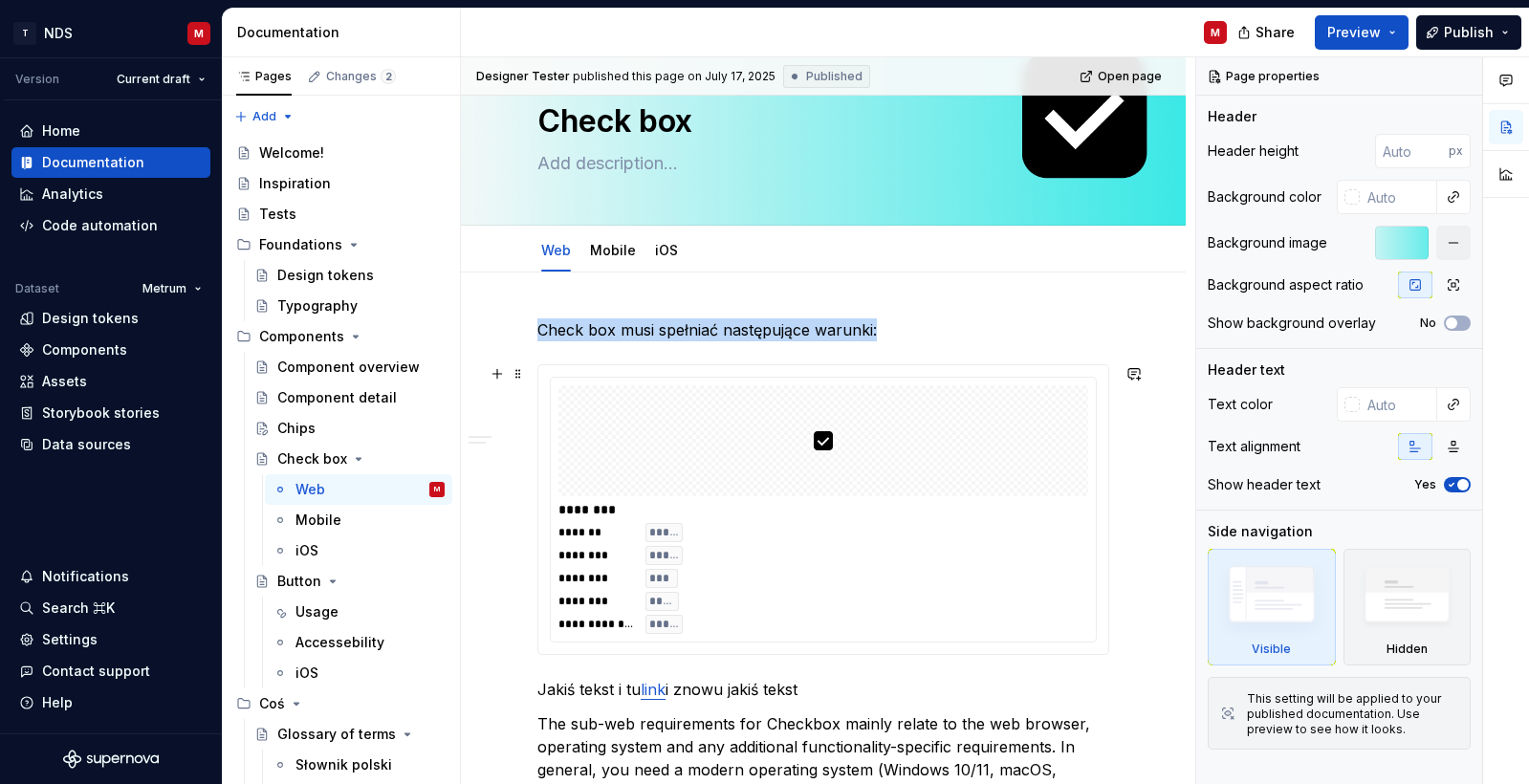 click at bounding box center (823, 441) 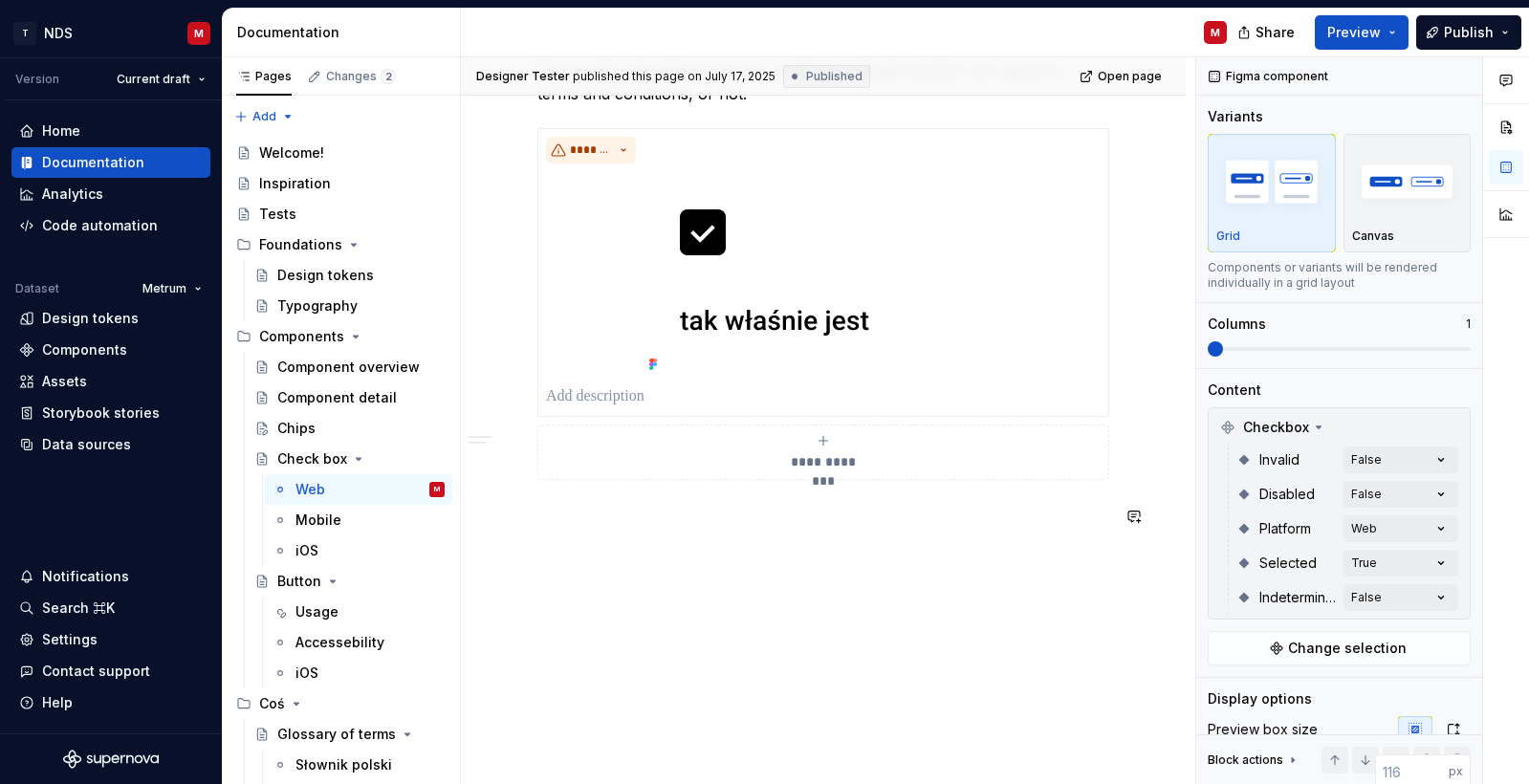 scroll, scrollTop: 1598, scrollLeft: 0, axis: vertical 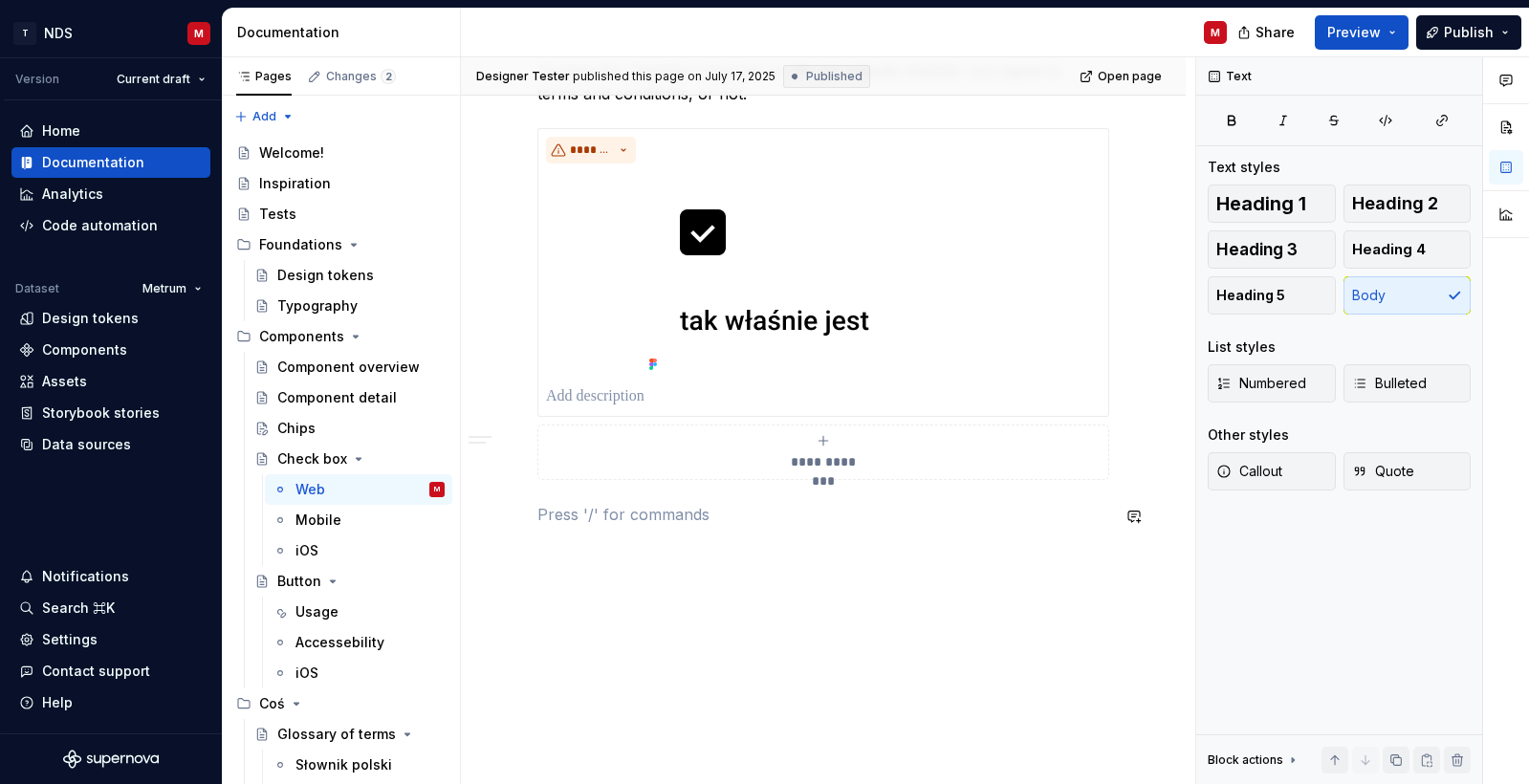 click on "**********" at bounding box center (823, -241) 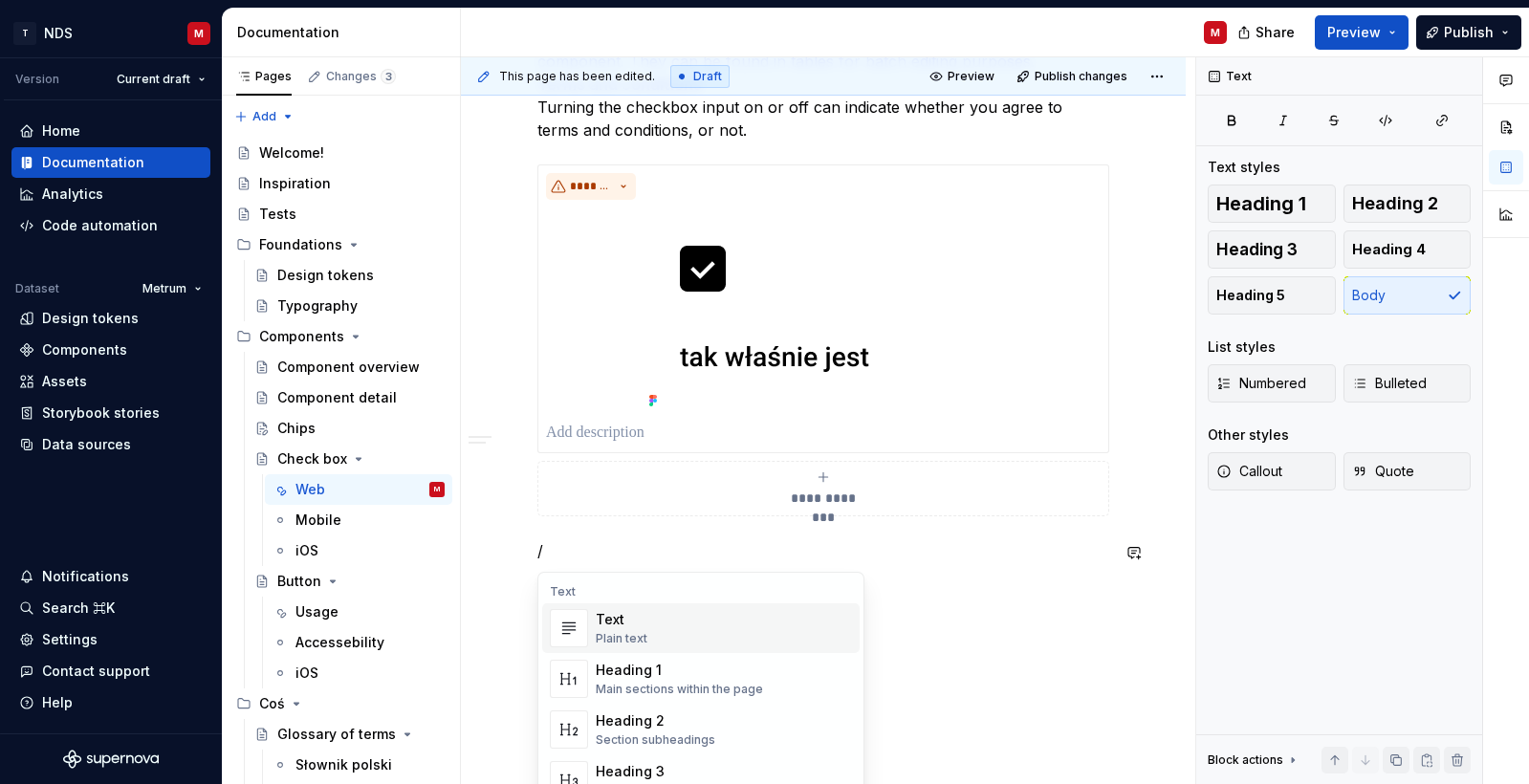 type 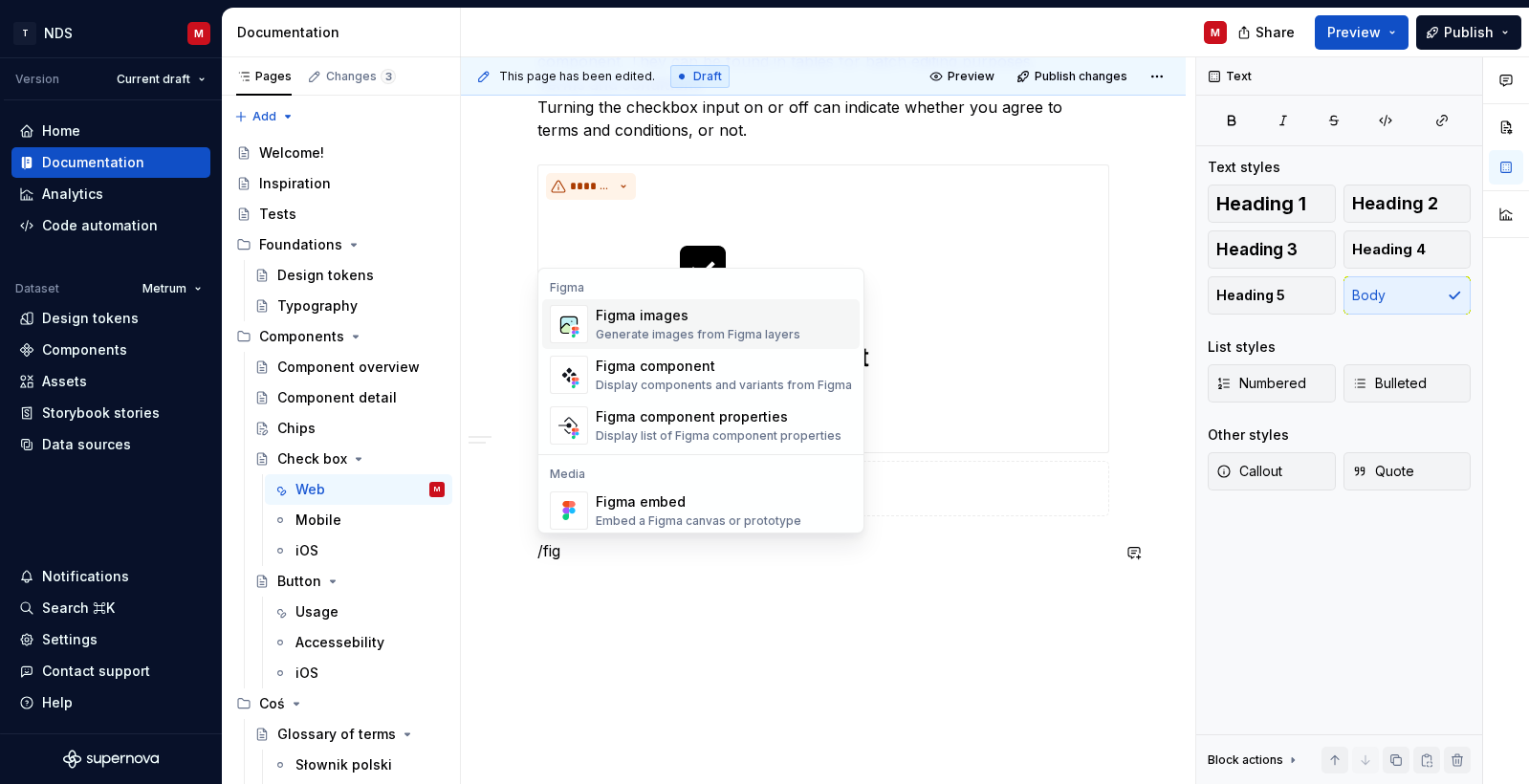 click on "Figma component" at bounding box center [724, 366] 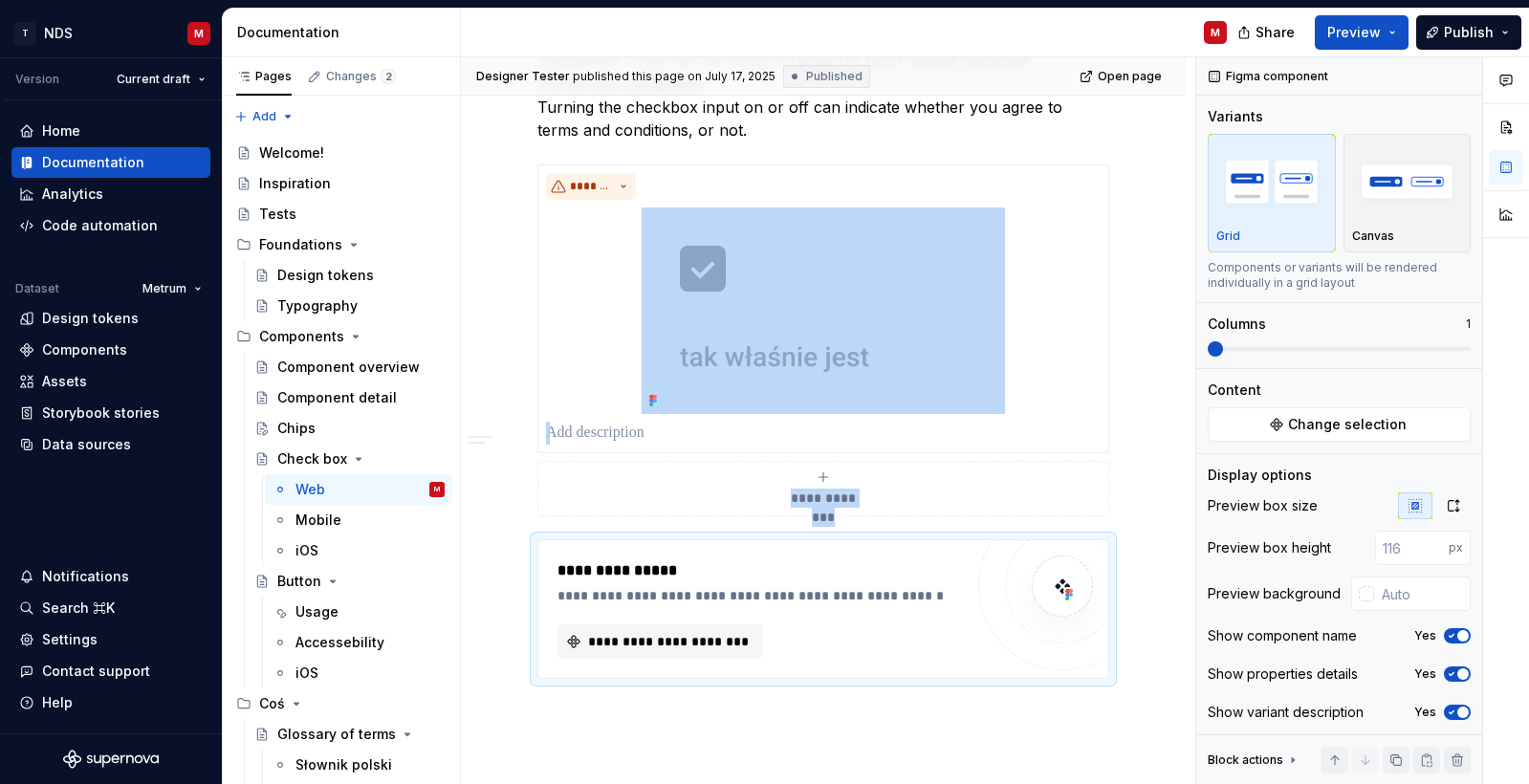 scroll, scrollTop: 1567, scrollLeft: 0, axis: vertical 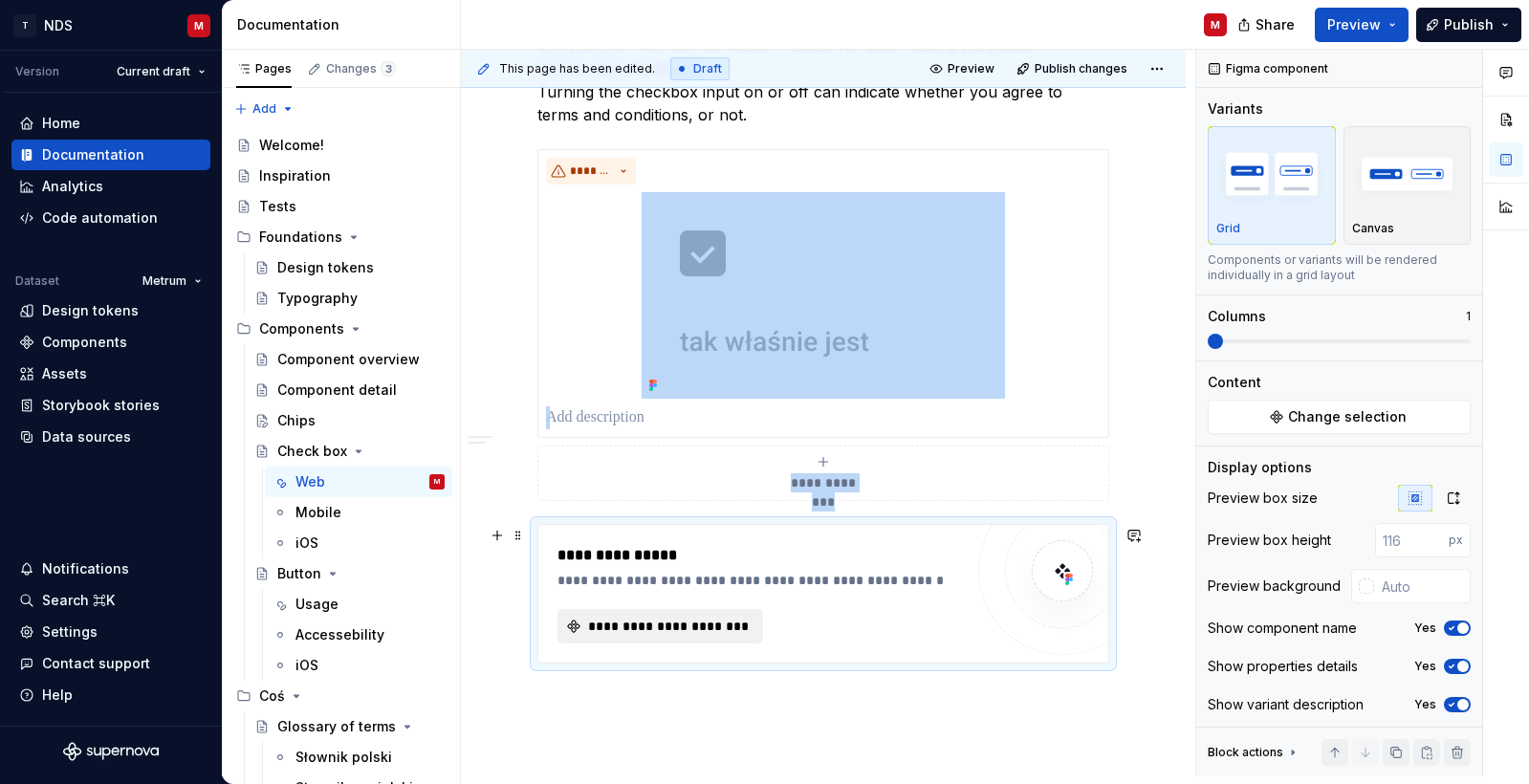click on "**********" at bounding box center [667, 626] 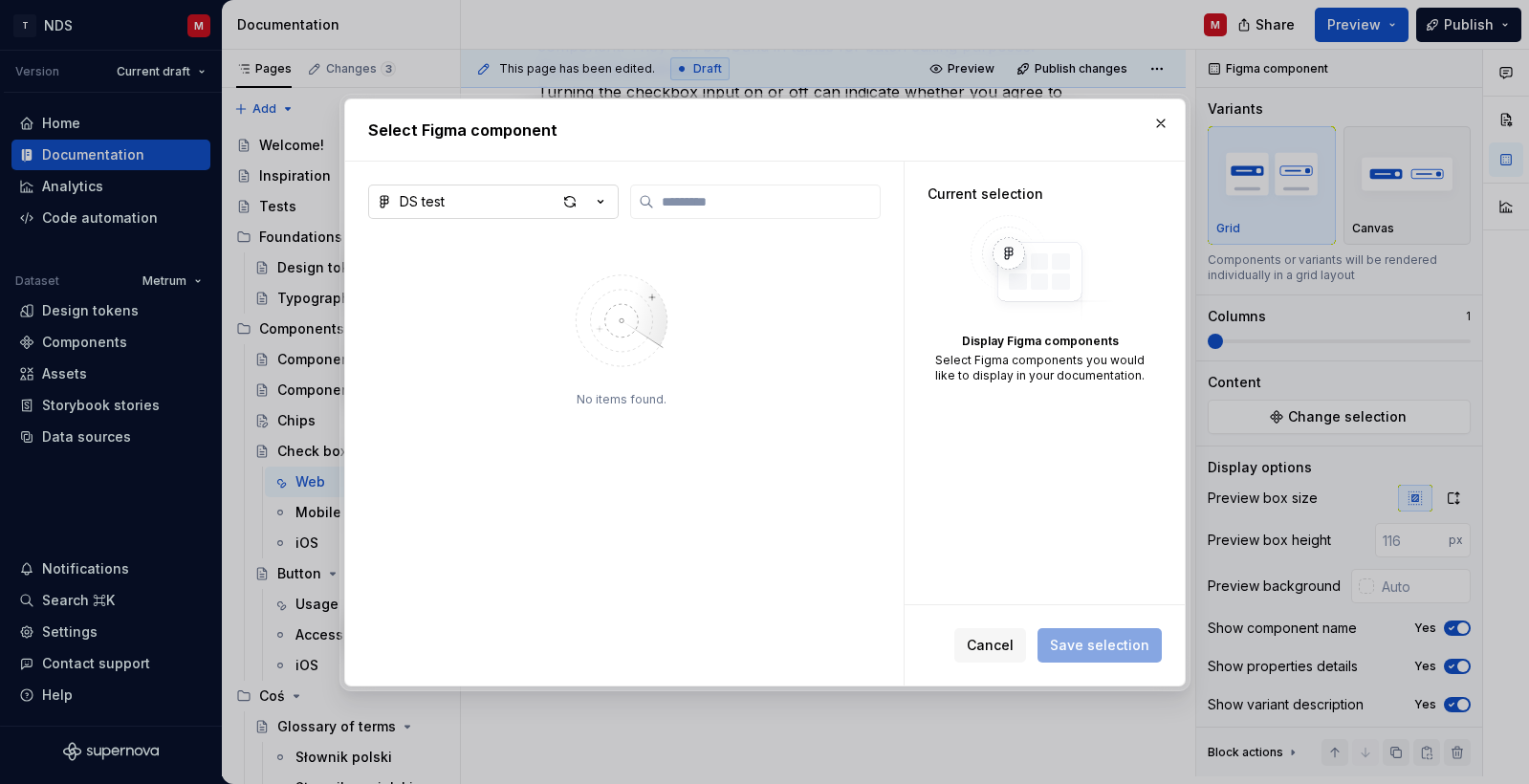 click 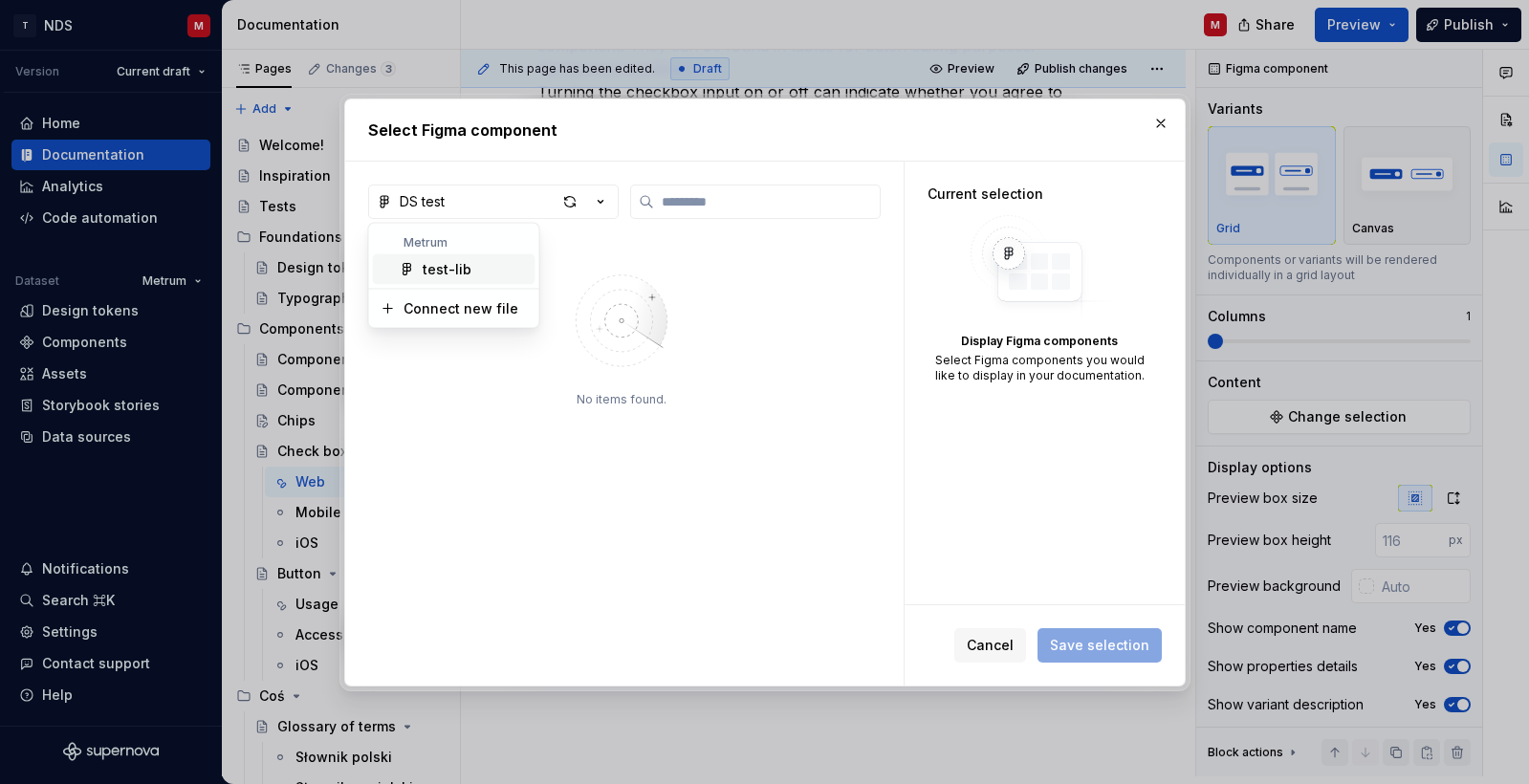 click on "test-lib" at bounding box center [475, 270] 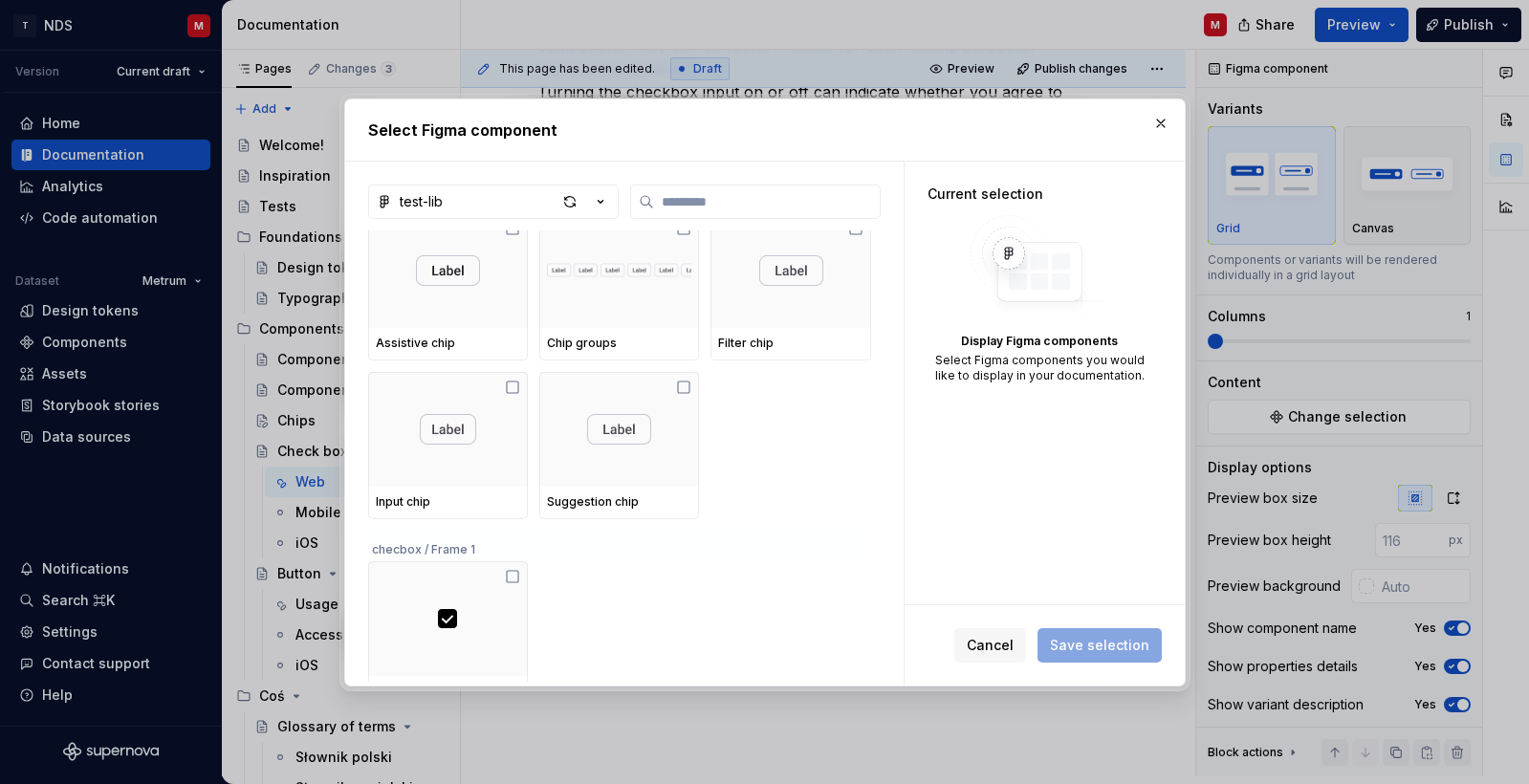 scroll, scrollTop: 54, scrollLeft: 0, axis: vertical 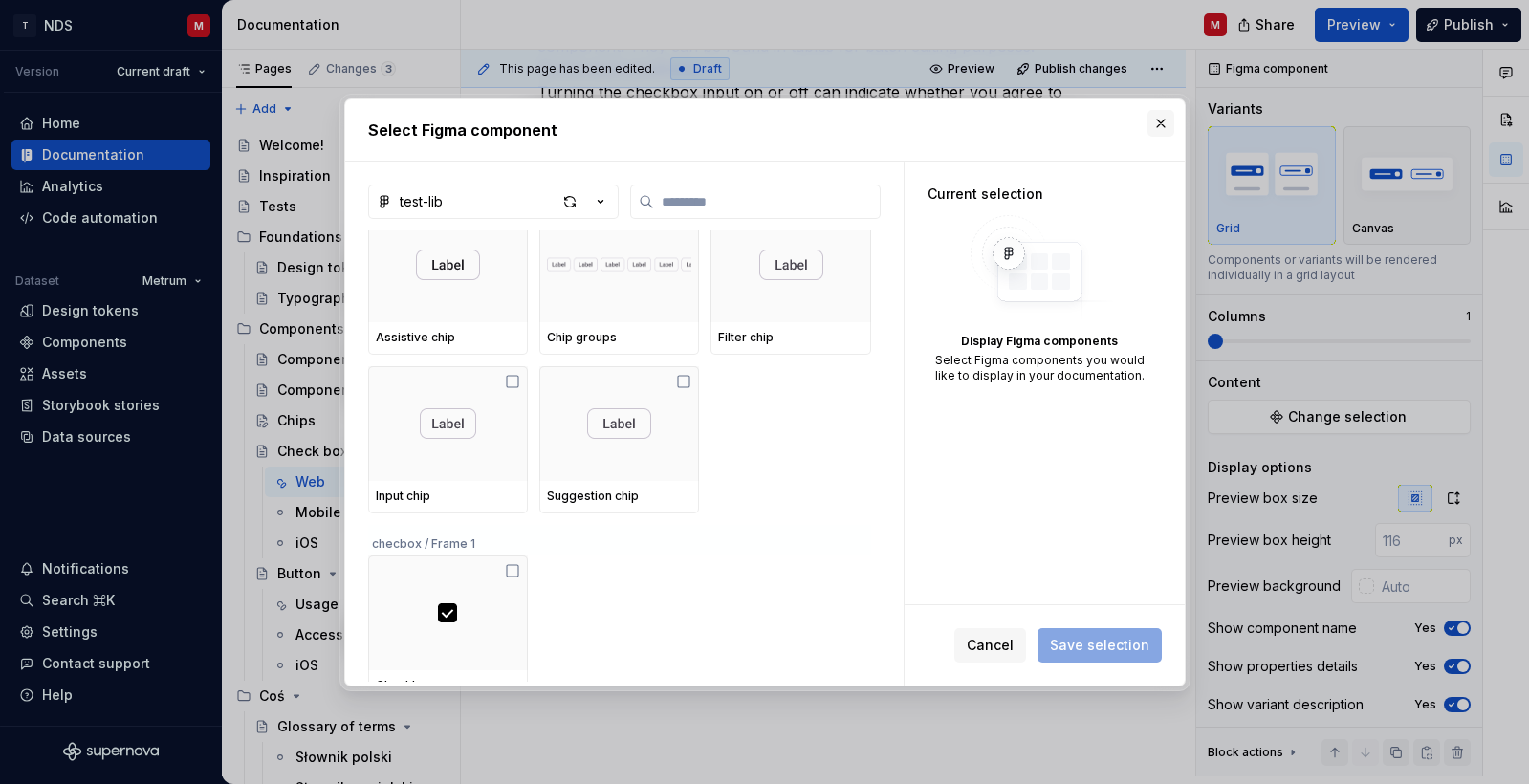 click at bounding box center (1161, 123) 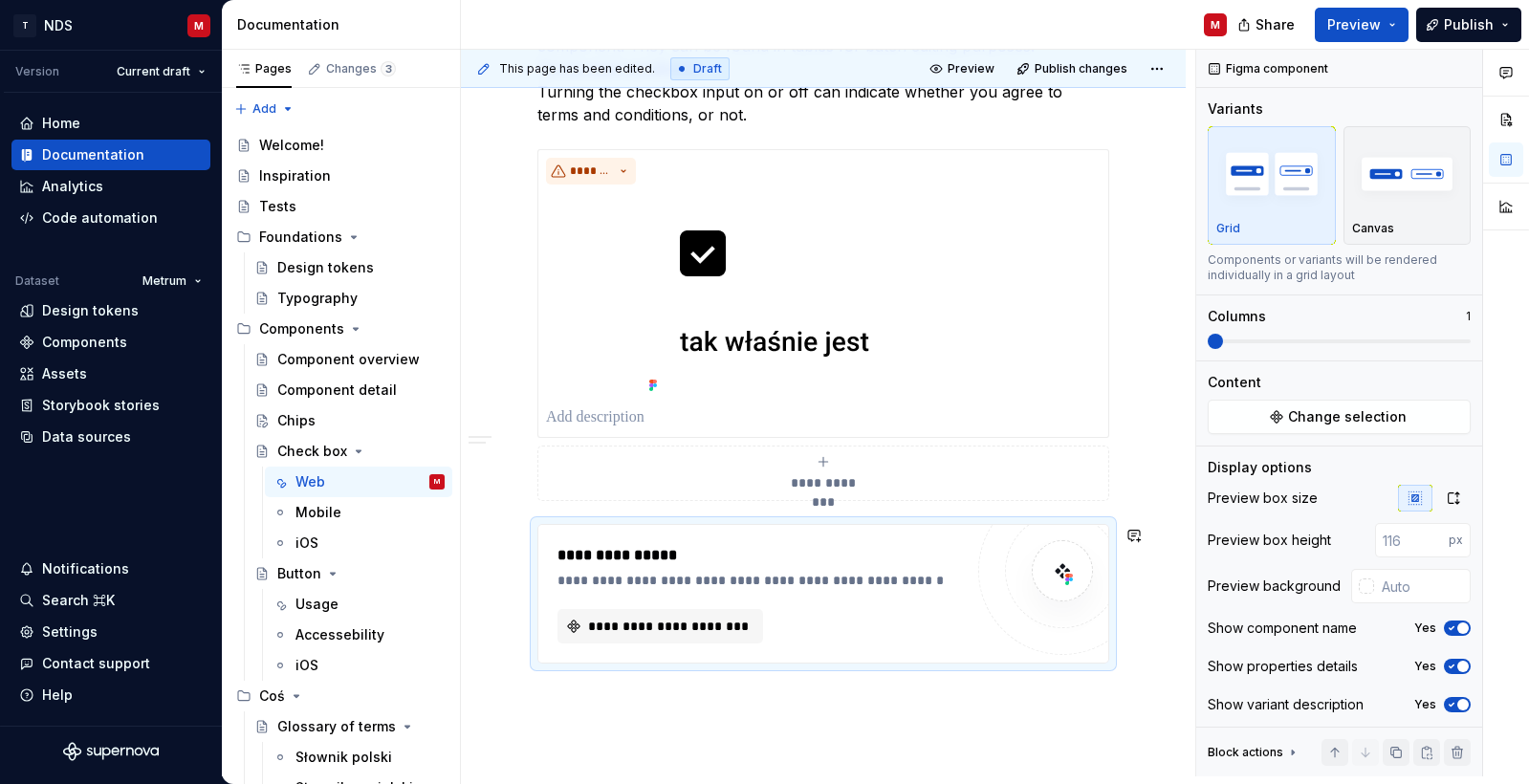 click on "**********" at bounding box center (823, -162) 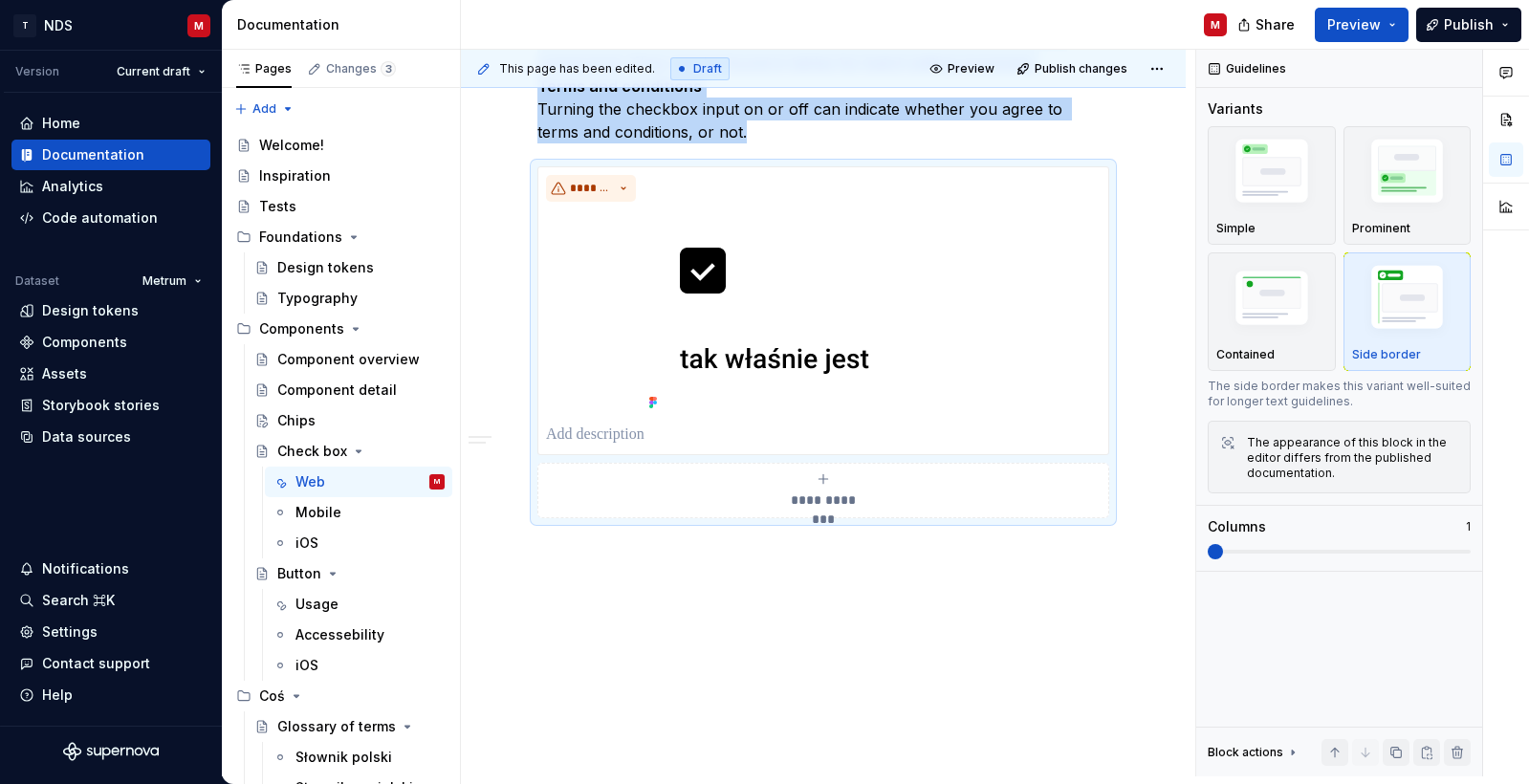 scroll, scrollTop: 1552, scrollLeft: 0, axis: vertical 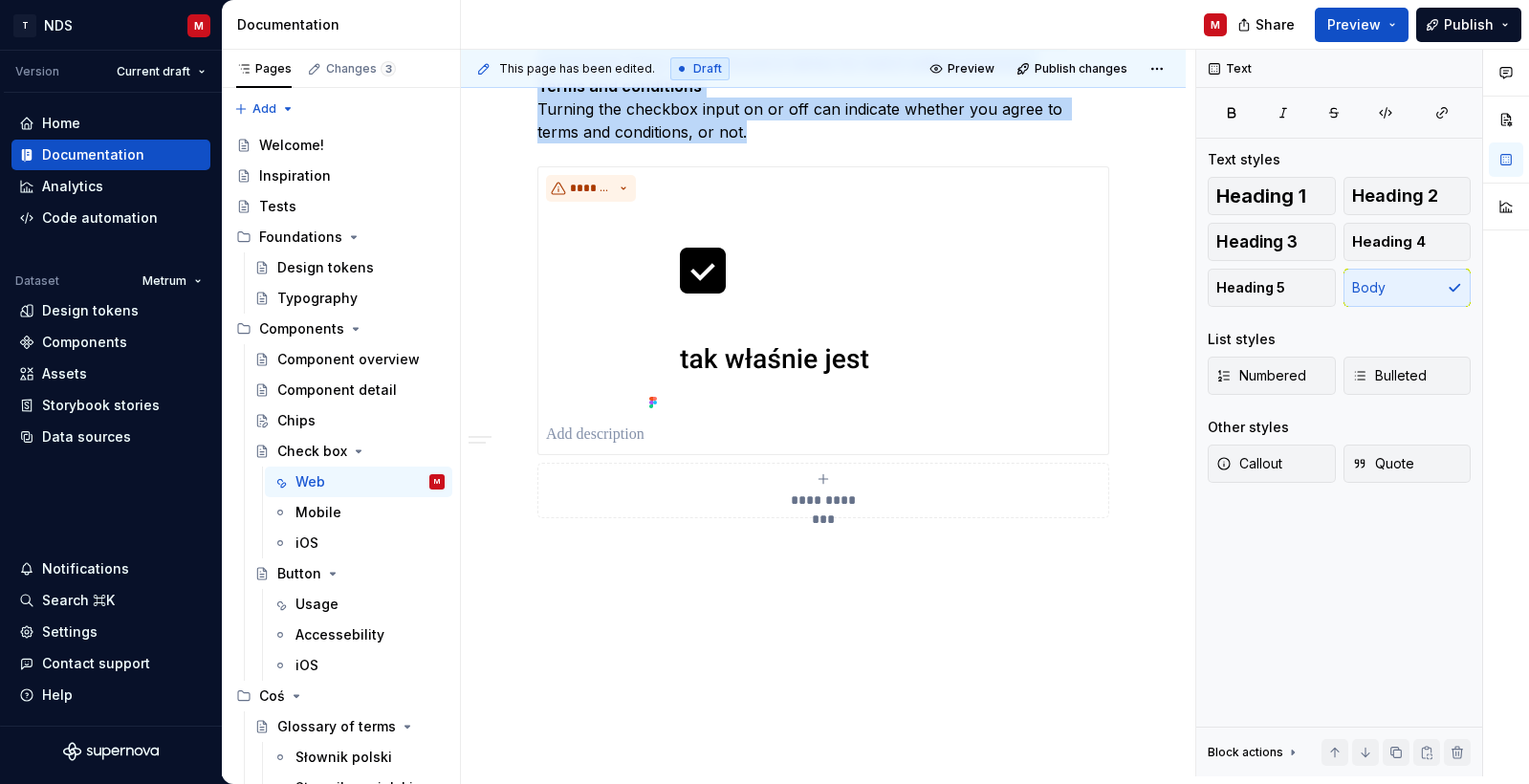 click on "**********" at bounding box center [823, -226] 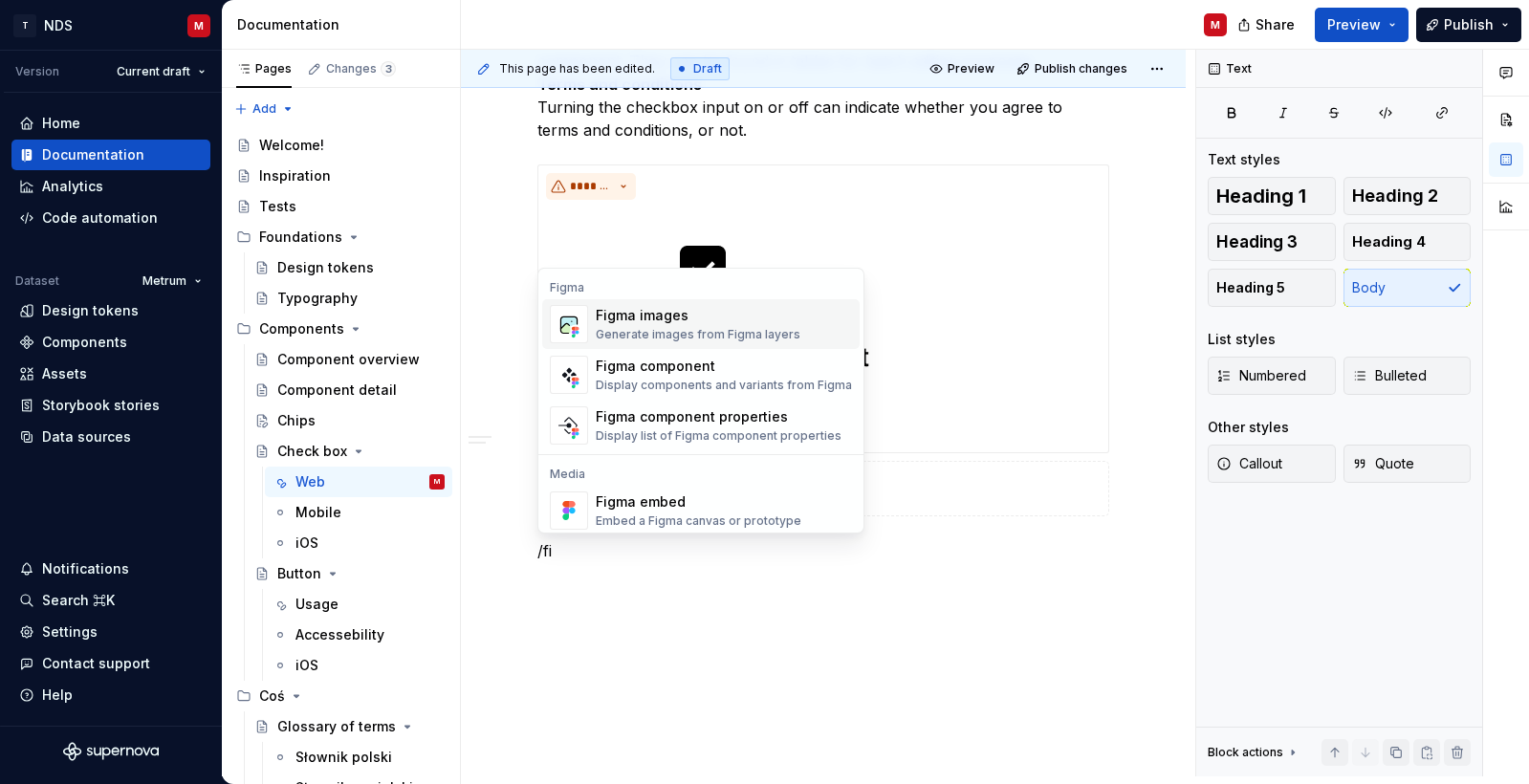 click on "Generate images from Figma layers" at bounding box center [698, 335] 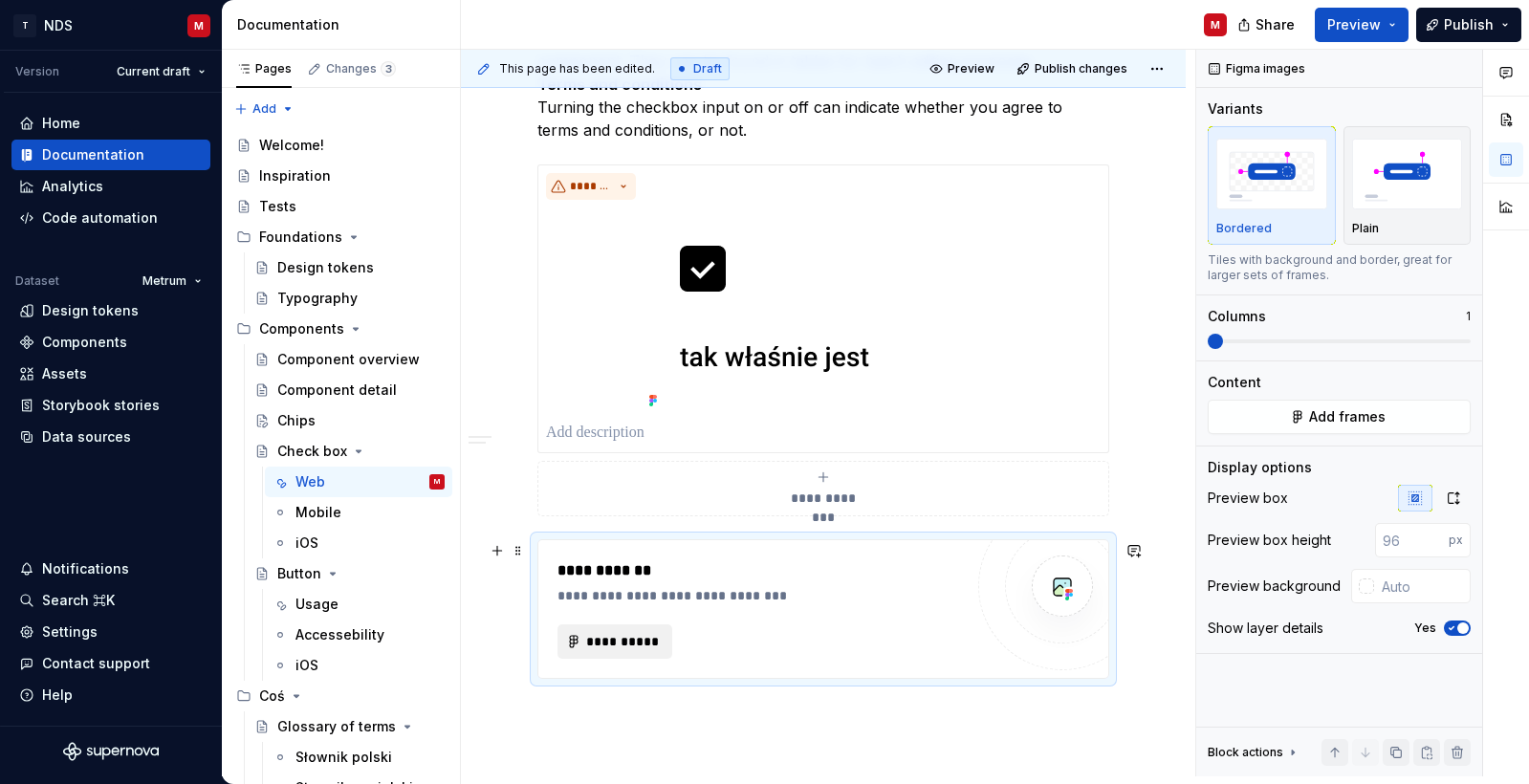 click on "**********" at bounding box center [623, 642] 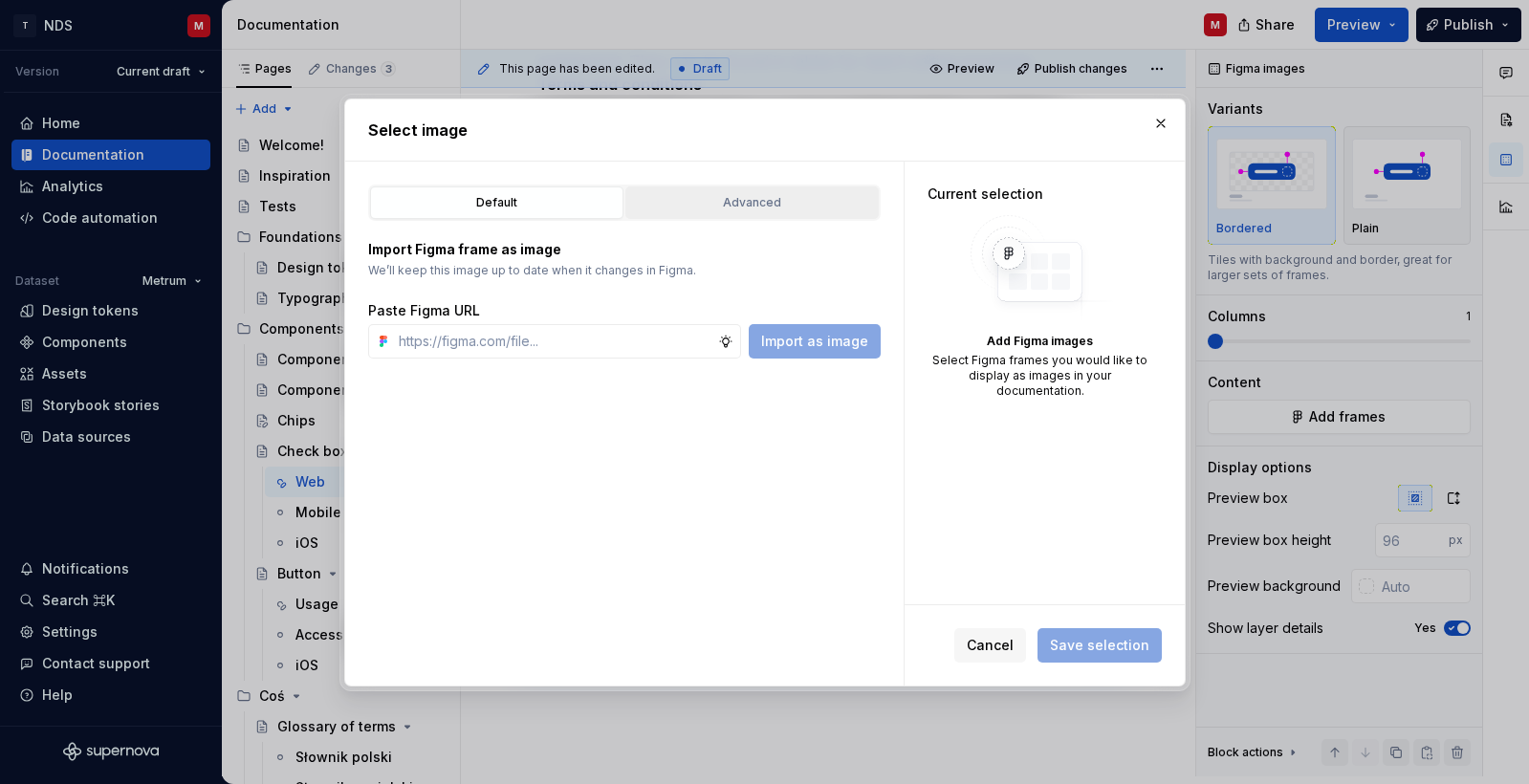 click on "Advanced" at bounding box center [752, 203] 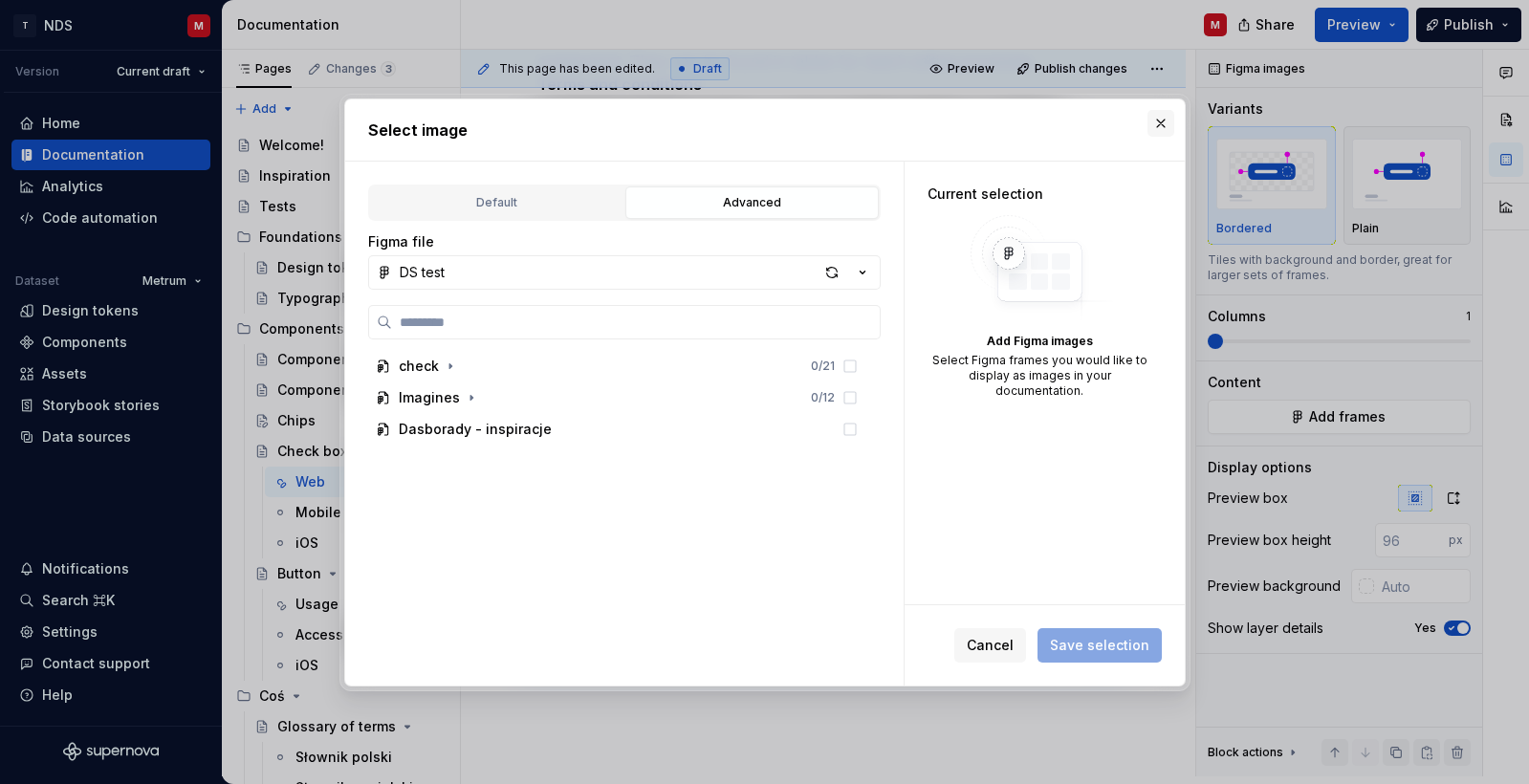 click at bounding box center [1161, 123] 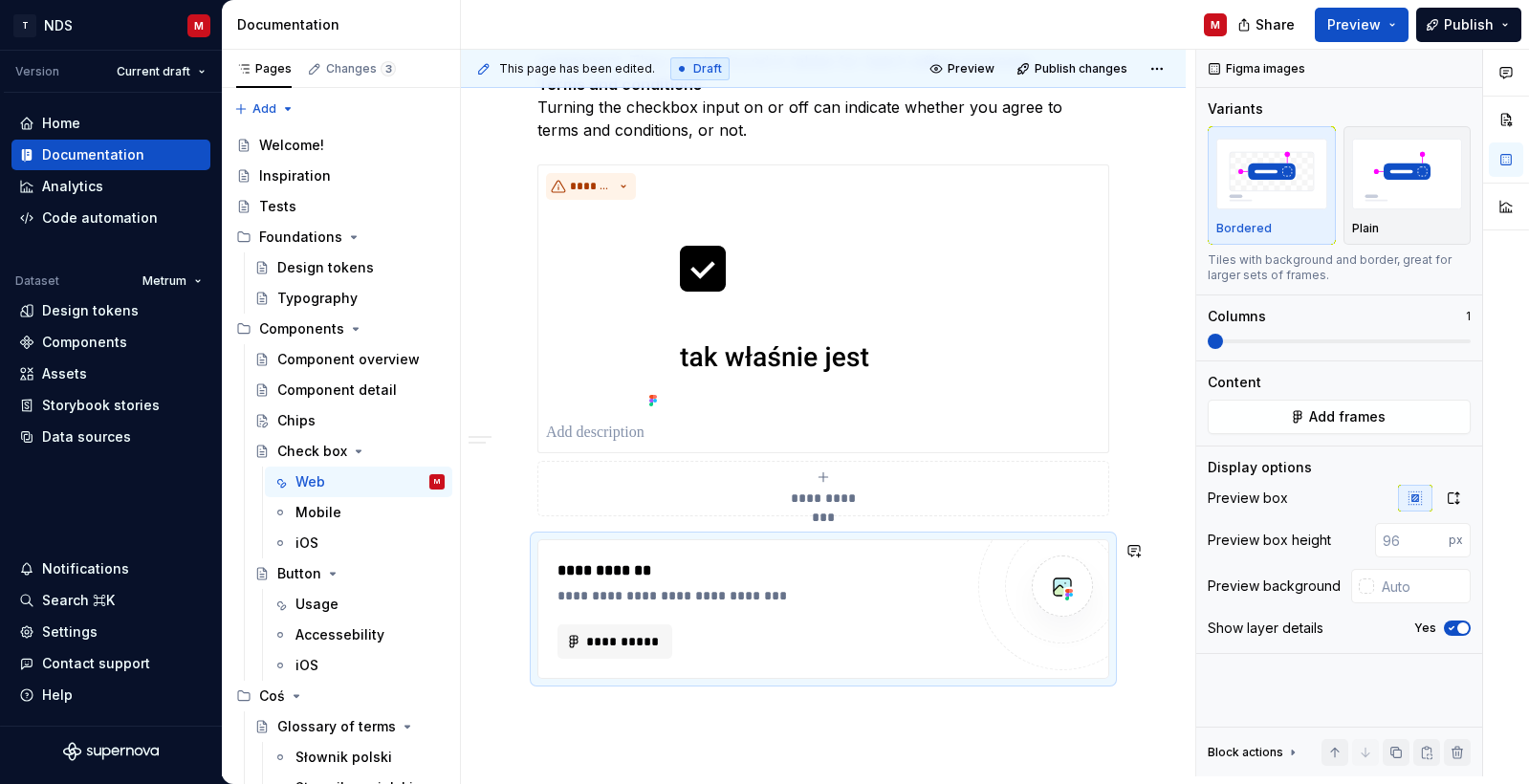 scroll, scrollTop: 1600, scrollLeft: 0, axis: vertical 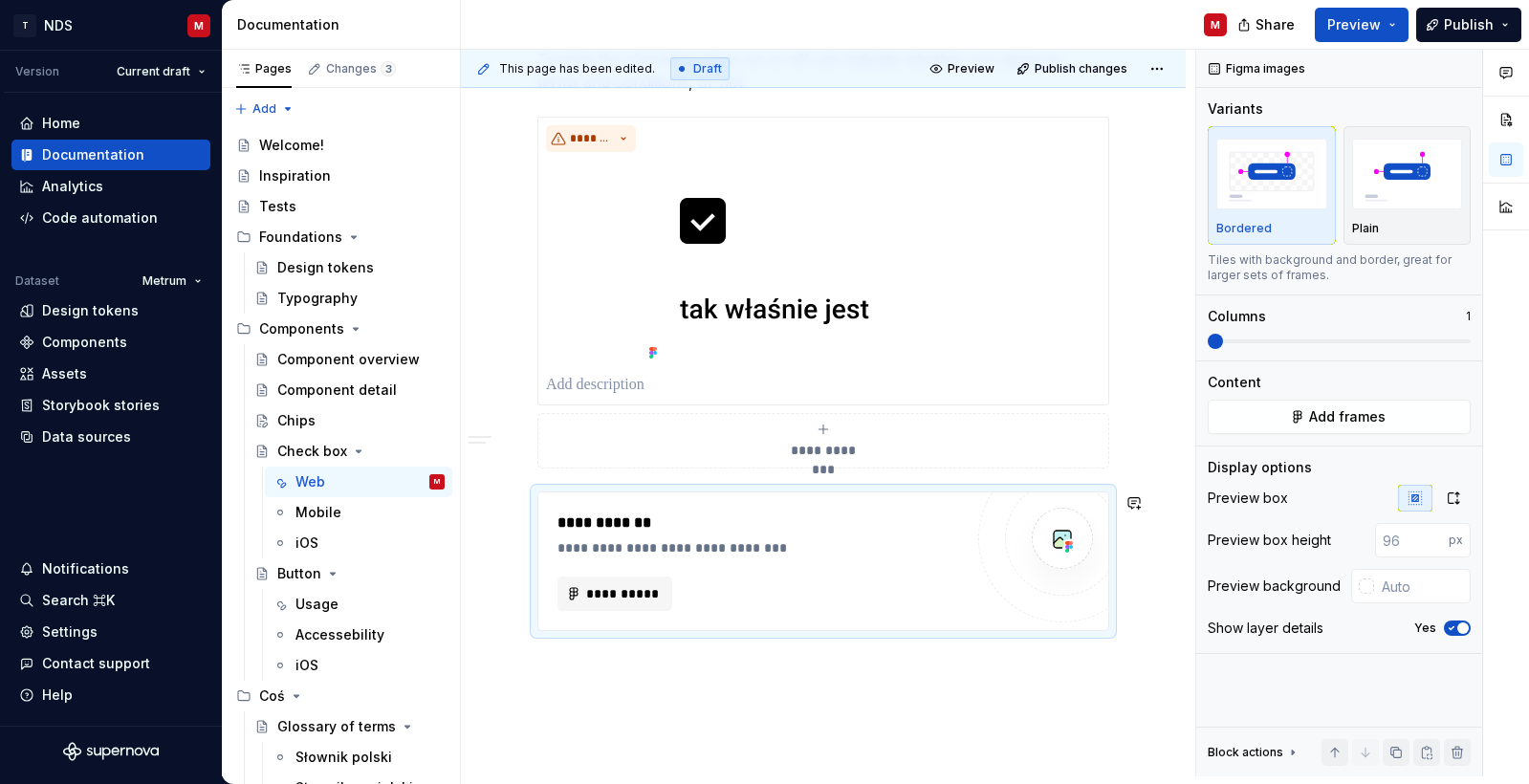 click on "**********" at bounding box center (823, -194) 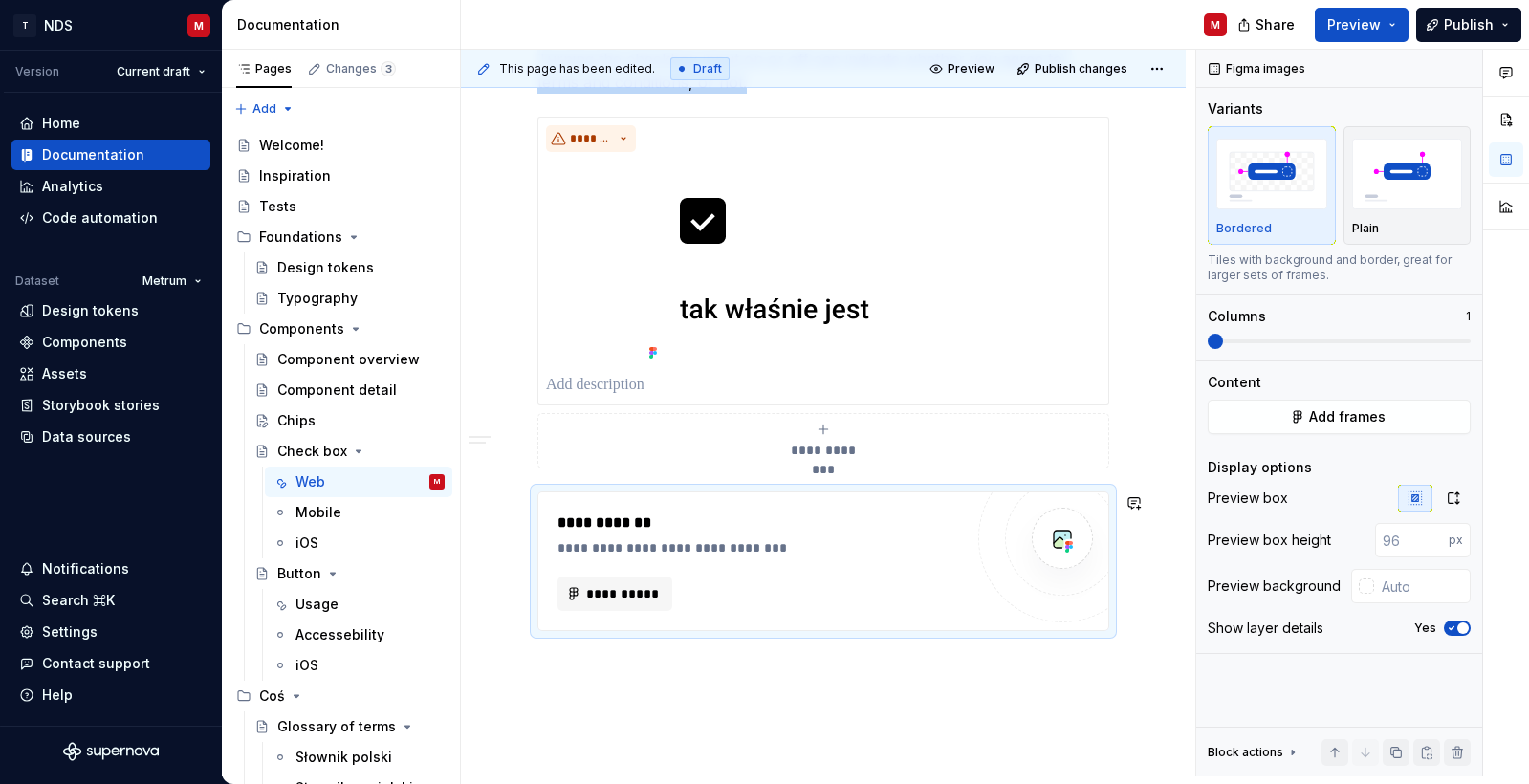 scroll, scrollTop: 1552, scrollLeft: 0, axis: vertical 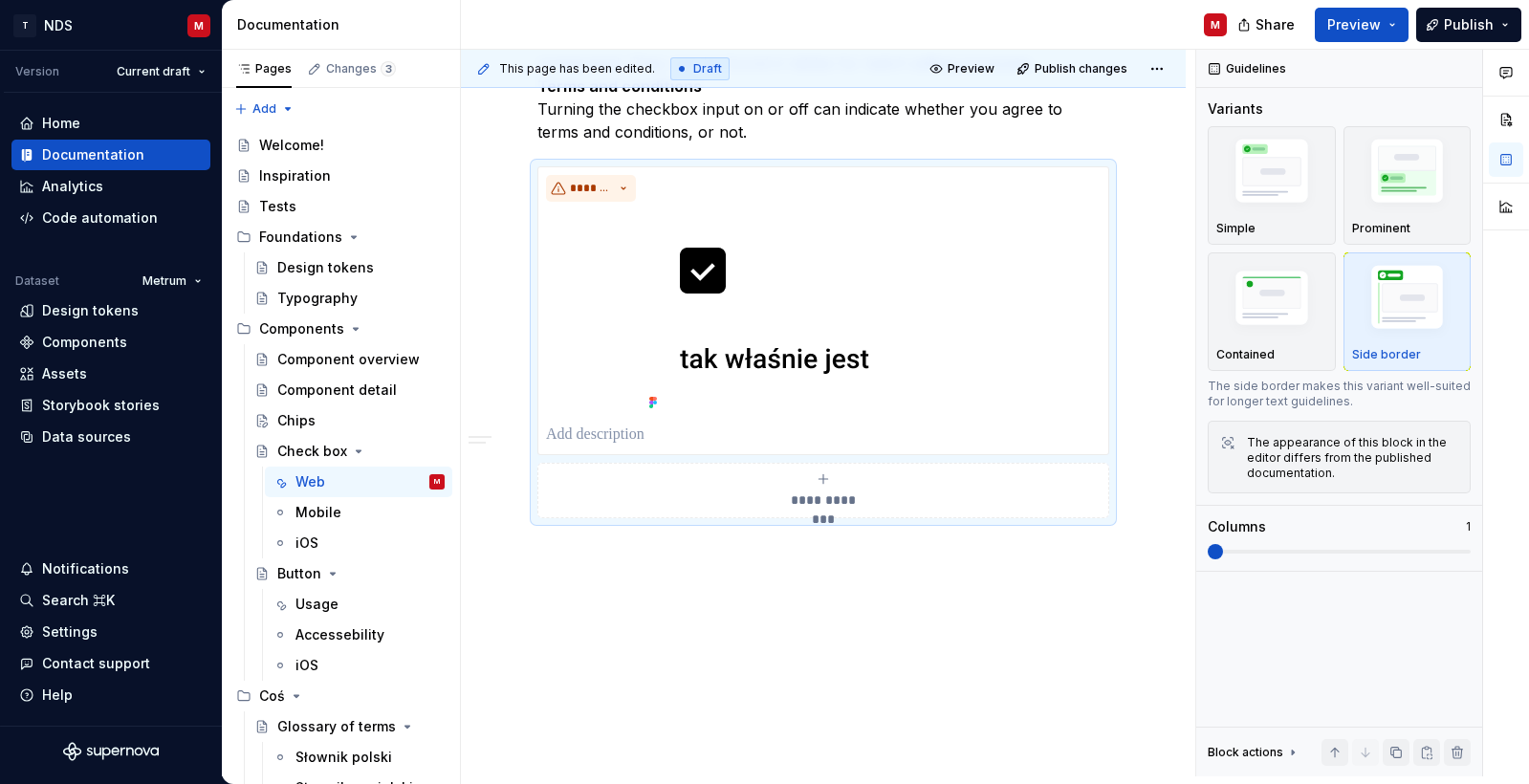 click on "**********" at bounding box center [823, -226] 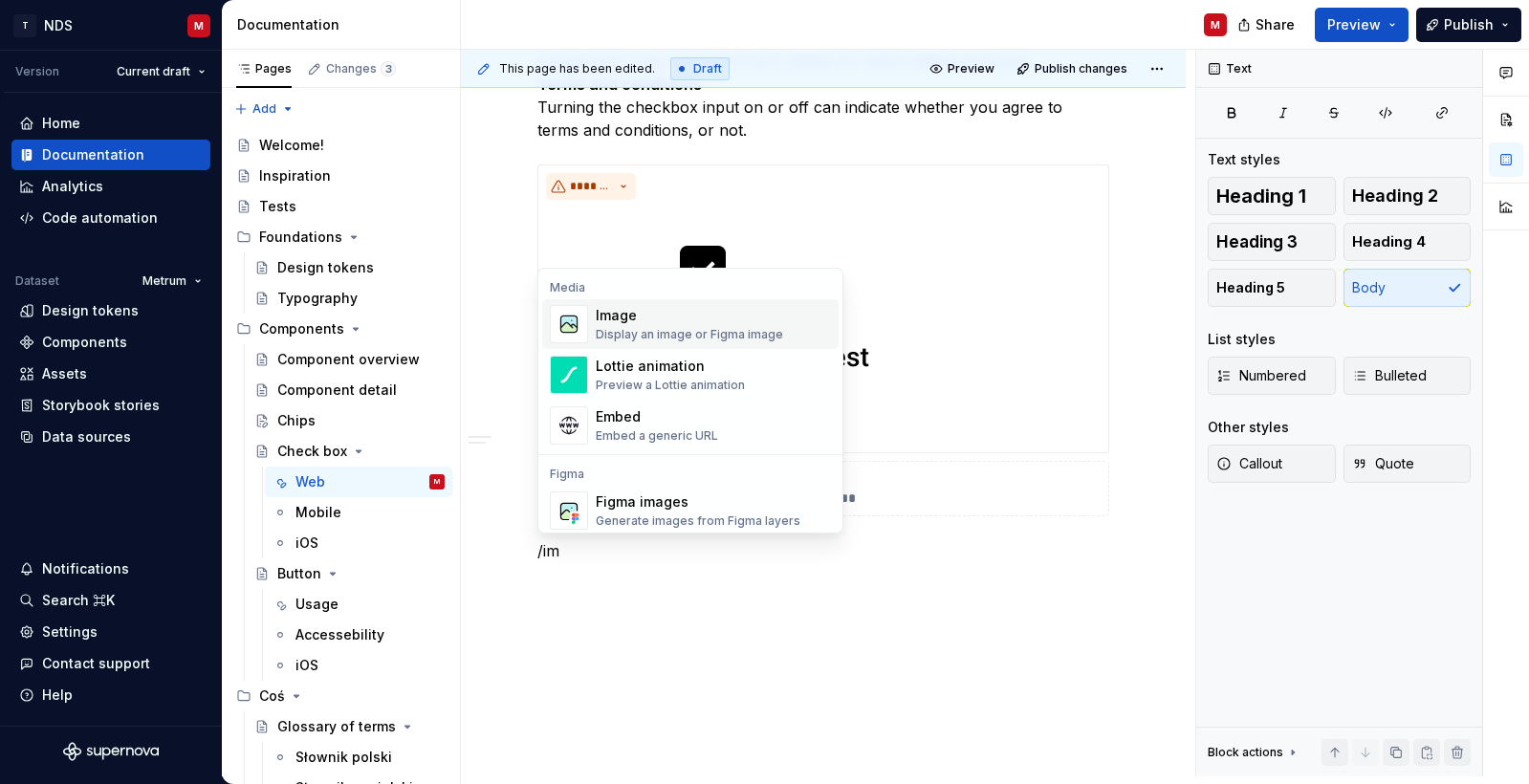 click on "Display an image or Figma image" at bounding box center [689, 335] 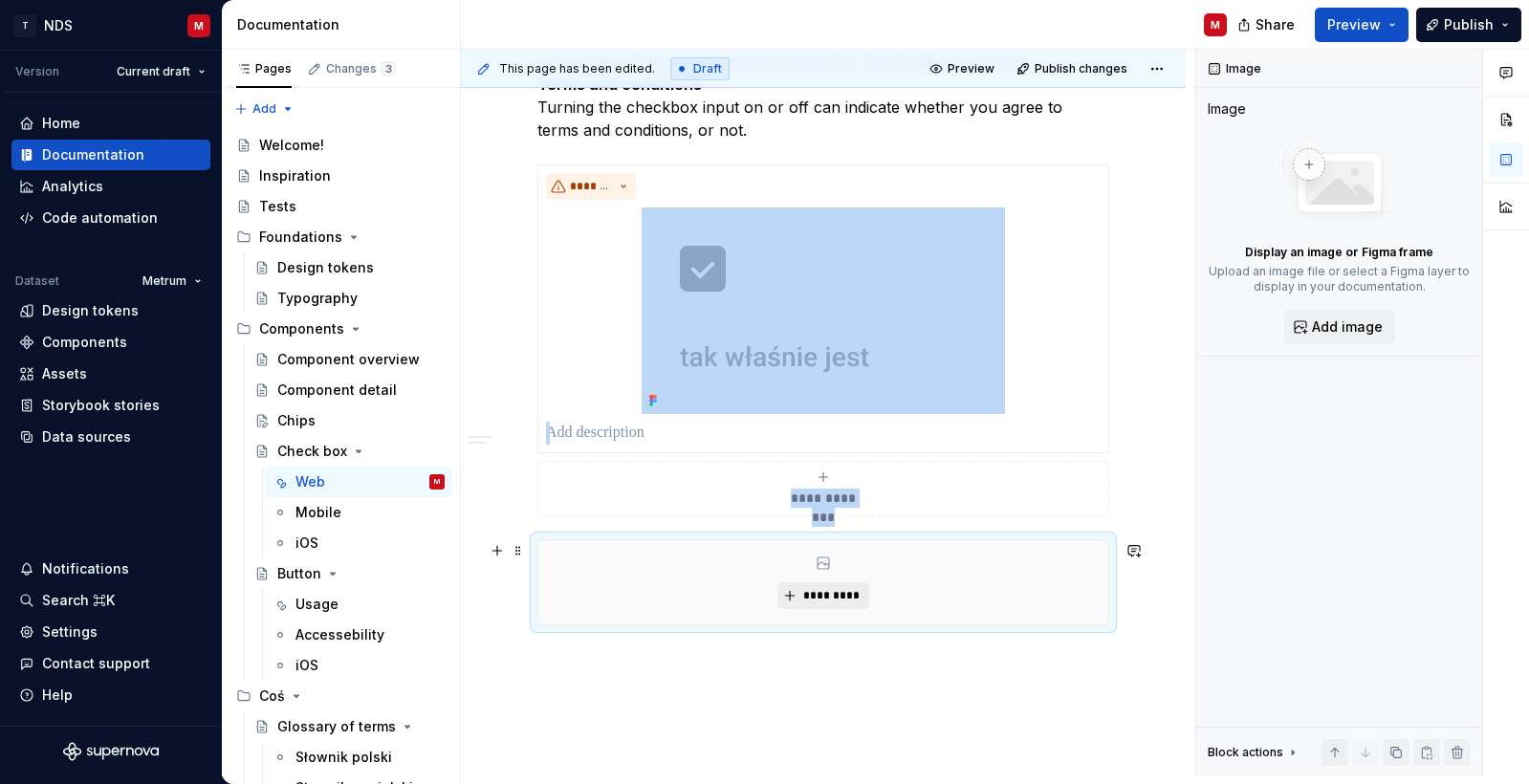 click on "*********" at bounding box center [830, 596] 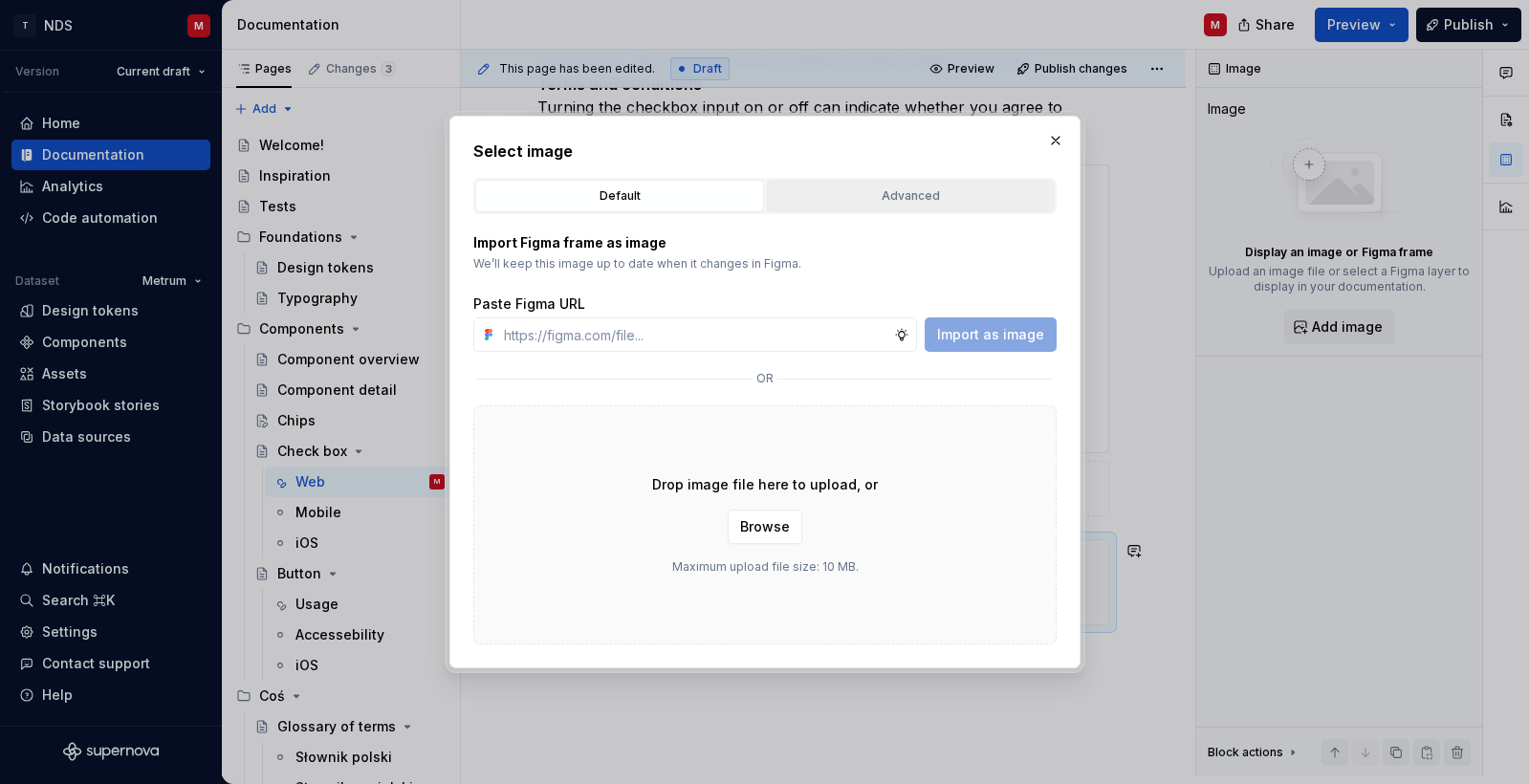 click on "Advanced" at bounding box center [910, 196] 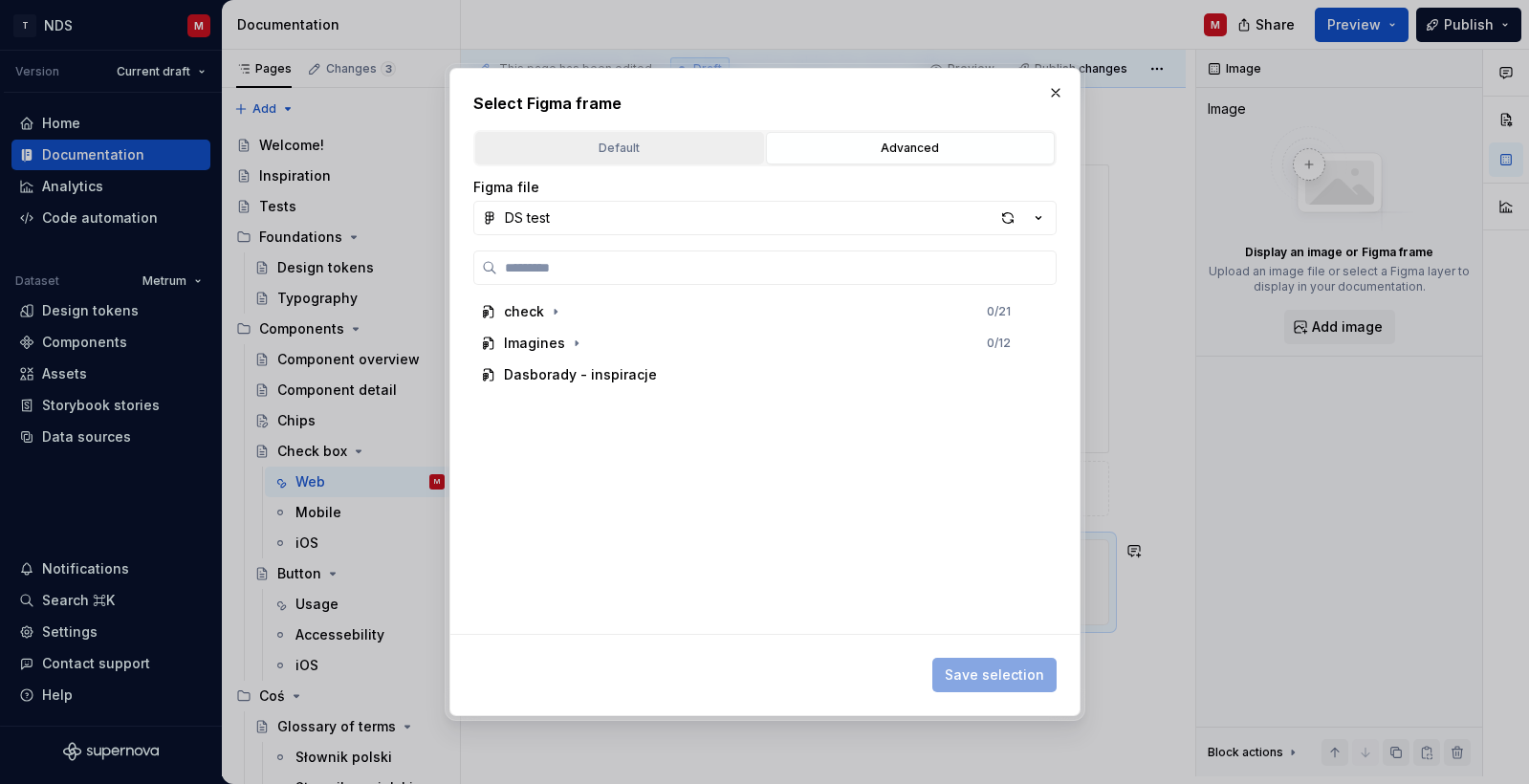 click on "Default" at bounding box center [620, 148] 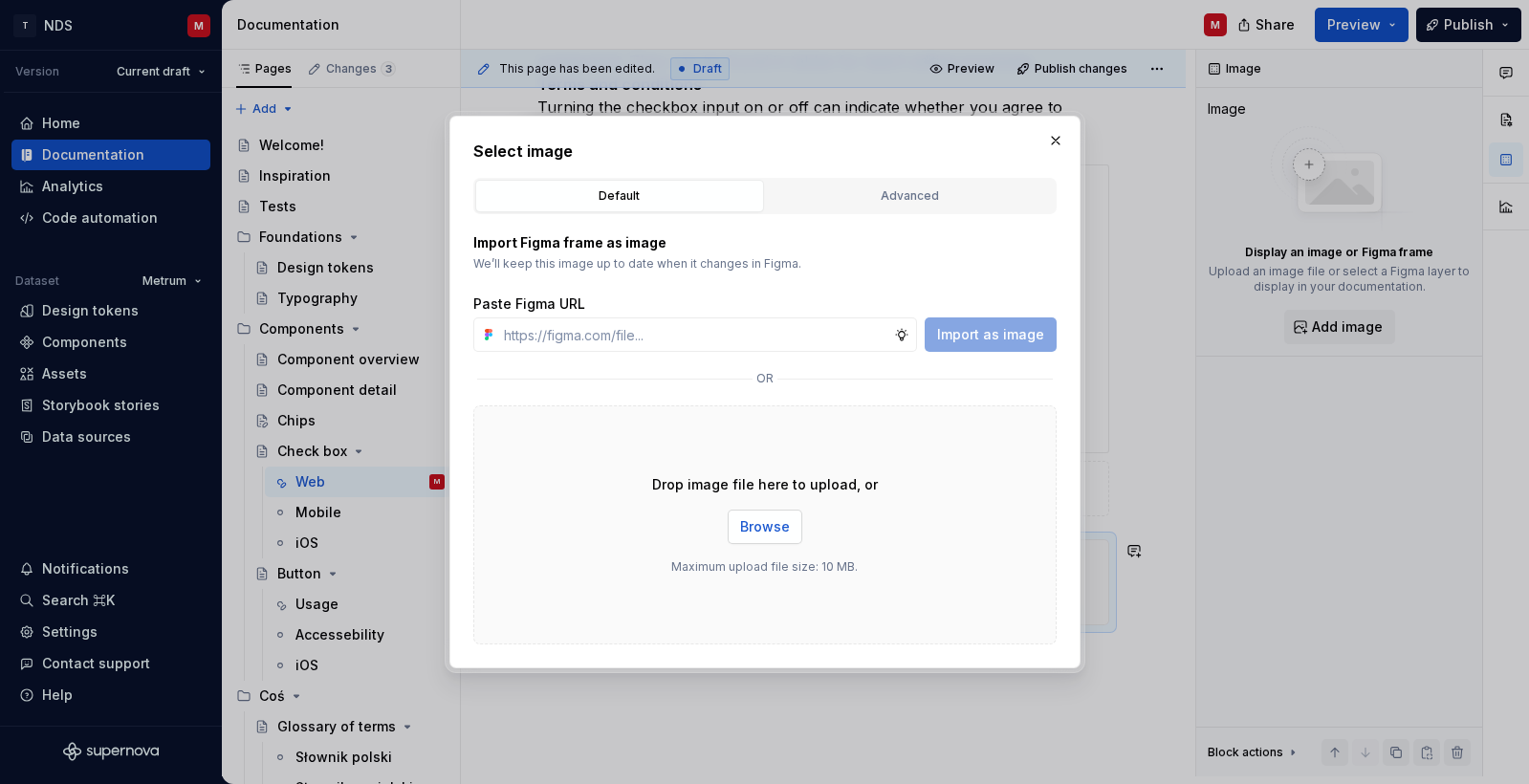 click on "Browse" at bounding box center (765, 527) 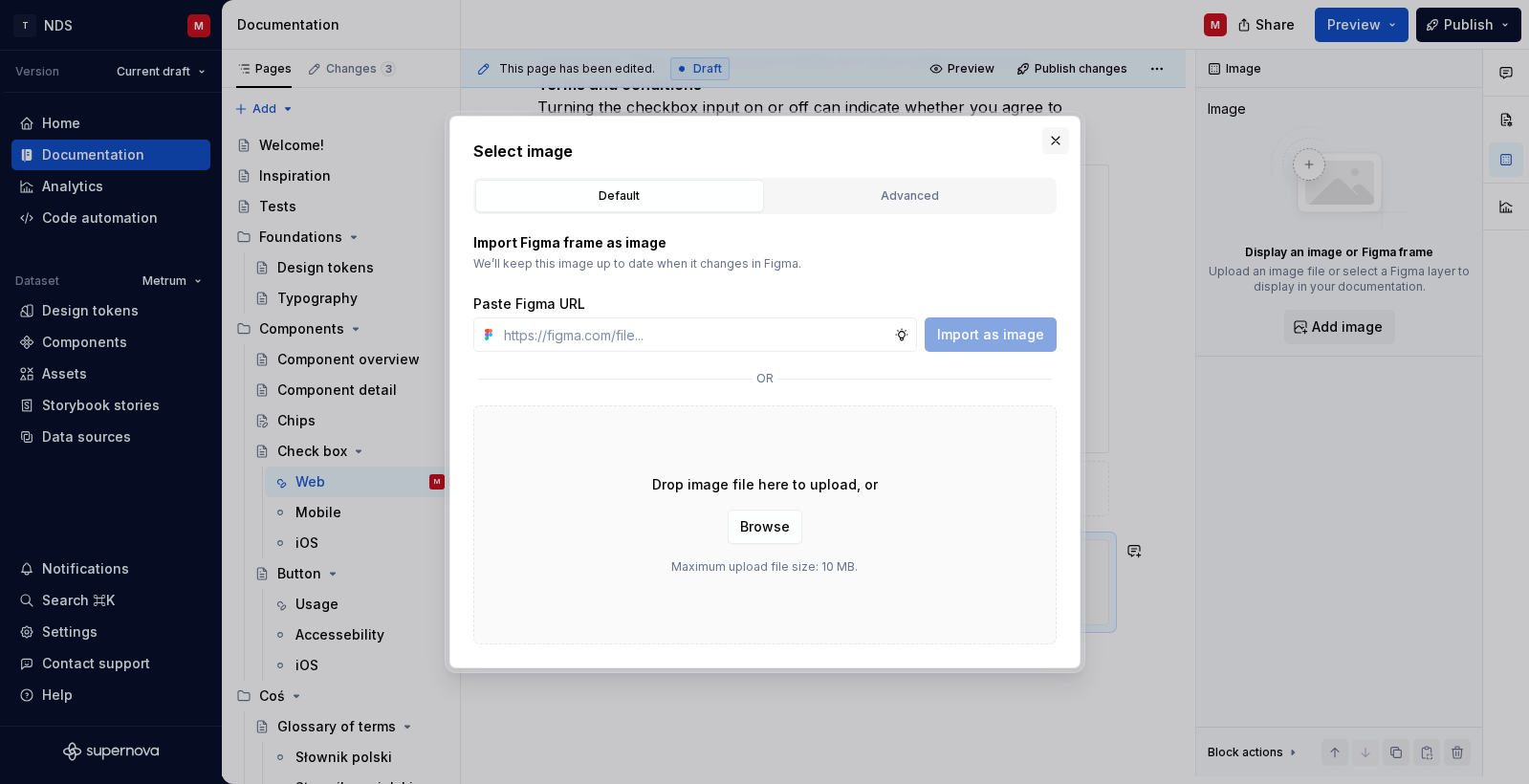 click at bounding box center (1056, 141) 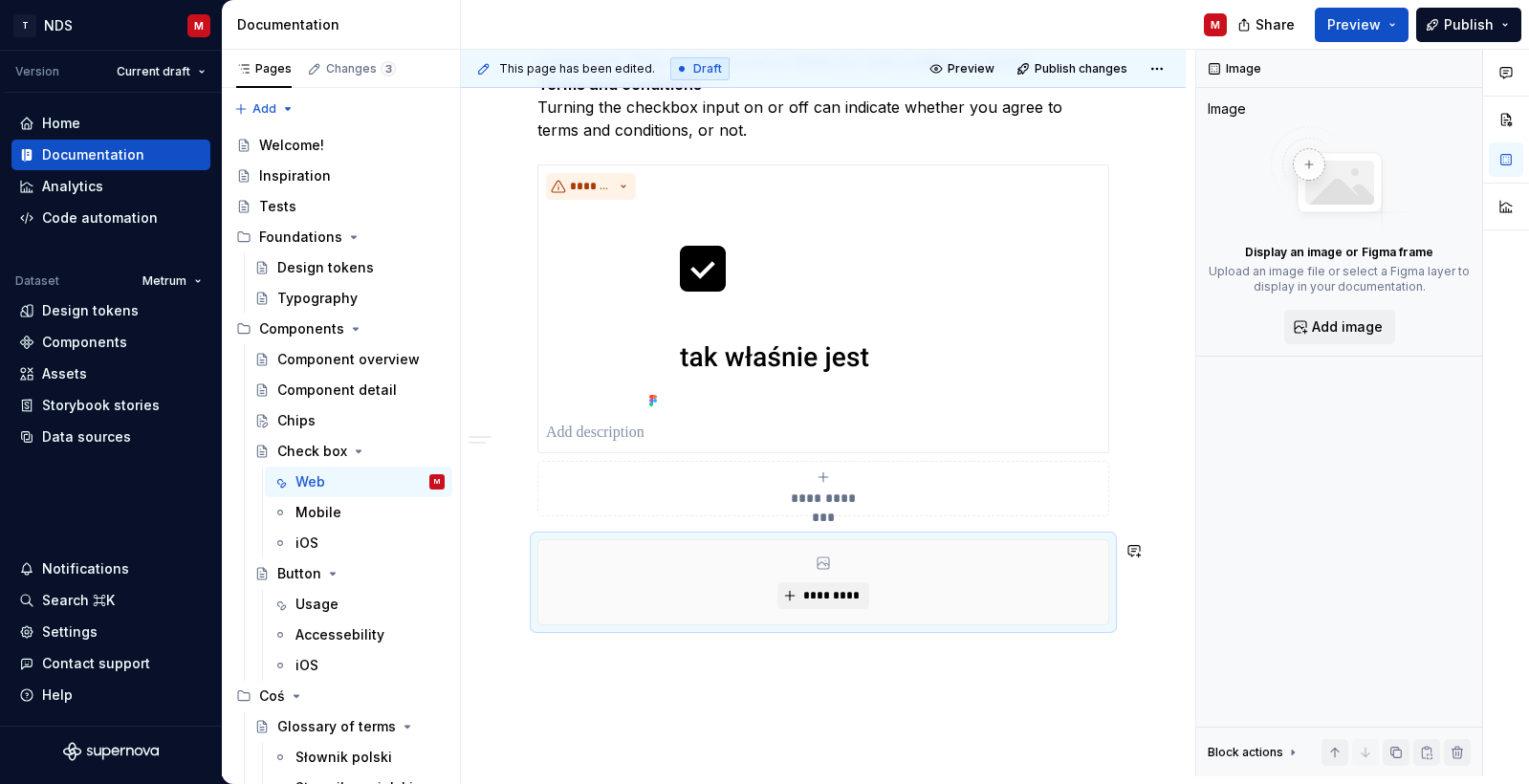 click on "**********" at bounding box center (828, 413) 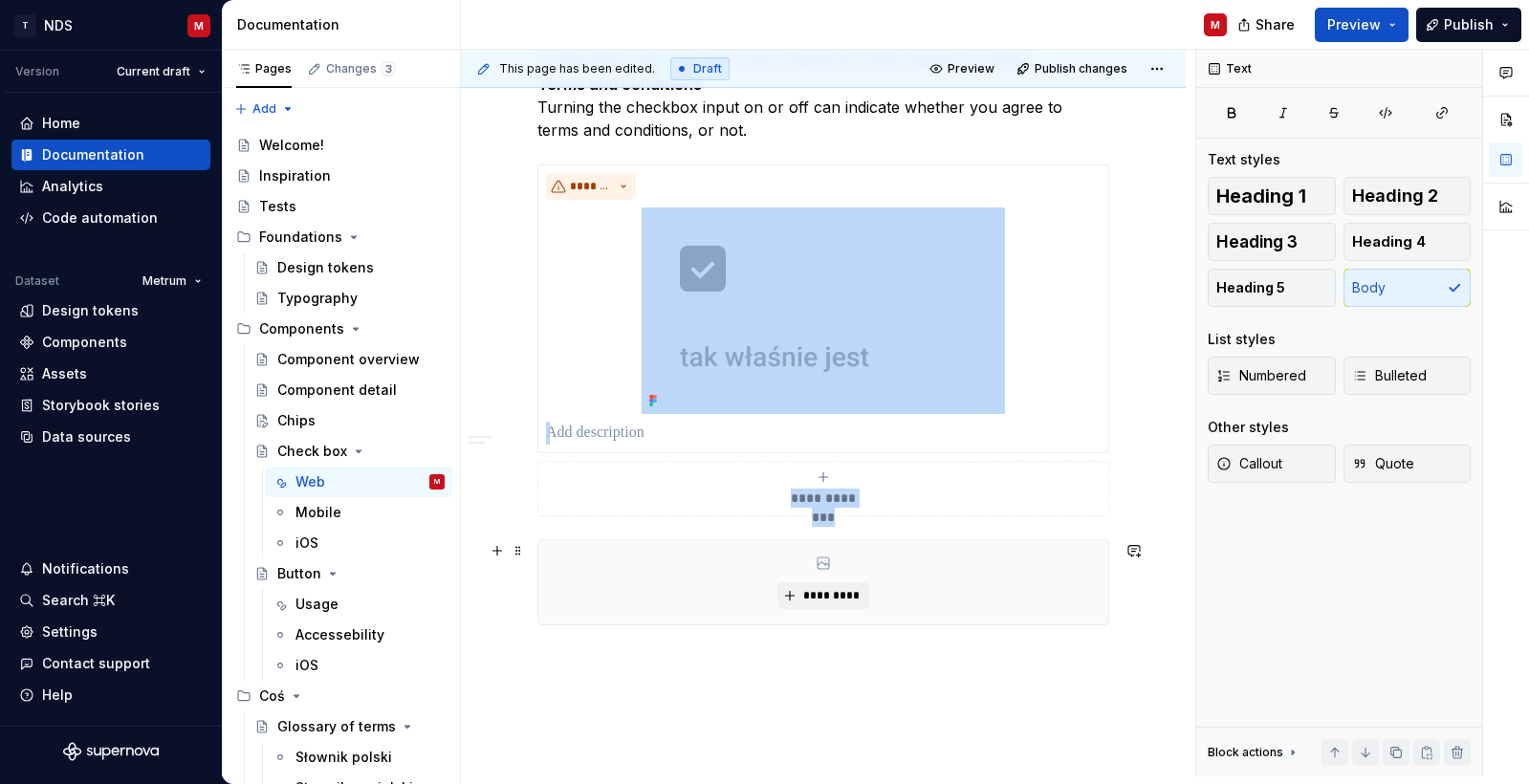 click on "*********" at bounding box center (823, 582) 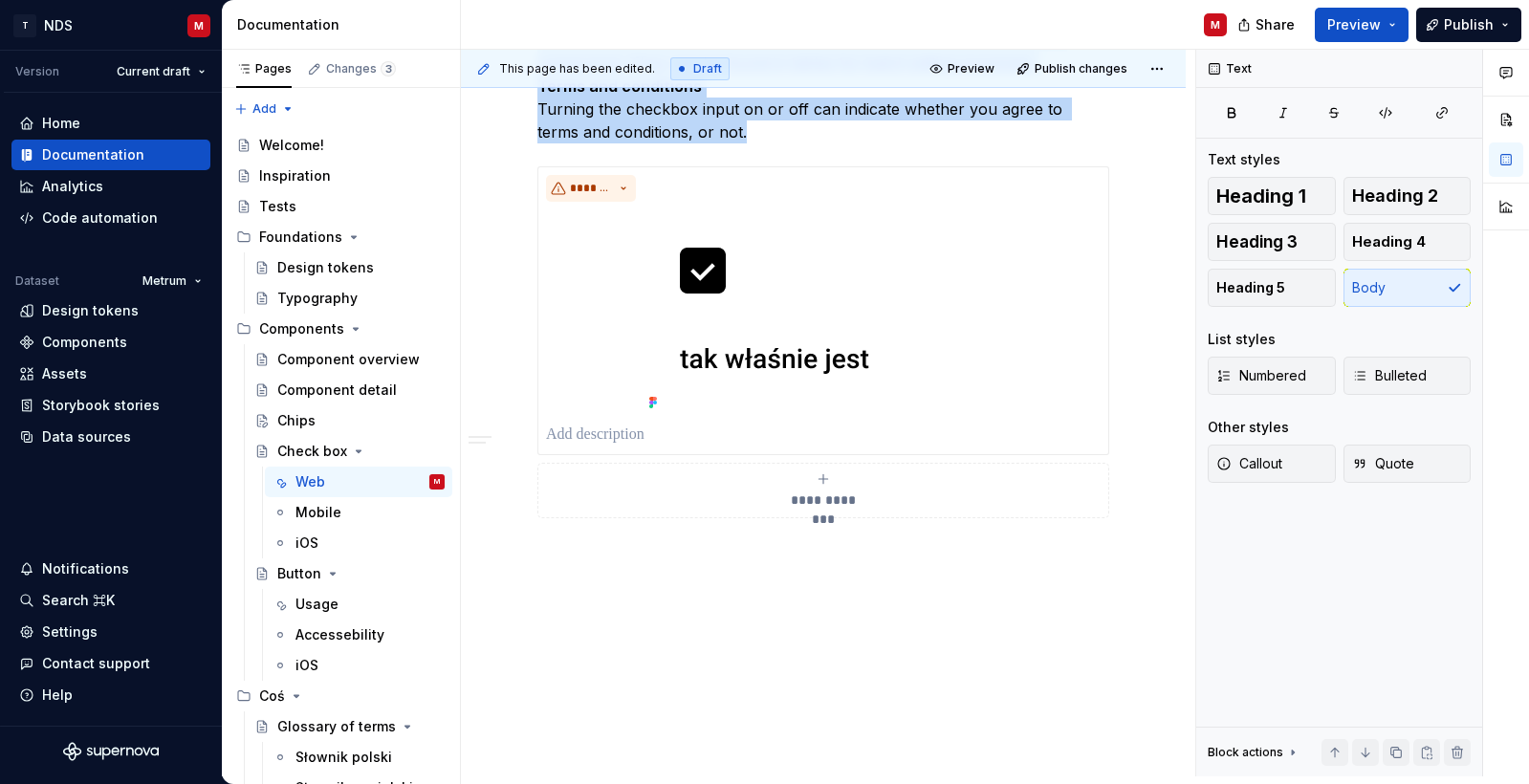 click on "**********" at bounding box center [823, -226] 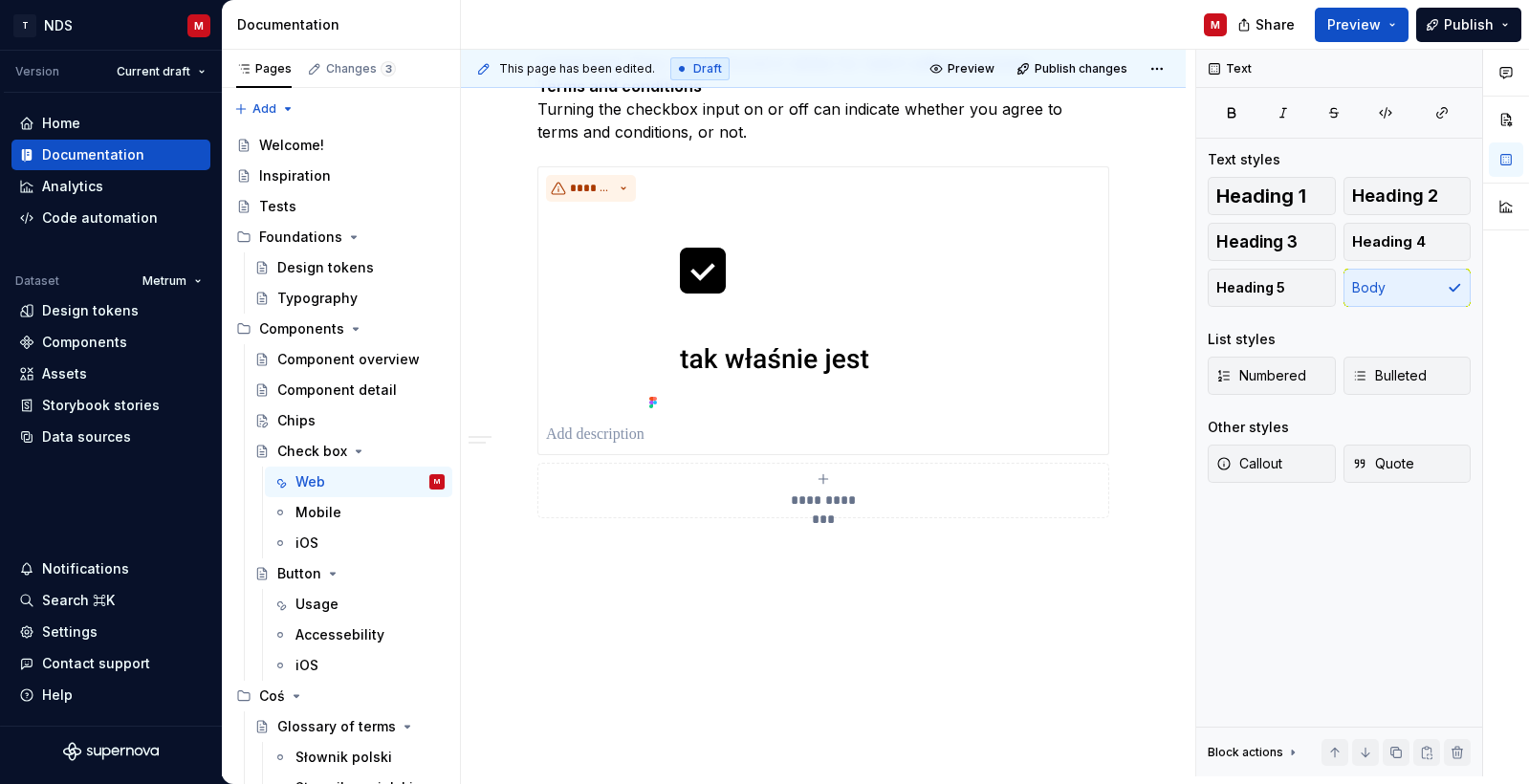 click on "**********" at bounding box center (828, 413) 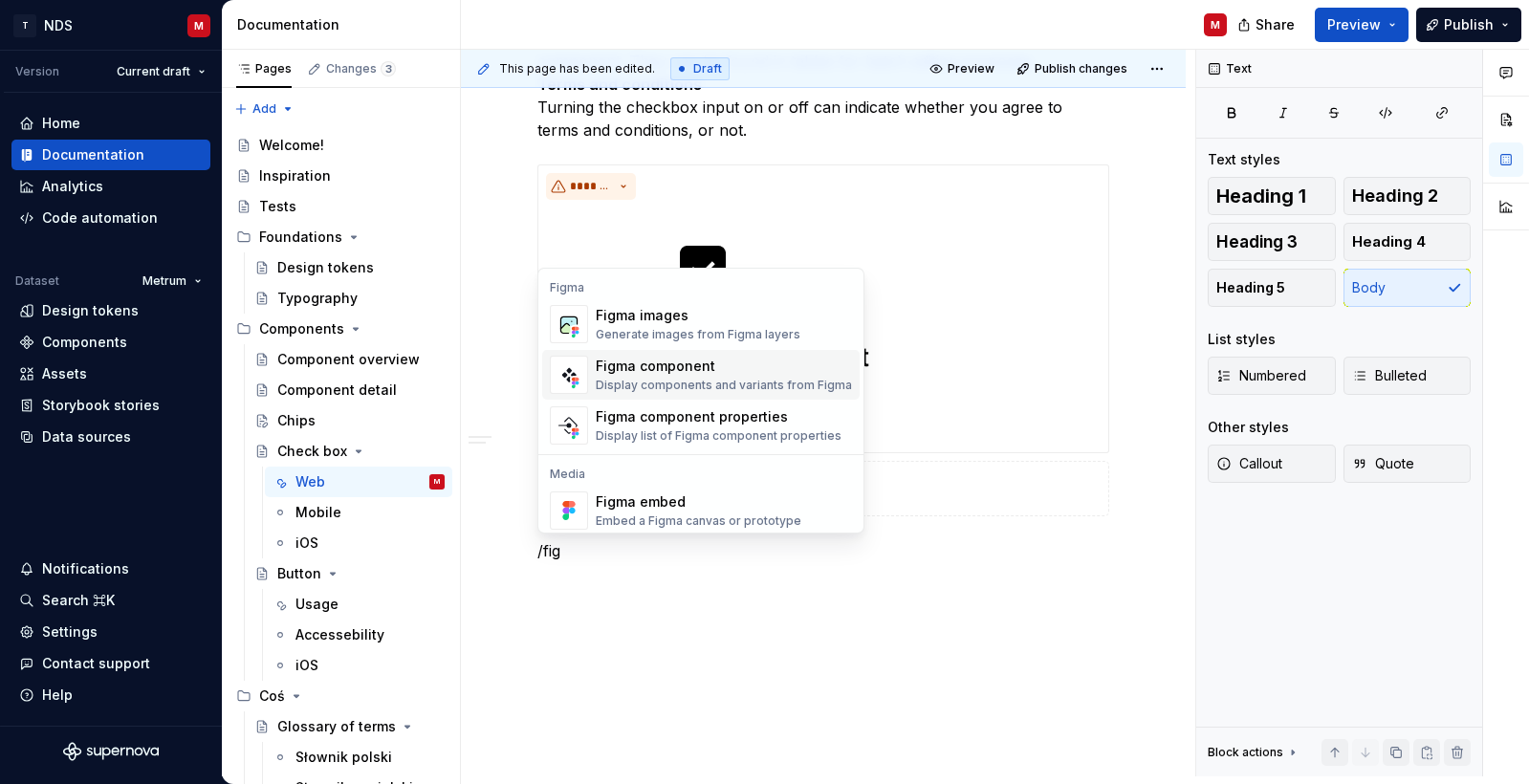 click on "Figma component Display components and variants from Figma" at bounding box center [724, 375] 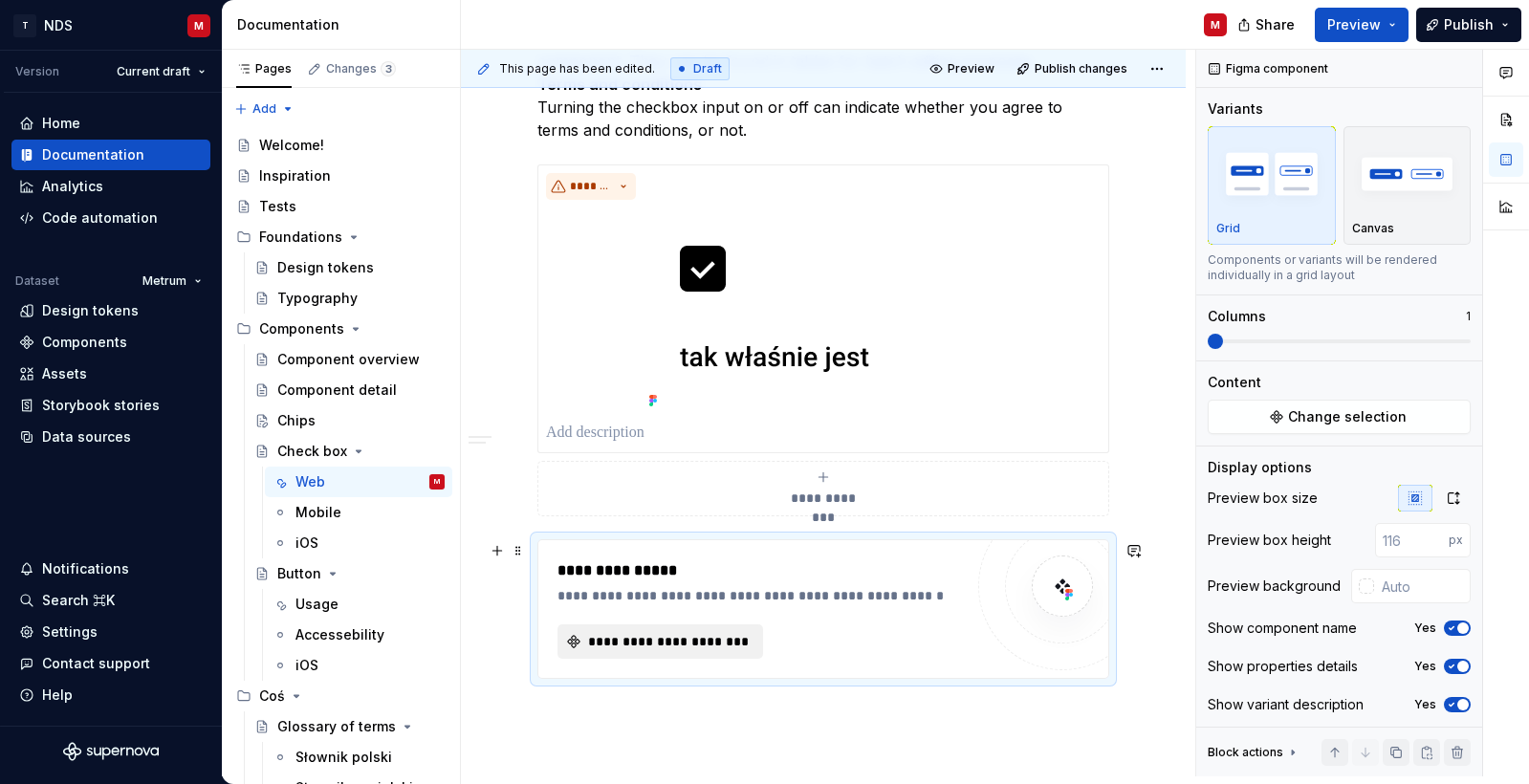 click on "**********" at bounding box center [667, 642] 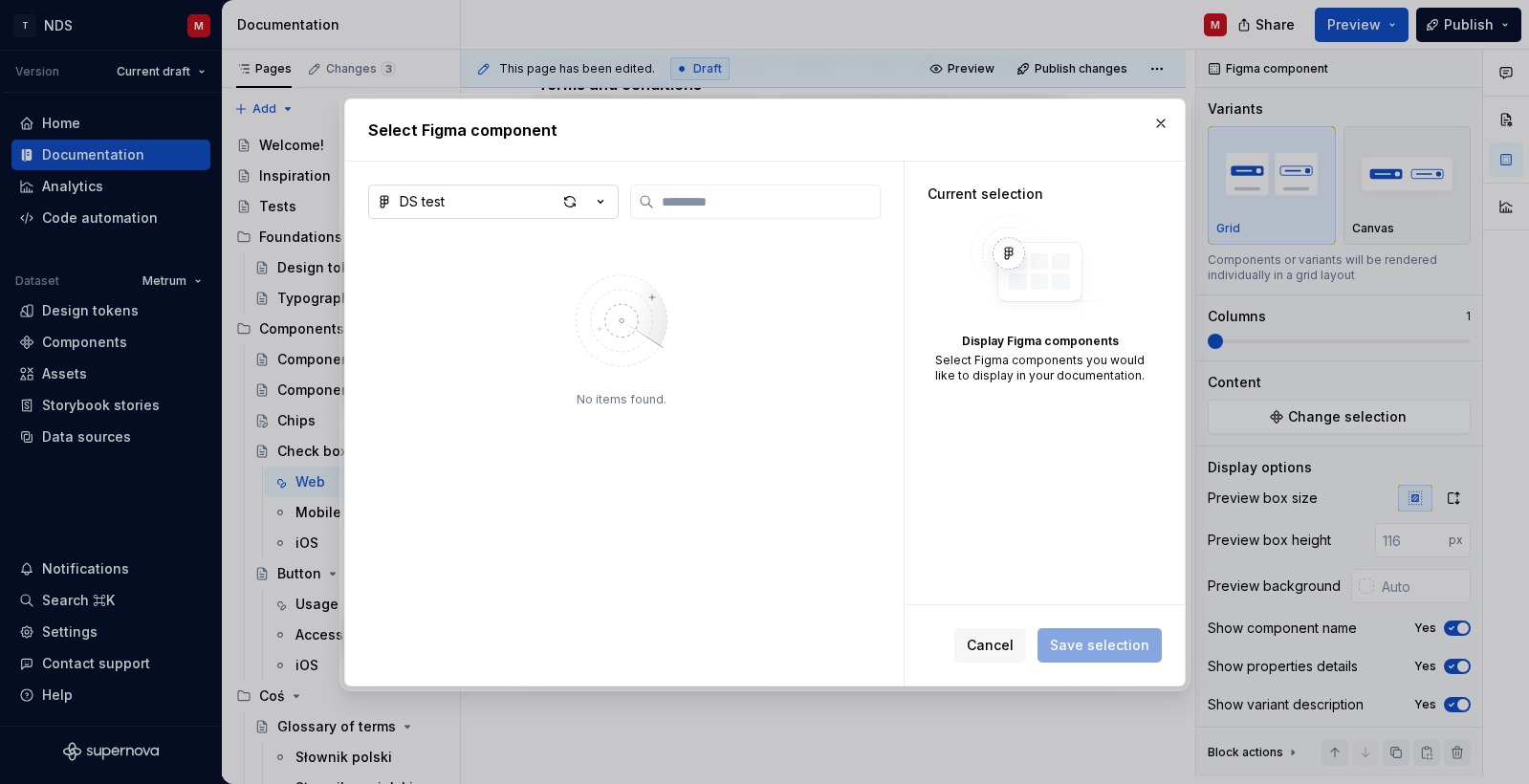 click at bounding box center [583, 202] 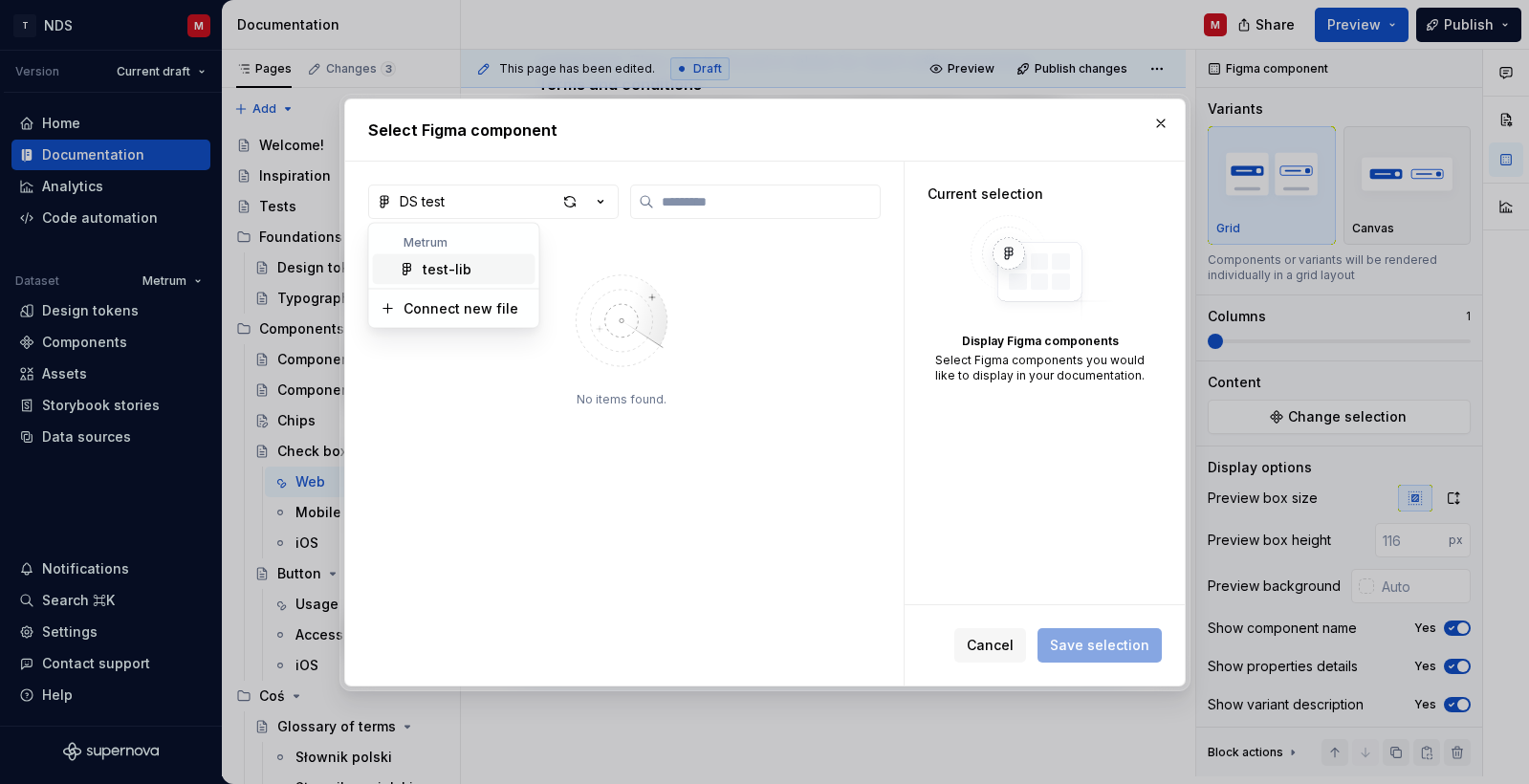click on "test-lib" at bounding box center (475, 270) 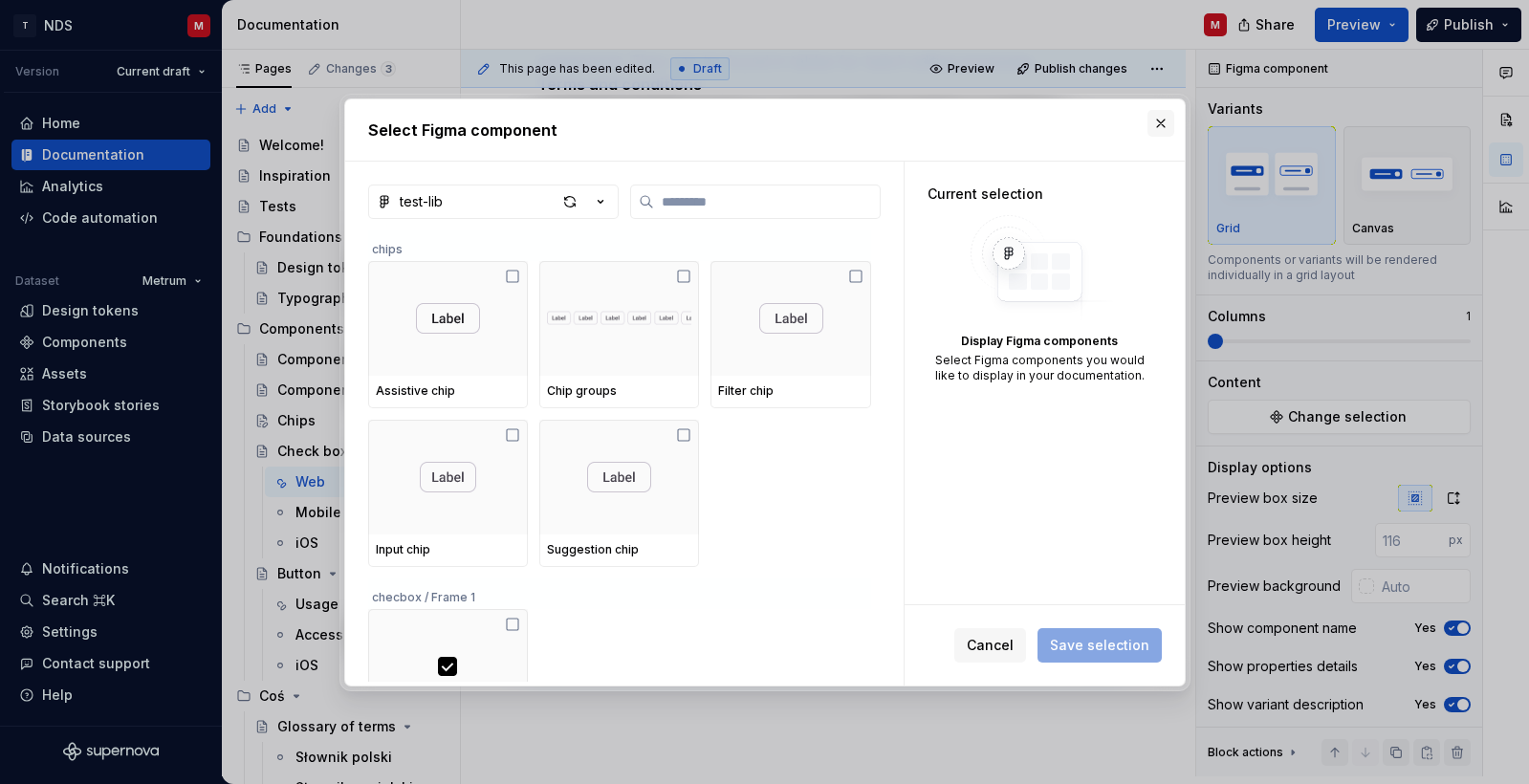 click at bounding box center (1161, 123) 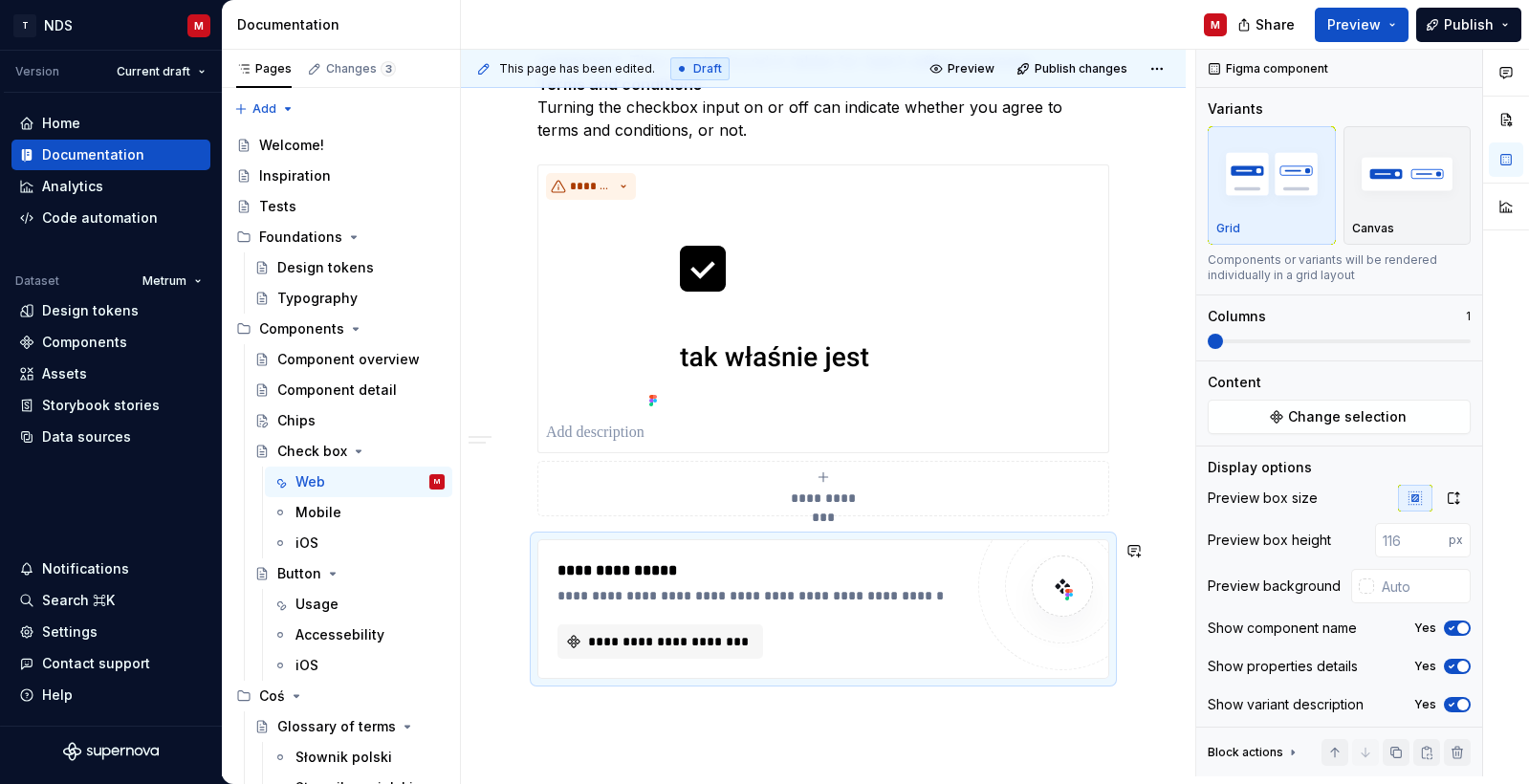 click on "**********" at bounding box center (823, -146) 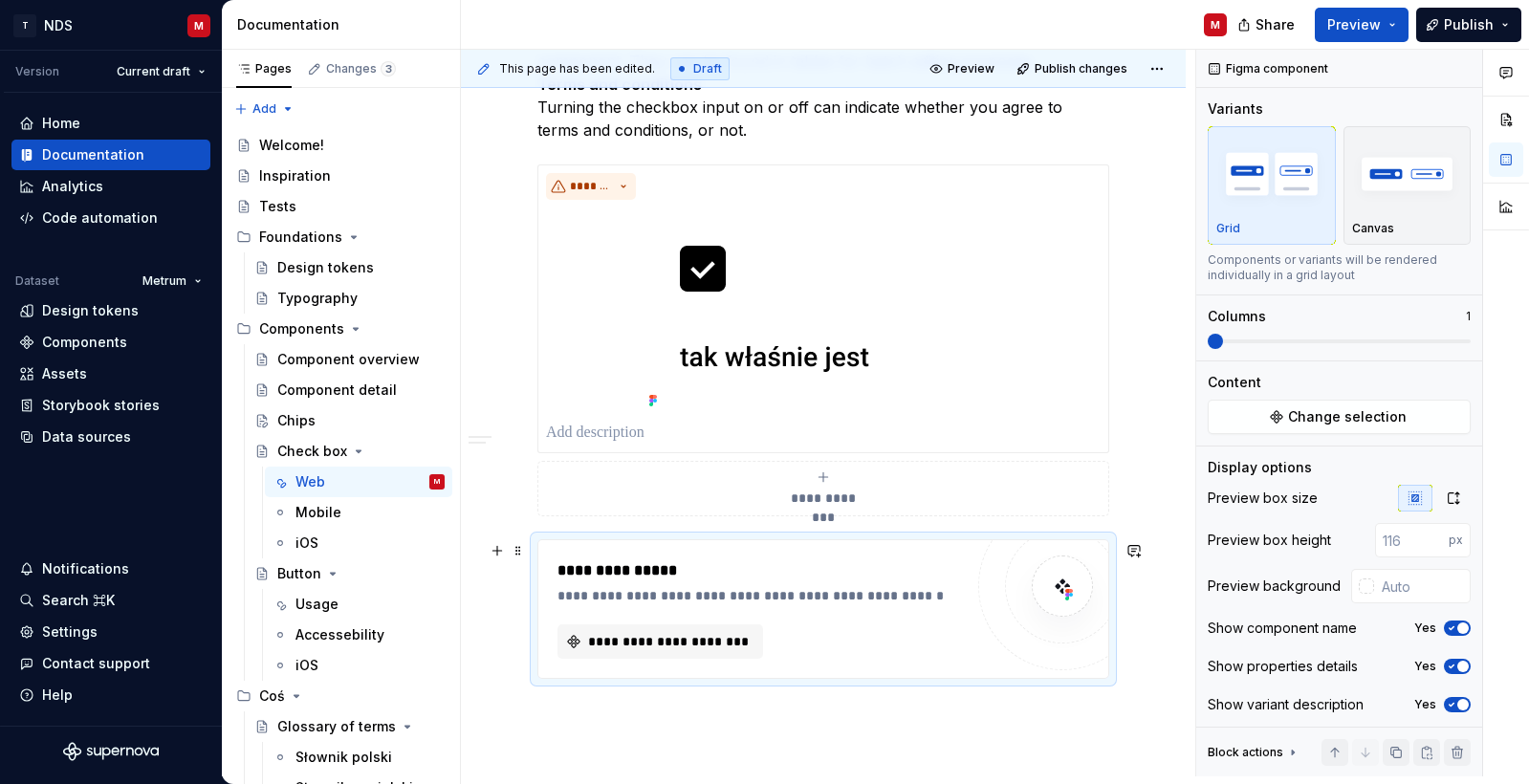 click on "**********" at bounding box center (823, -146) 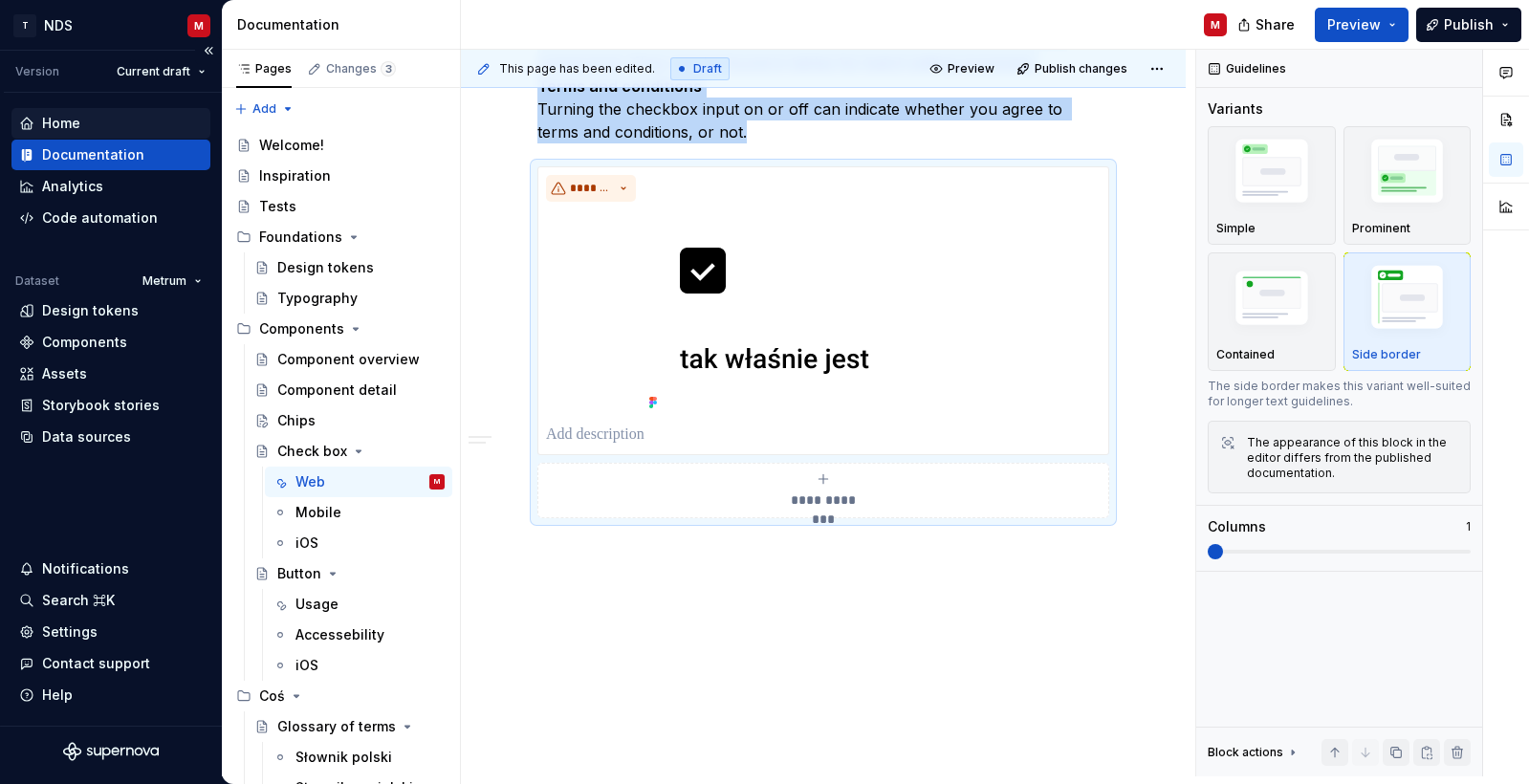 click on "Home" at bounding box center (61, 123) 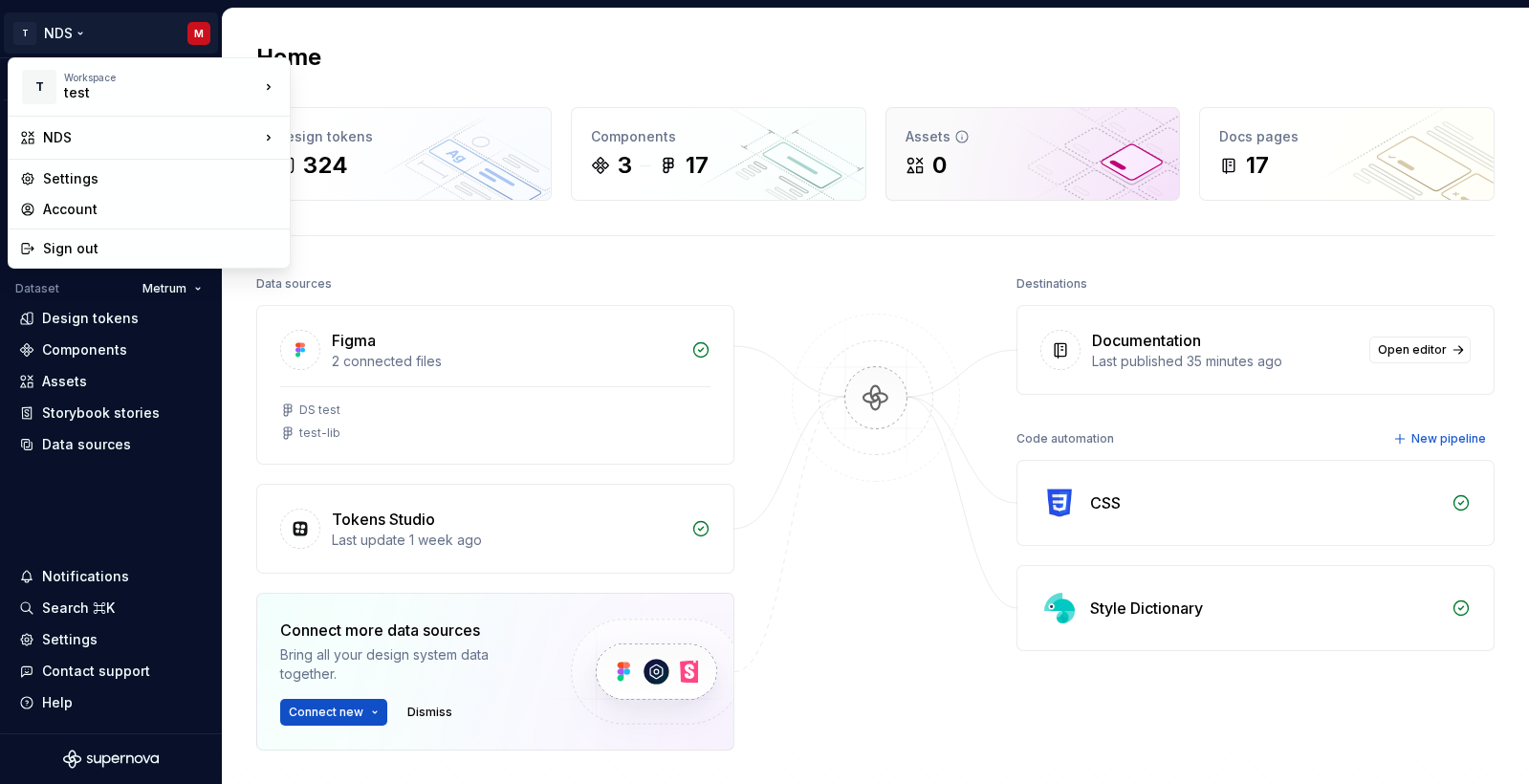 click on "T NDS M Version Current draft Home Documentation Analytics Code automation Dataset Metrum Design tokens Components Assets Storybook stories Data sources Notifications Search ⌘K Settings Contact support Help Home Design tokens 324 Components 3 17 Assets 0 Docs pages 17 Data sources Figma 2 connected files DS test test-lib Tokens Studio Last update 1 week ago Connect more data sources Bring all your design system data together. Connect new Dismiss Destinations Documentation Last published 35 minutes ago Open editor Code automation New pipeline CSS Style Dictionary Product documentation Learn how to build, manage and maintain design systems in smarter ways. Developer documentation Start delivering your design choices to your codebases right away. Join our Slack community Connect and learn with other design system practitioners.   * T Workspace test NDS Settings Account Sign out" at bounding box center [764, 392] 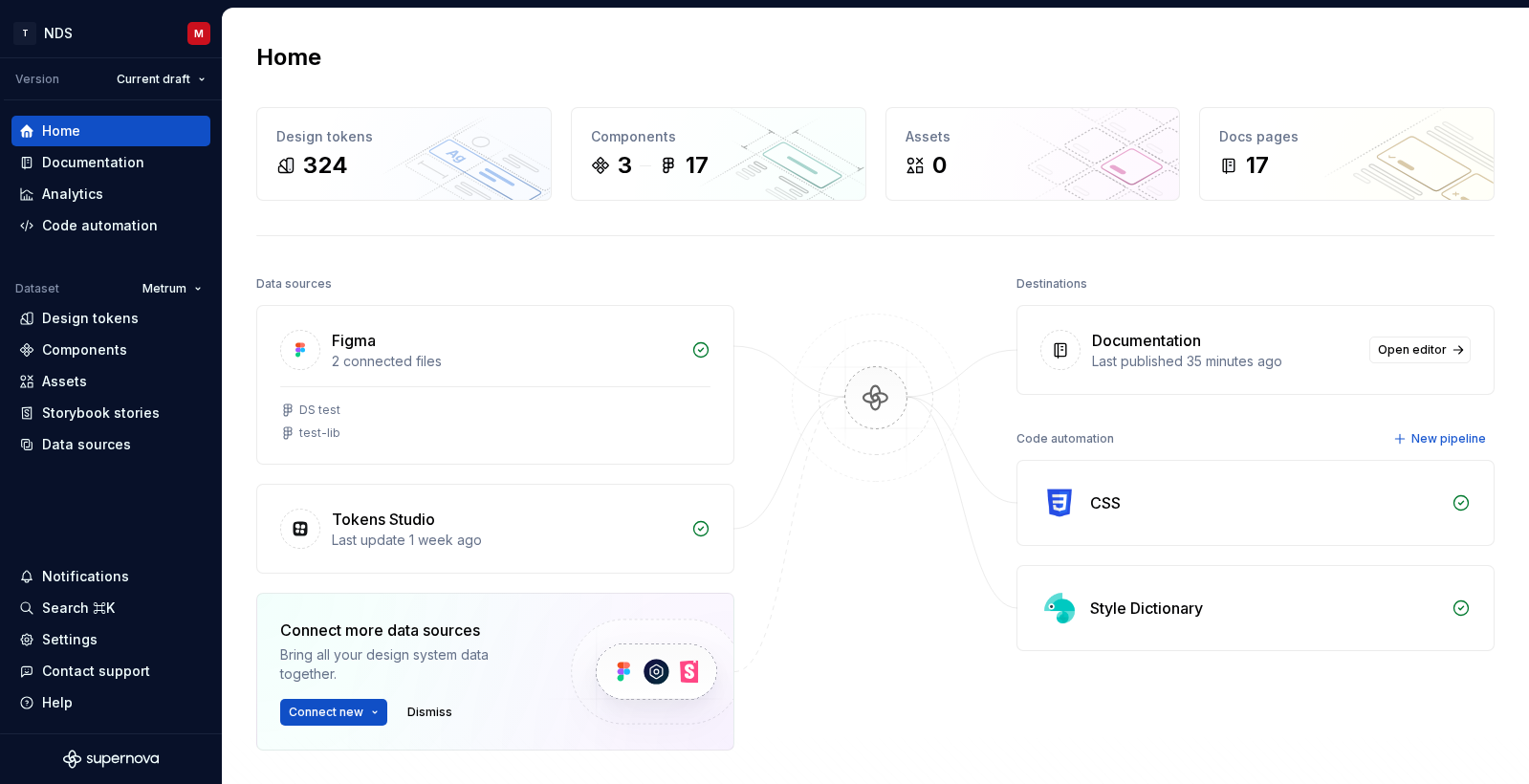 click on "T NDS M Version Current draft Home Documentation Analytics Code automation Dataset Metrum Design tokens Components Assets Storybook stories Data sources Notifications Search ⌘K Settings Contact support Help Home Design tokens 324 Components 3 17 Assets 0 Docs pages 17 Data sources Figma 2 connected files DS test test-lib Tokens Studio Last update 1 week ago Connect more data sources Bring all your design system data together. Connect new Dismiss Destinations Documentation Last published 35 minutes ago Open editor Code automation New pipeline CSS Style Dictionary Product documentation Learn how to build, manage and maintain design systems in smarter ways. Developer documentation Start delivering your design choices to your codebases right away. Join our Slack community Connect and learn with other design system practitioners.   *" at bounding box center [764, 392] 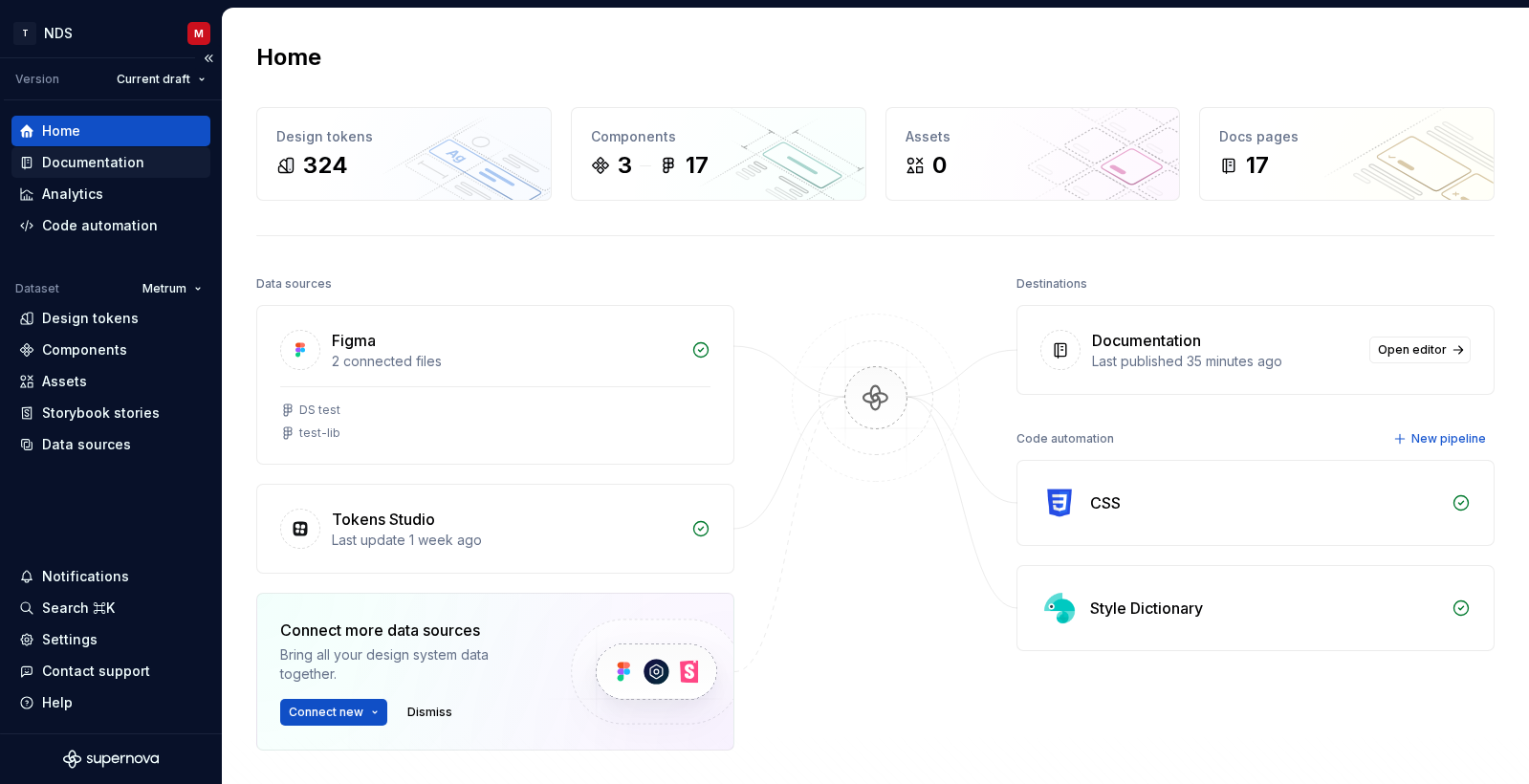 click on "Documentation" at bounding box center (93, 163) 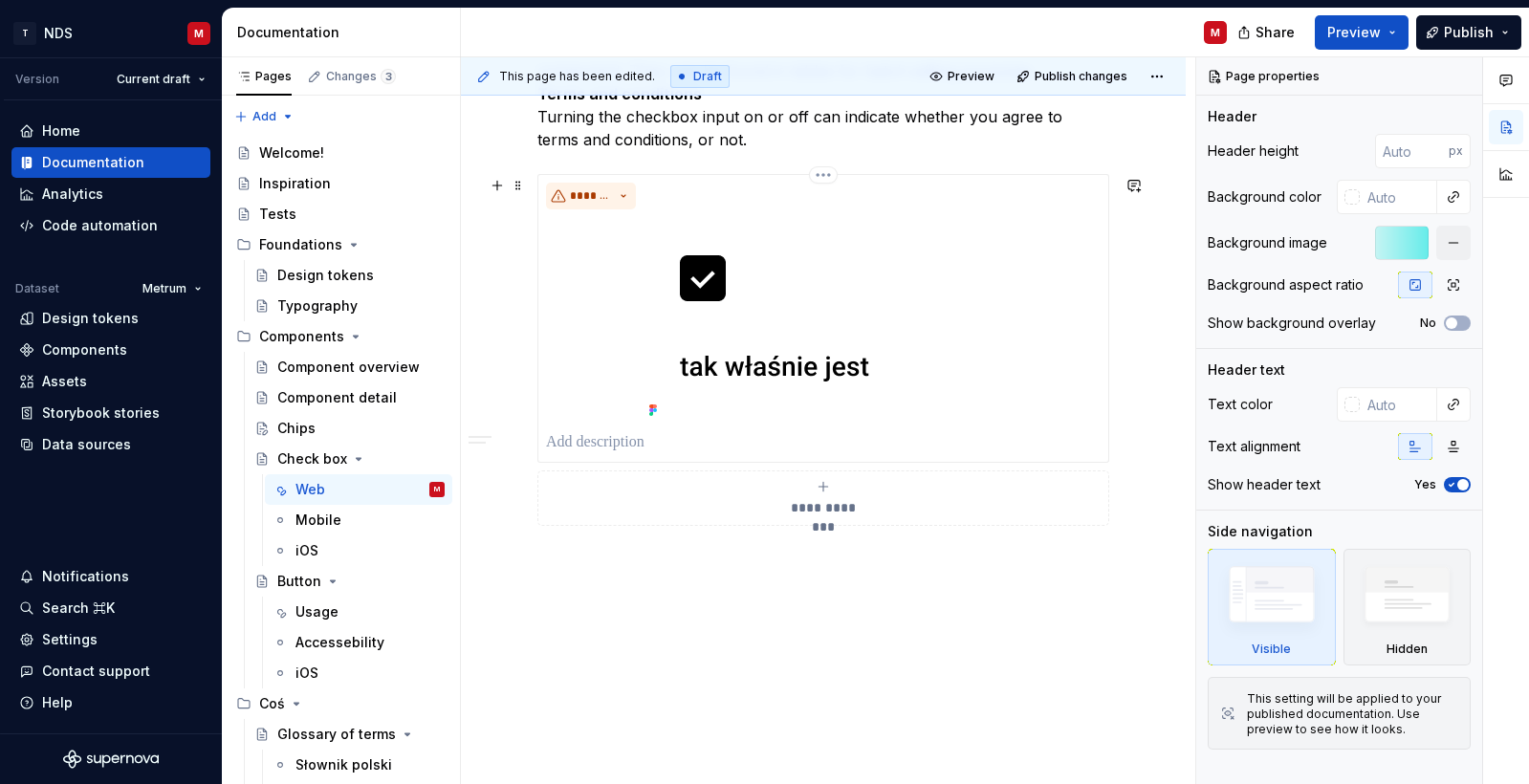 scroll, scrollTop: 1552, scrollLeft: 0, axis: vertical 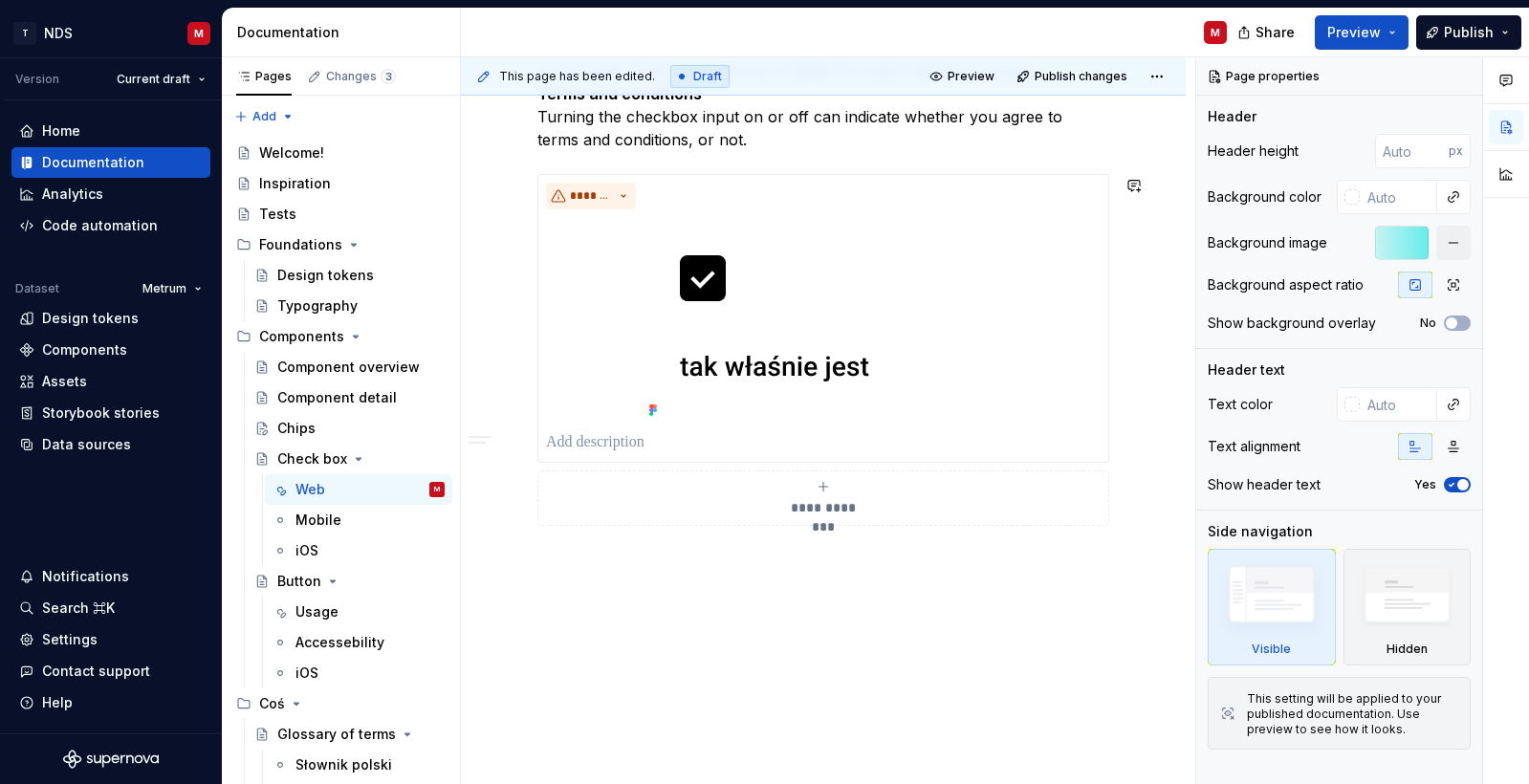 click on "**********" at bounding box center [823, -218] 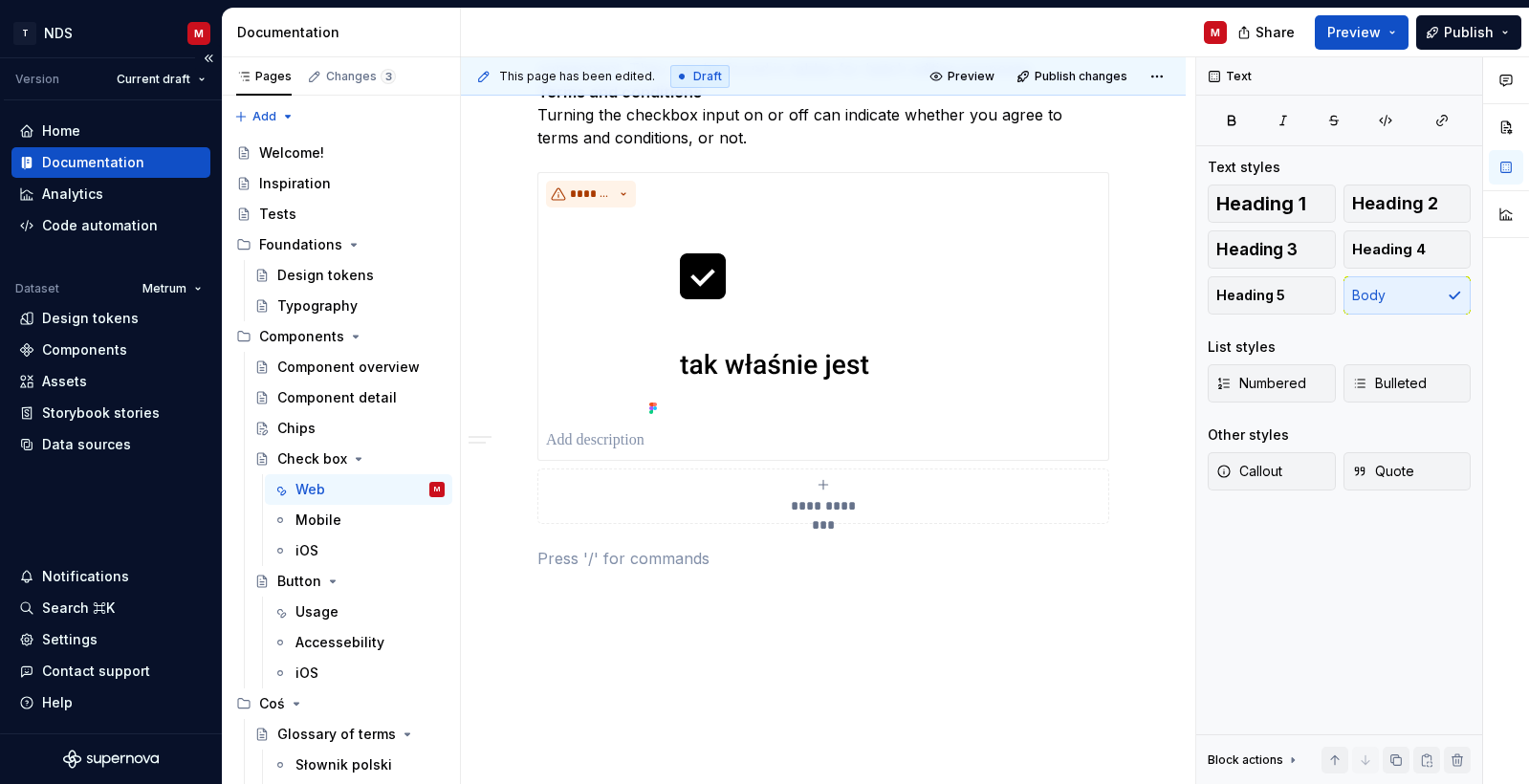 click on "Home Documentation Analytics Code automation Dataset Metrum Design tokens Components Assets Storybook stories Data sources Notifications Search ⌘K Settings Contact support Help" at bounding box center [111, 417] 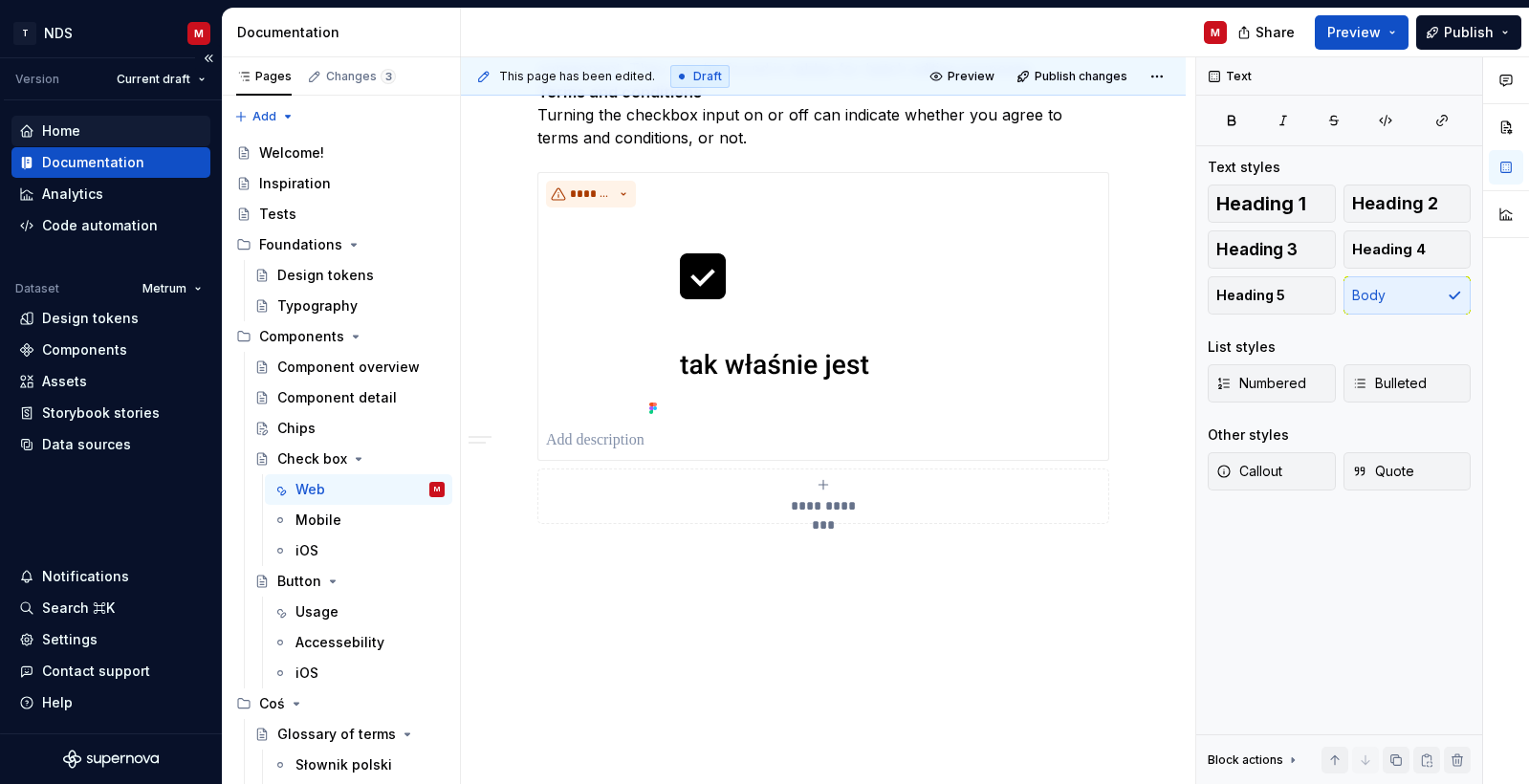 click on "Home" at bounding box center [111, 131] 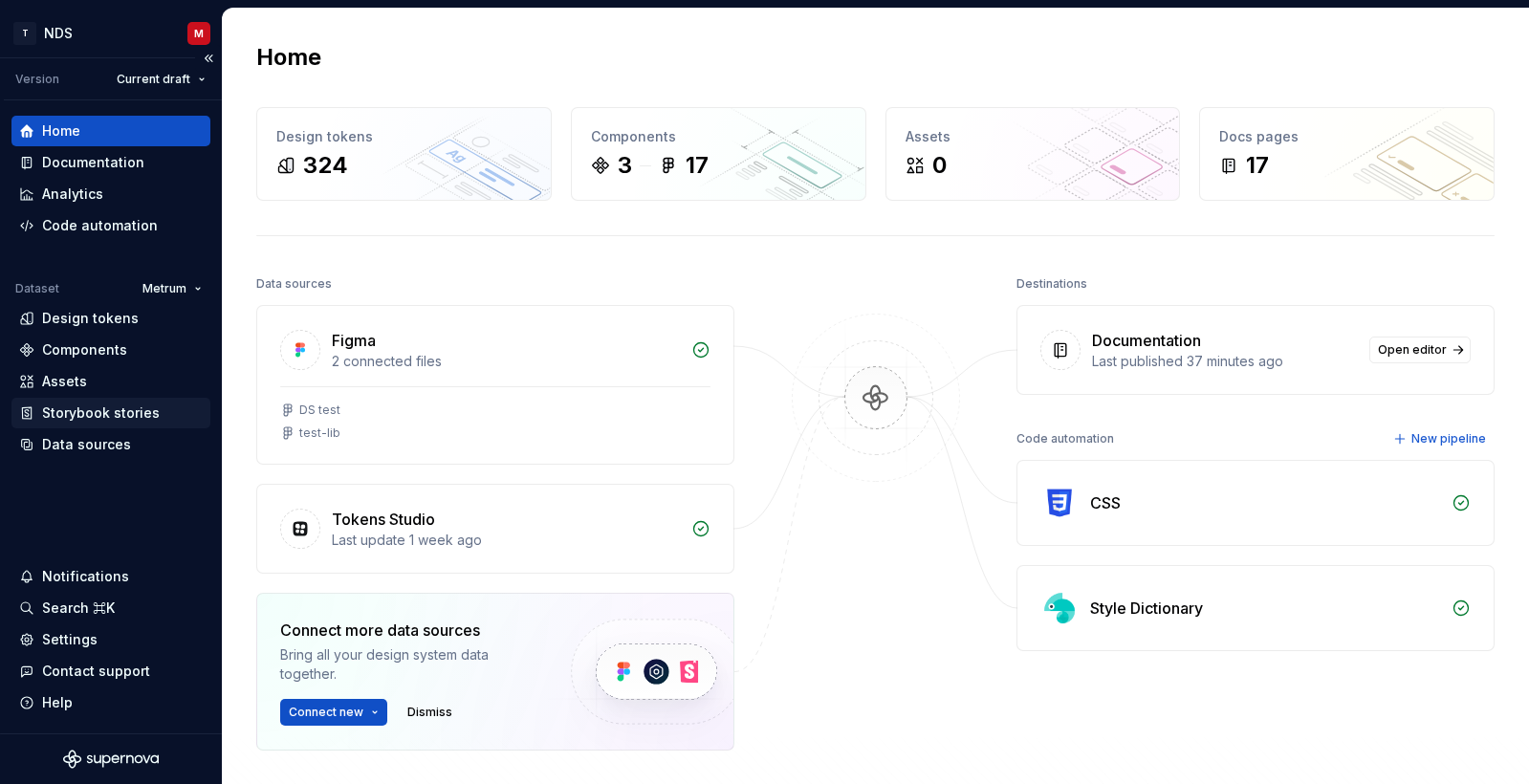 click on "Storybook stories" at bounding box center (100, 413) 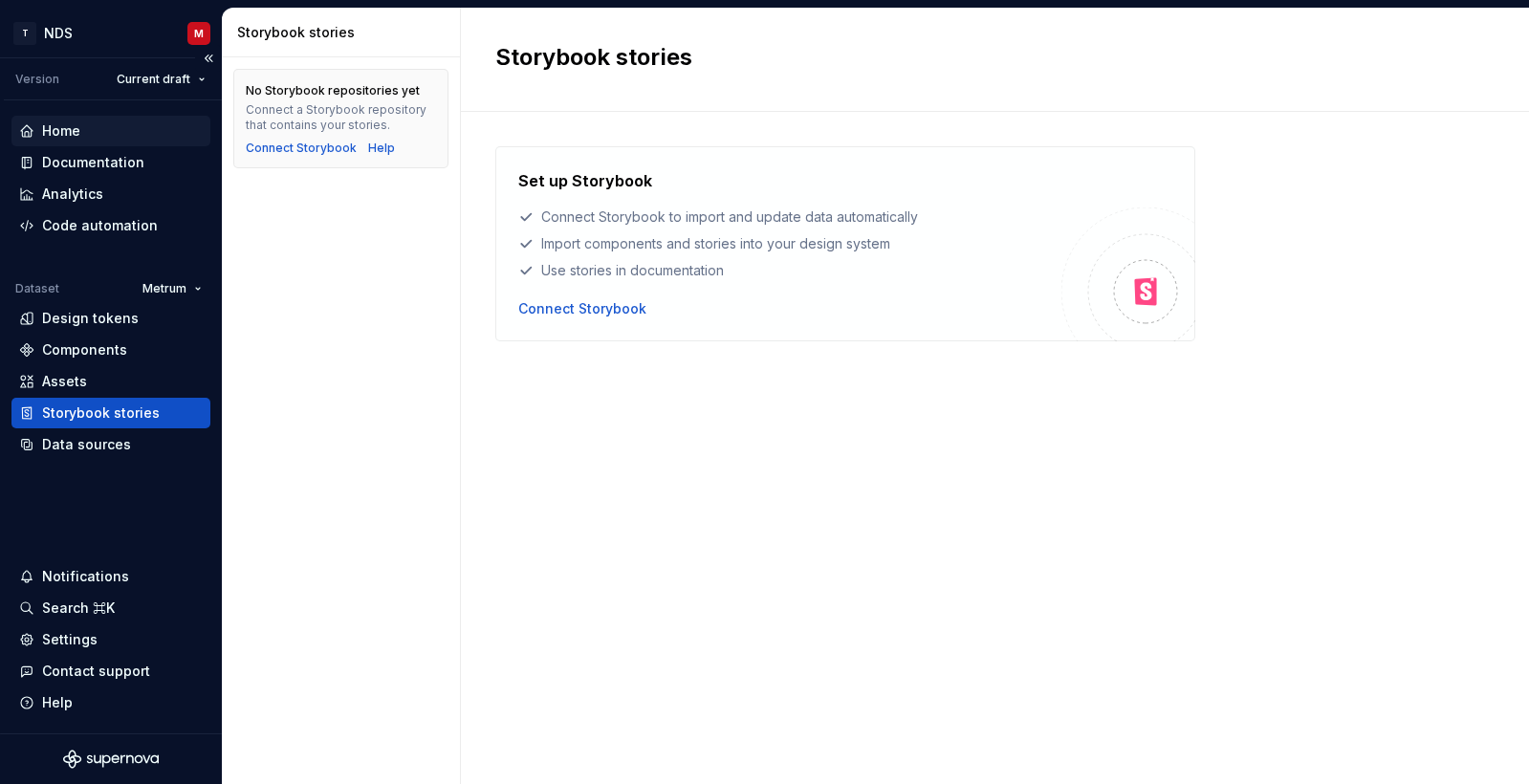 click on "Home" at bounding box center [111, 131] 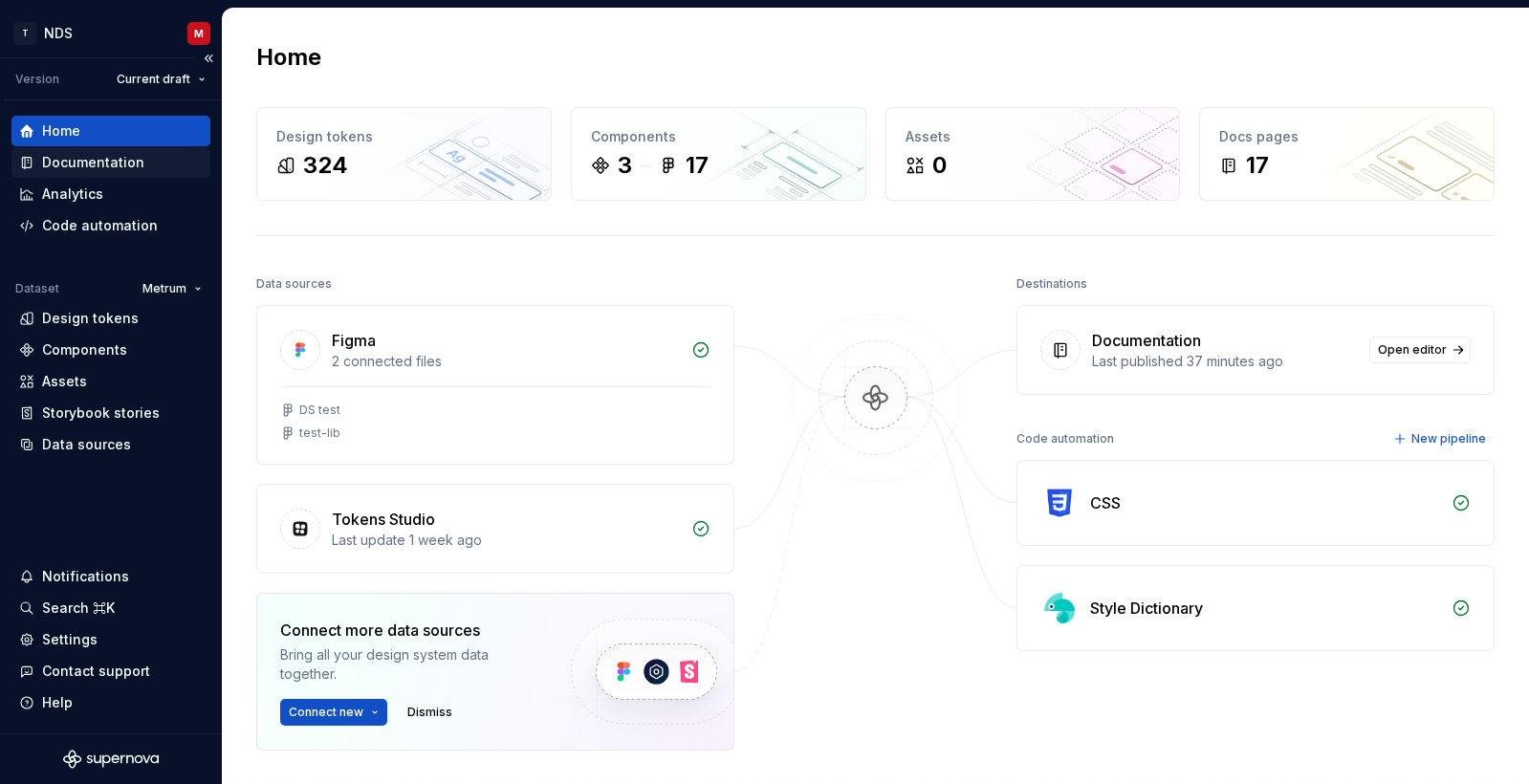 click on "Documentation" at bounding box center (93, 163) 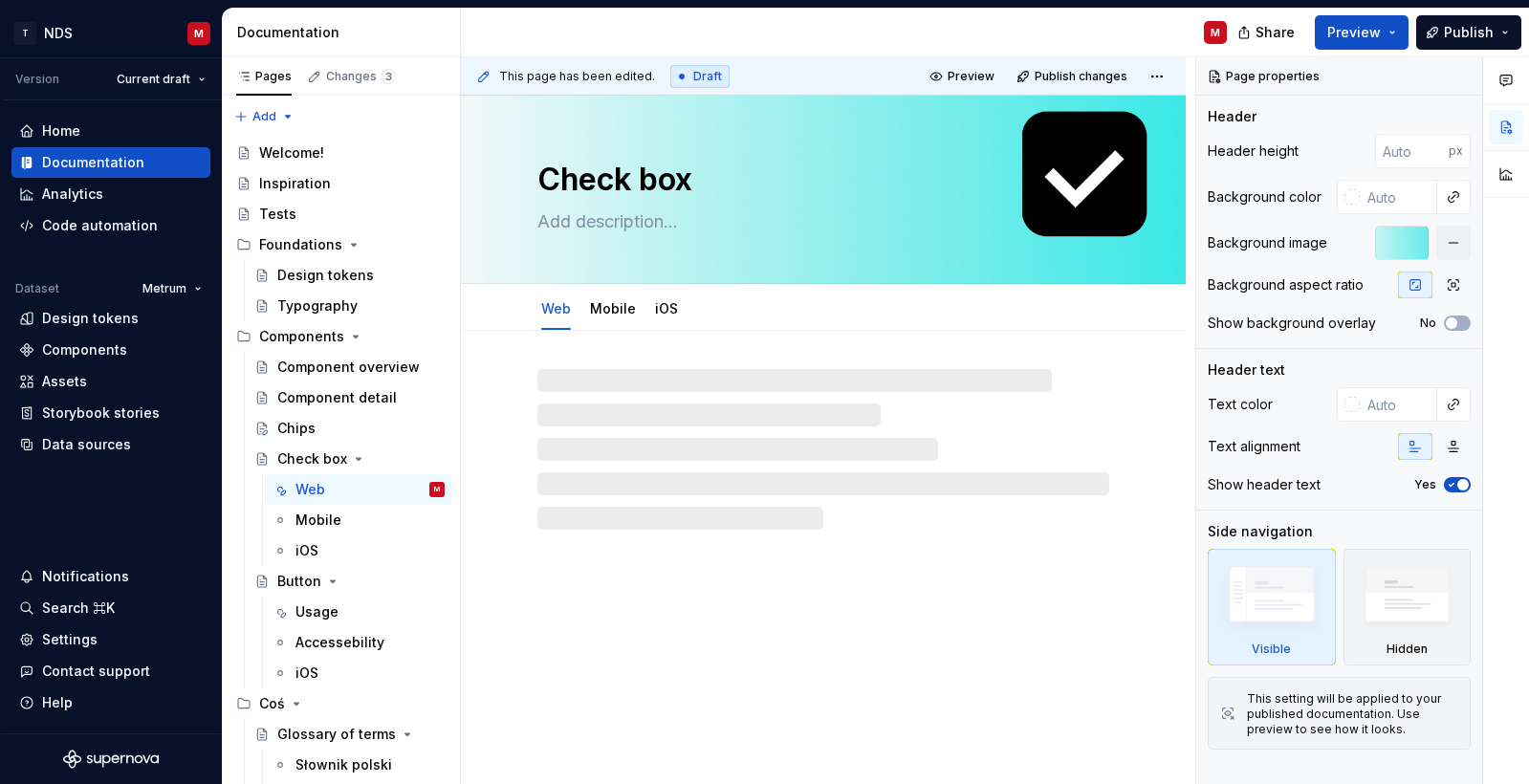 type on "*" 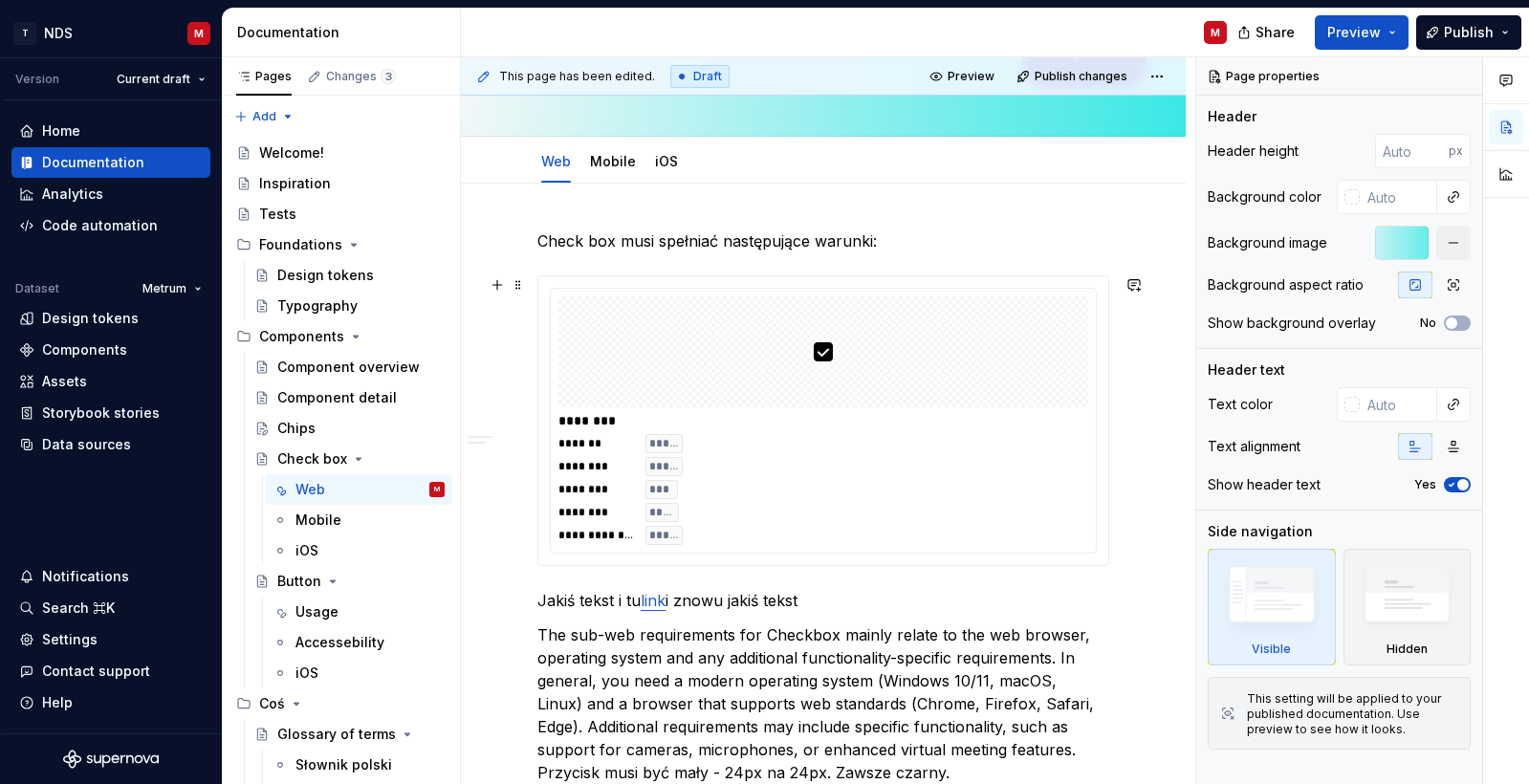 scroll, scrollTop: 403, scrollLeft: 0, axis: vertical 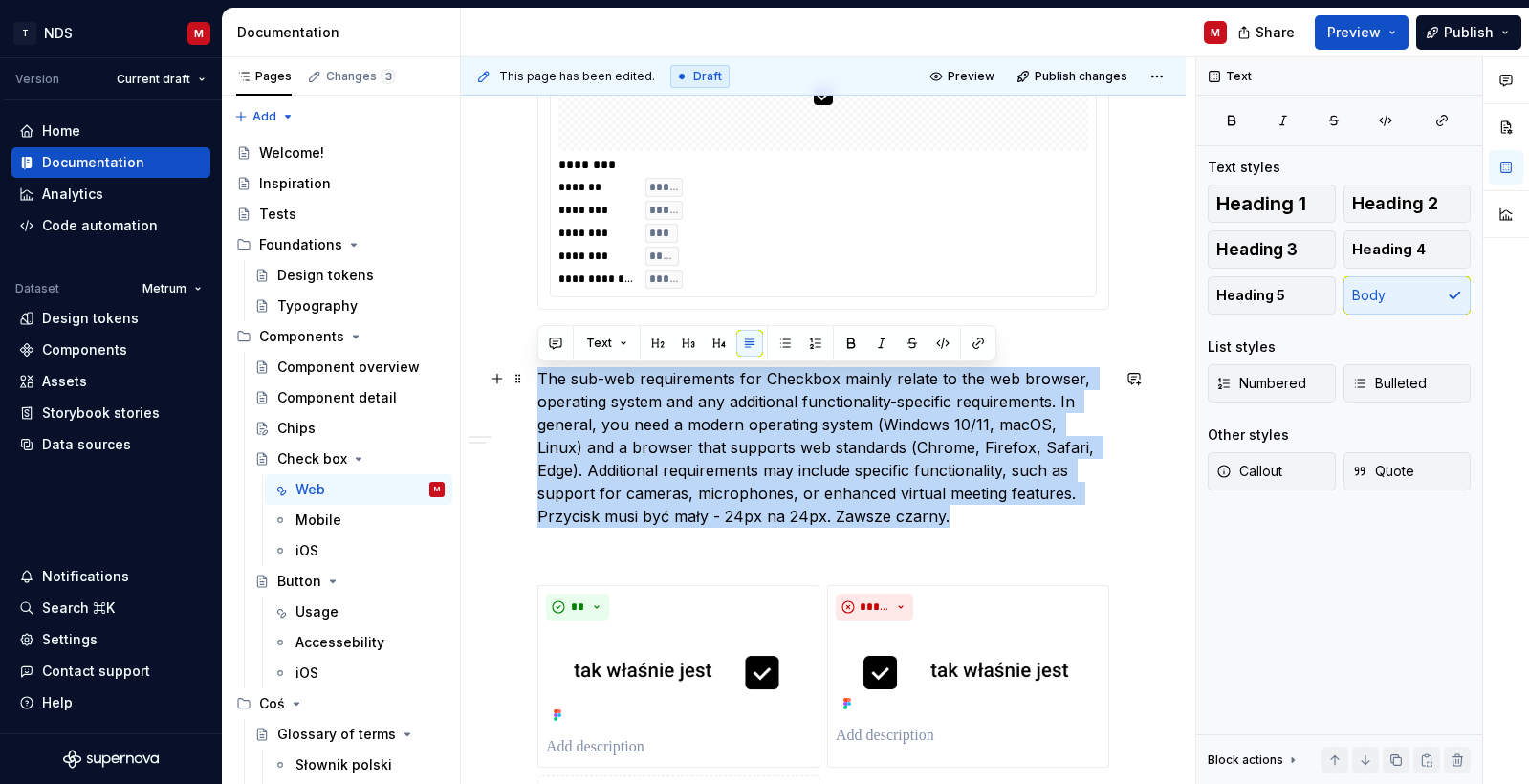 drag, startPoint x: 845, startPoint y: 524, endPoint x: 536, endPoint y: 387, distance: 338.0089 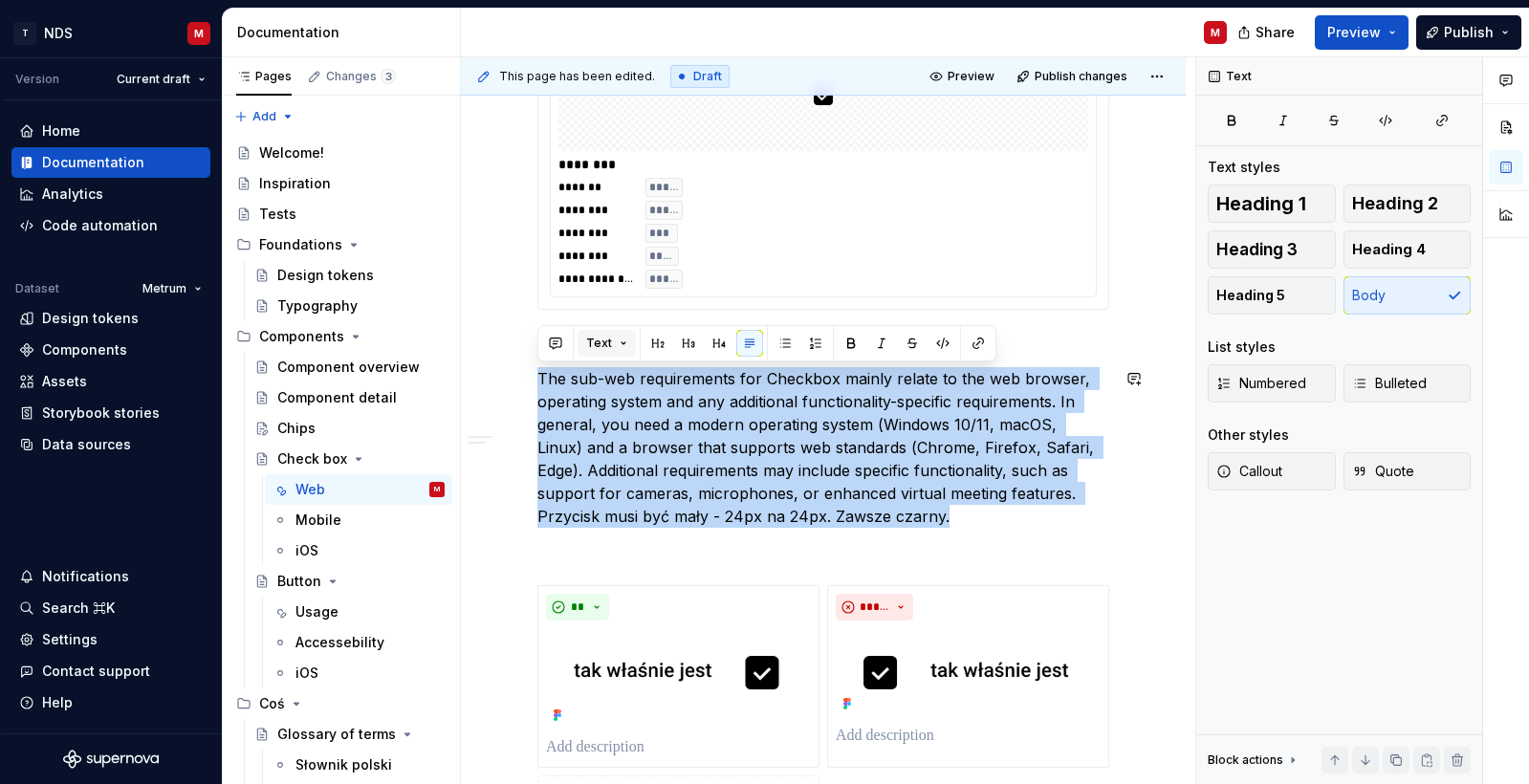 click on "Text" at bounding box center (606, 343) 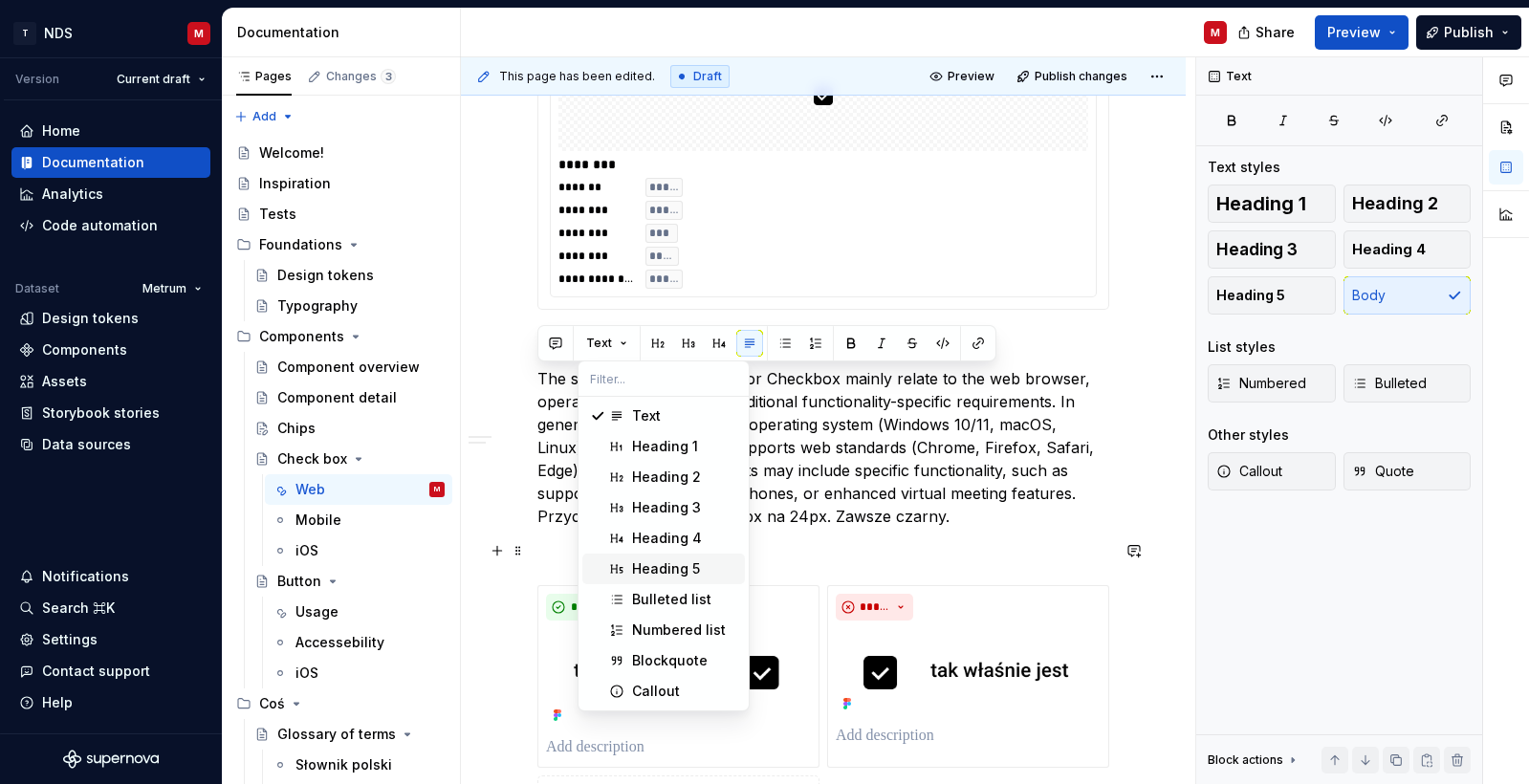 click at bounding box center (823, 551) 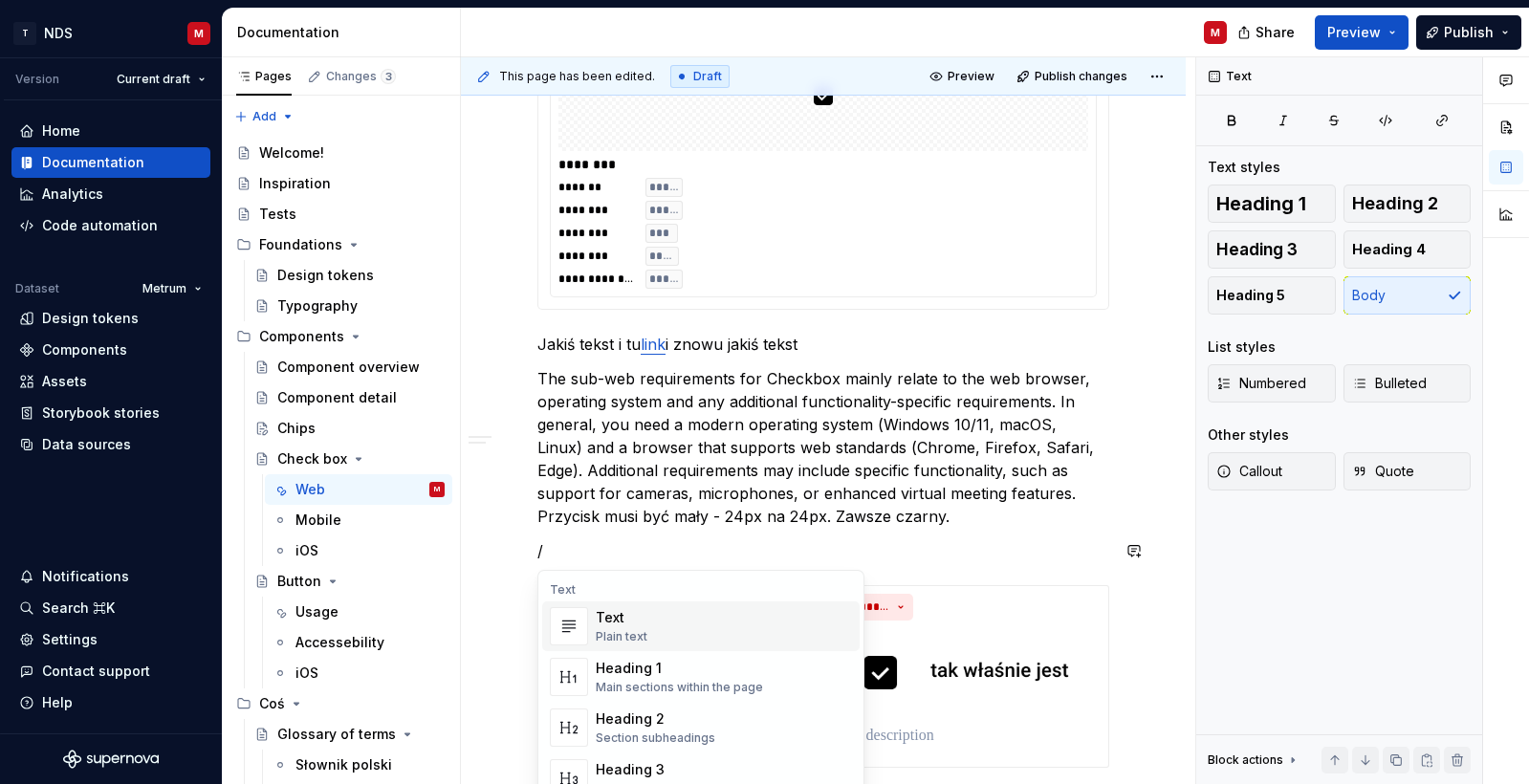 type 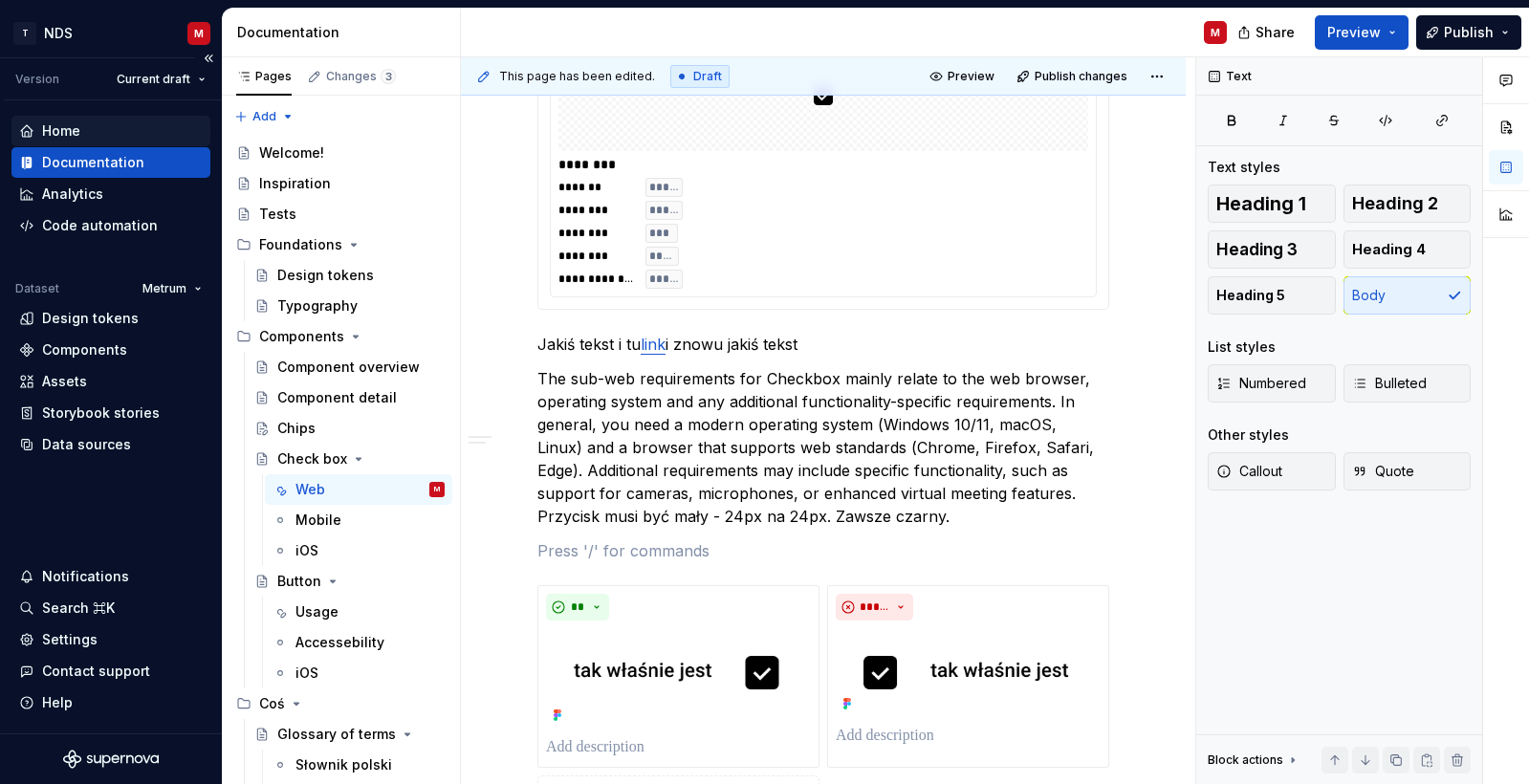 click on "Home" at bounding box center (111, 131) 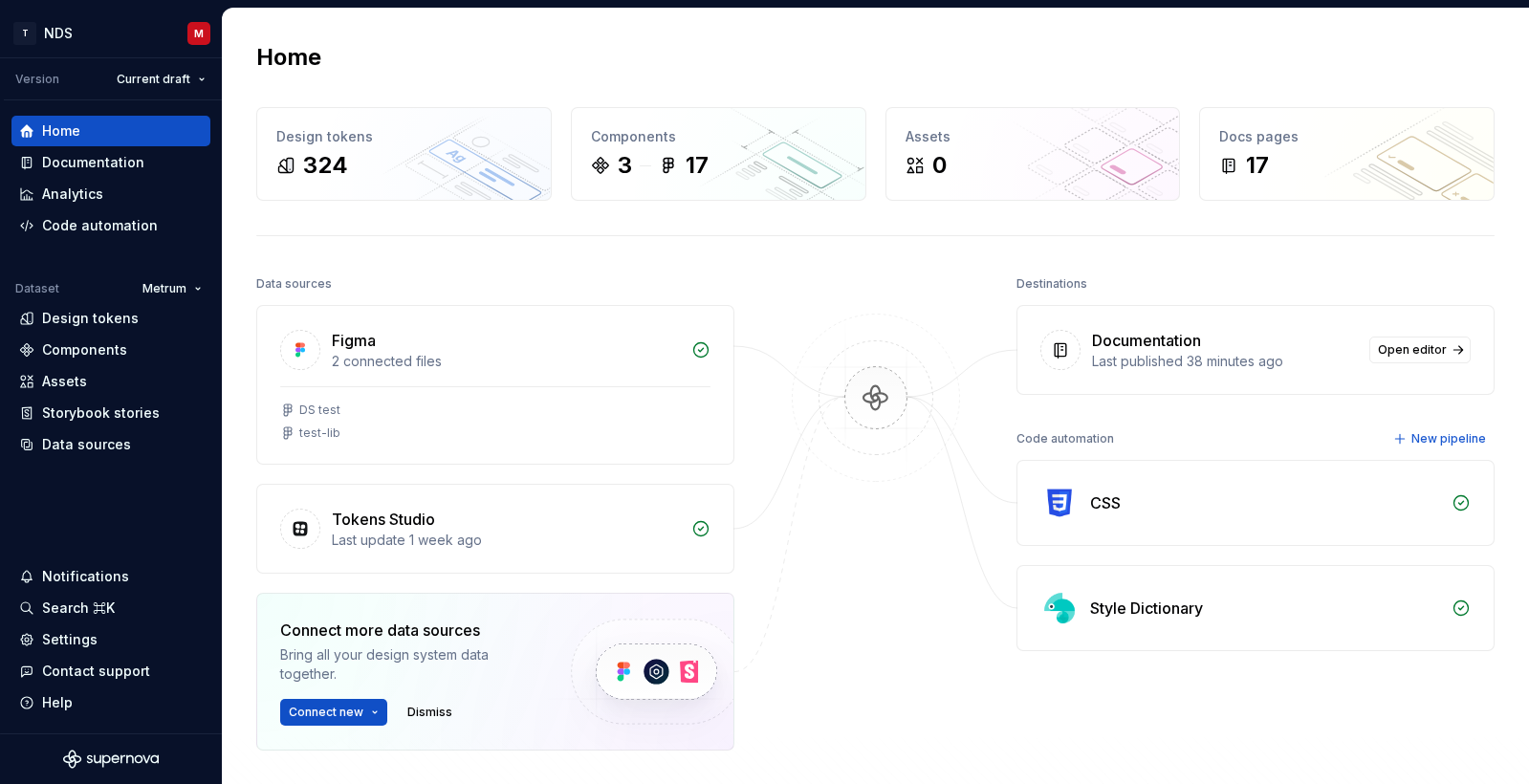 click on "Style Dictionary" at bounding box center [1265, 608] 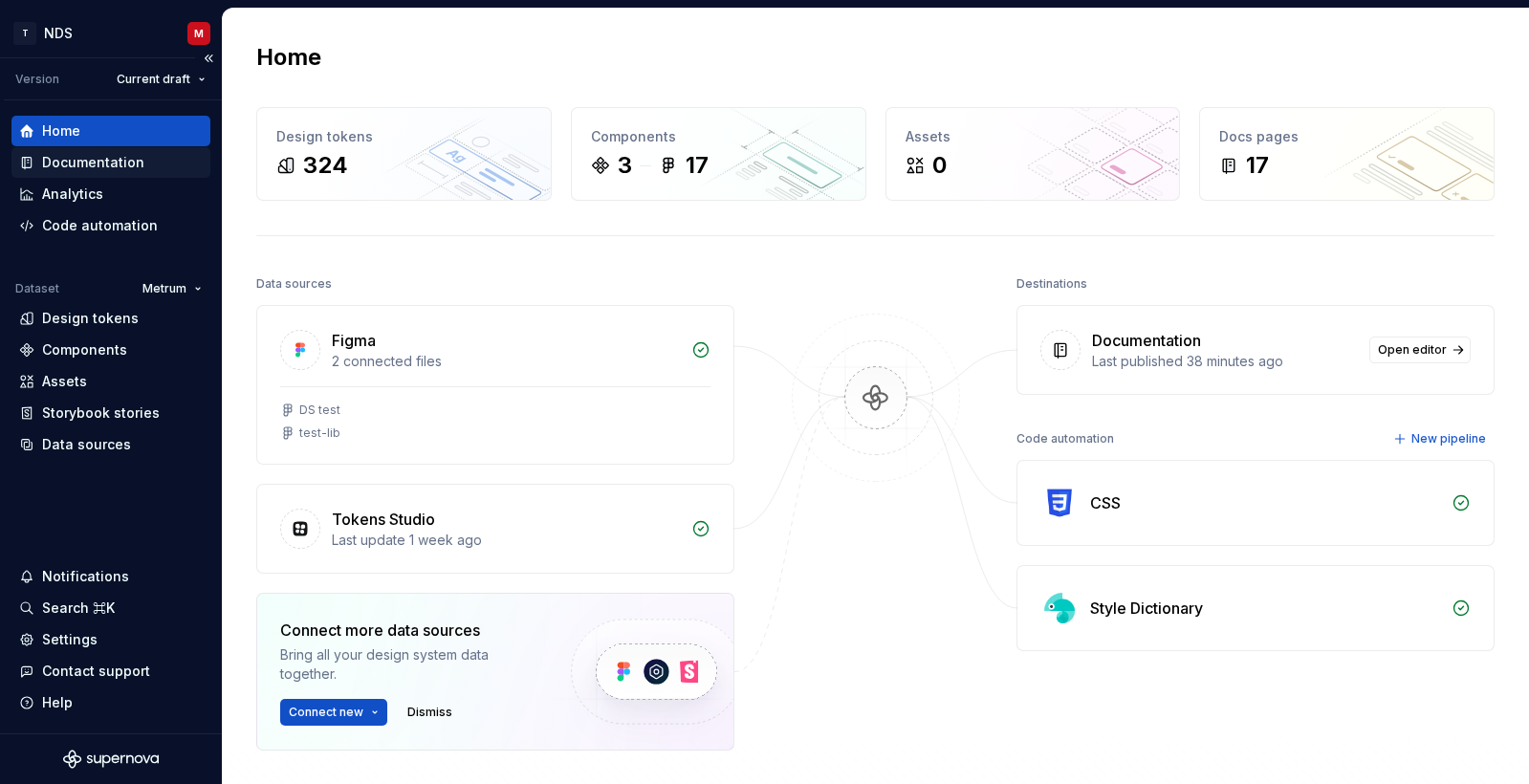 click on "Documentation" at bounding box center (93, 163) 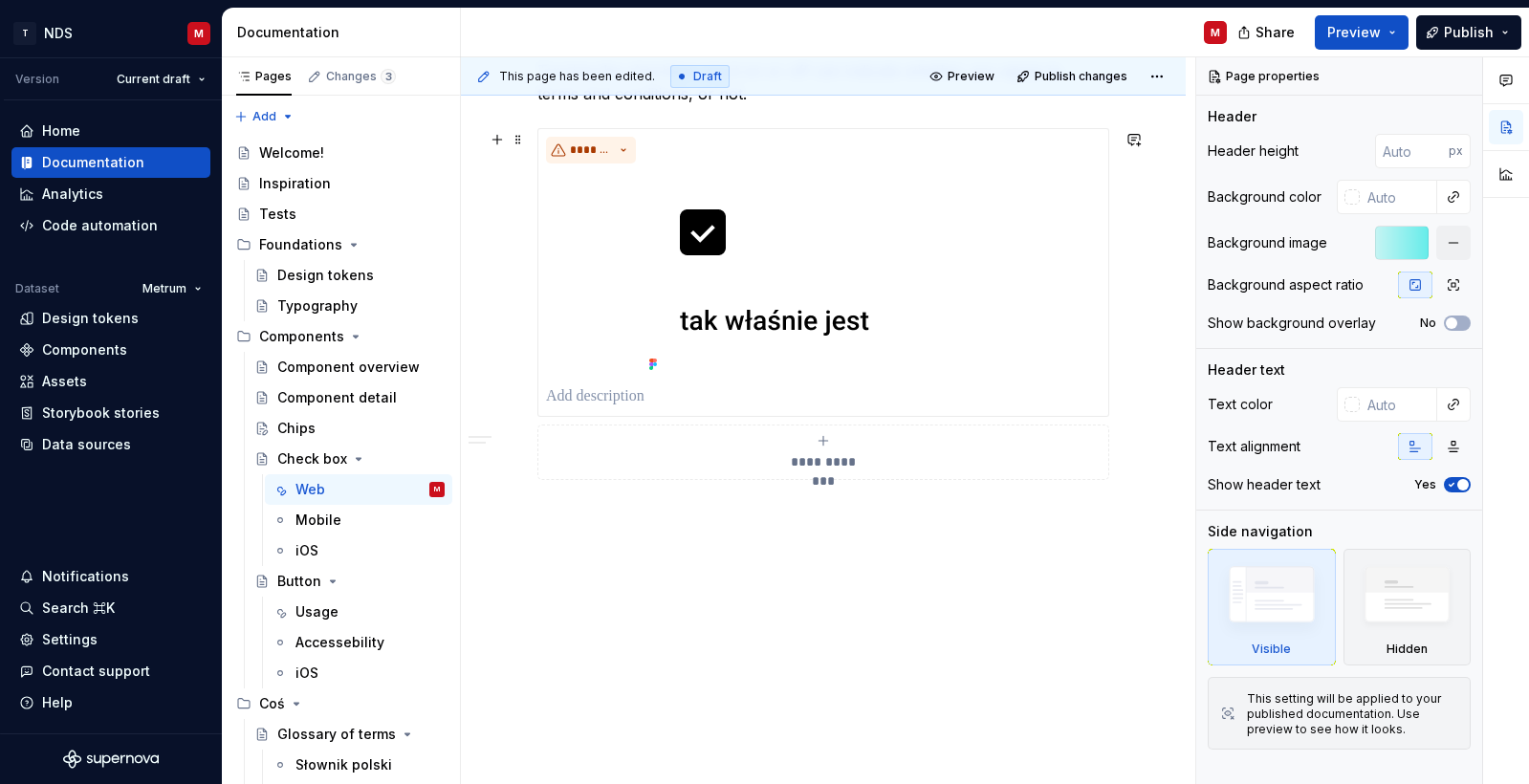 scroll, scrollTop: 1598, scrollLeft: 0, axis: vertical 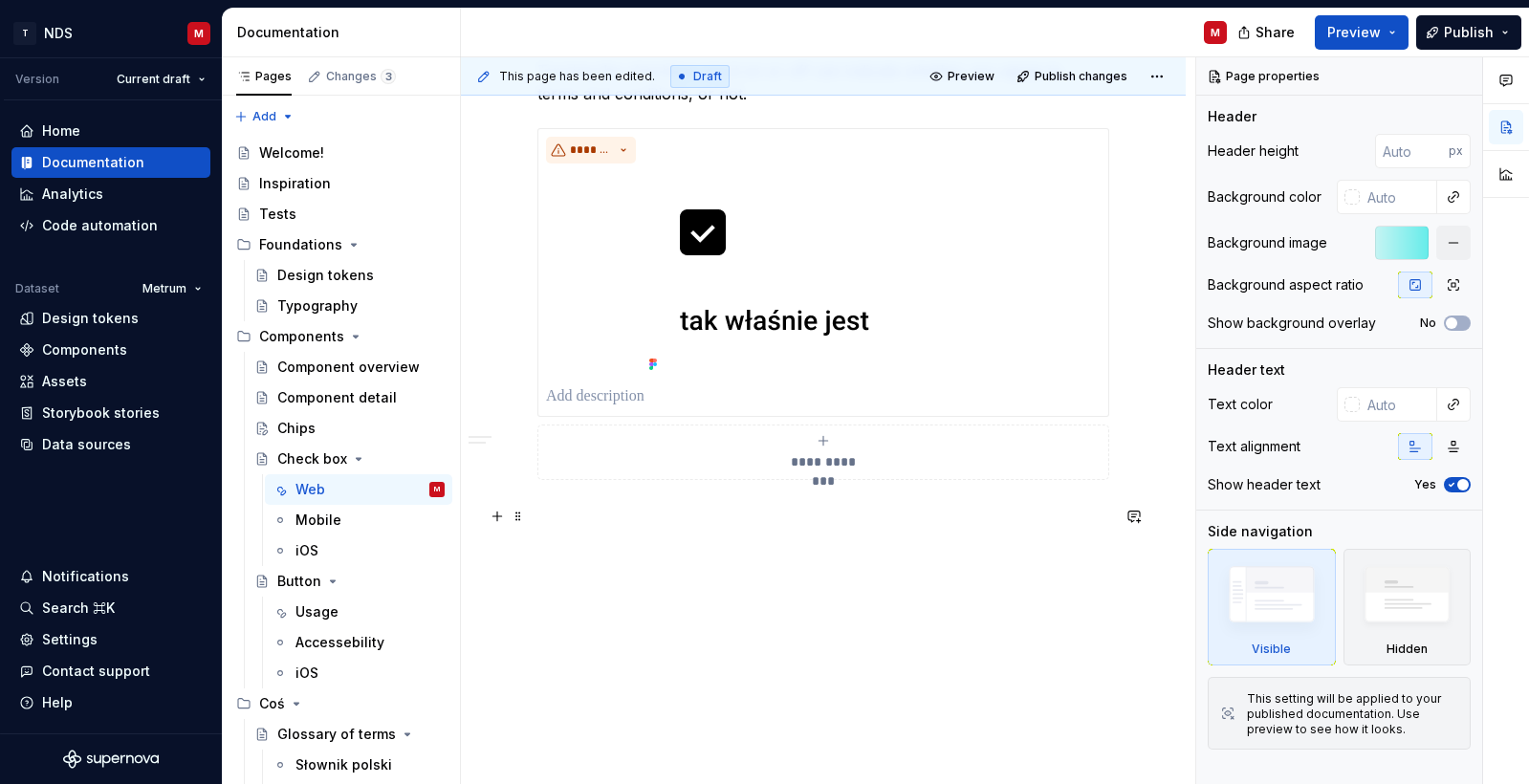 click on "**********" at bounding box center [823, -336] 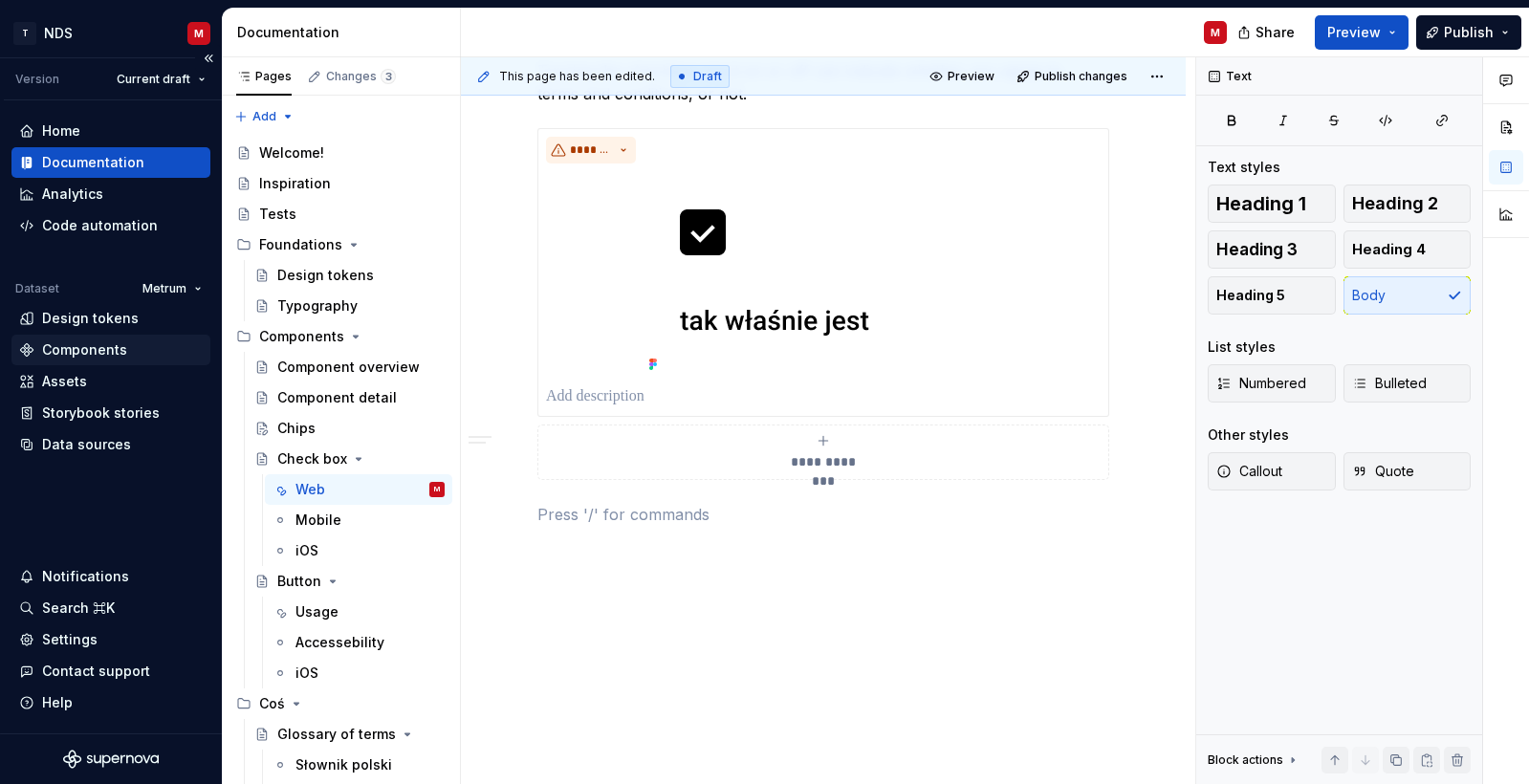 click on "Components" at bounding box center [84, 350] 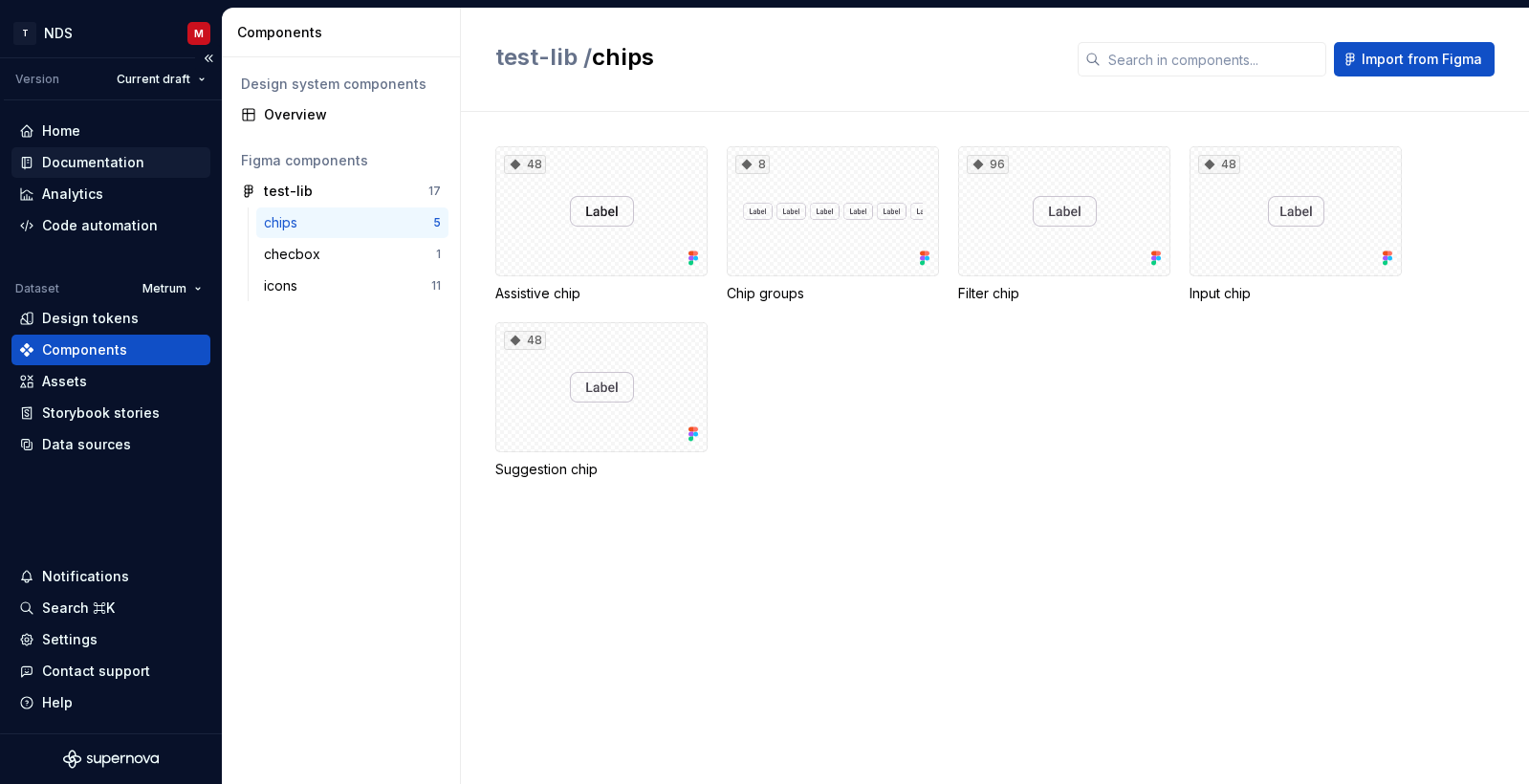click on "Documentation" at bounding box center (93, 163) 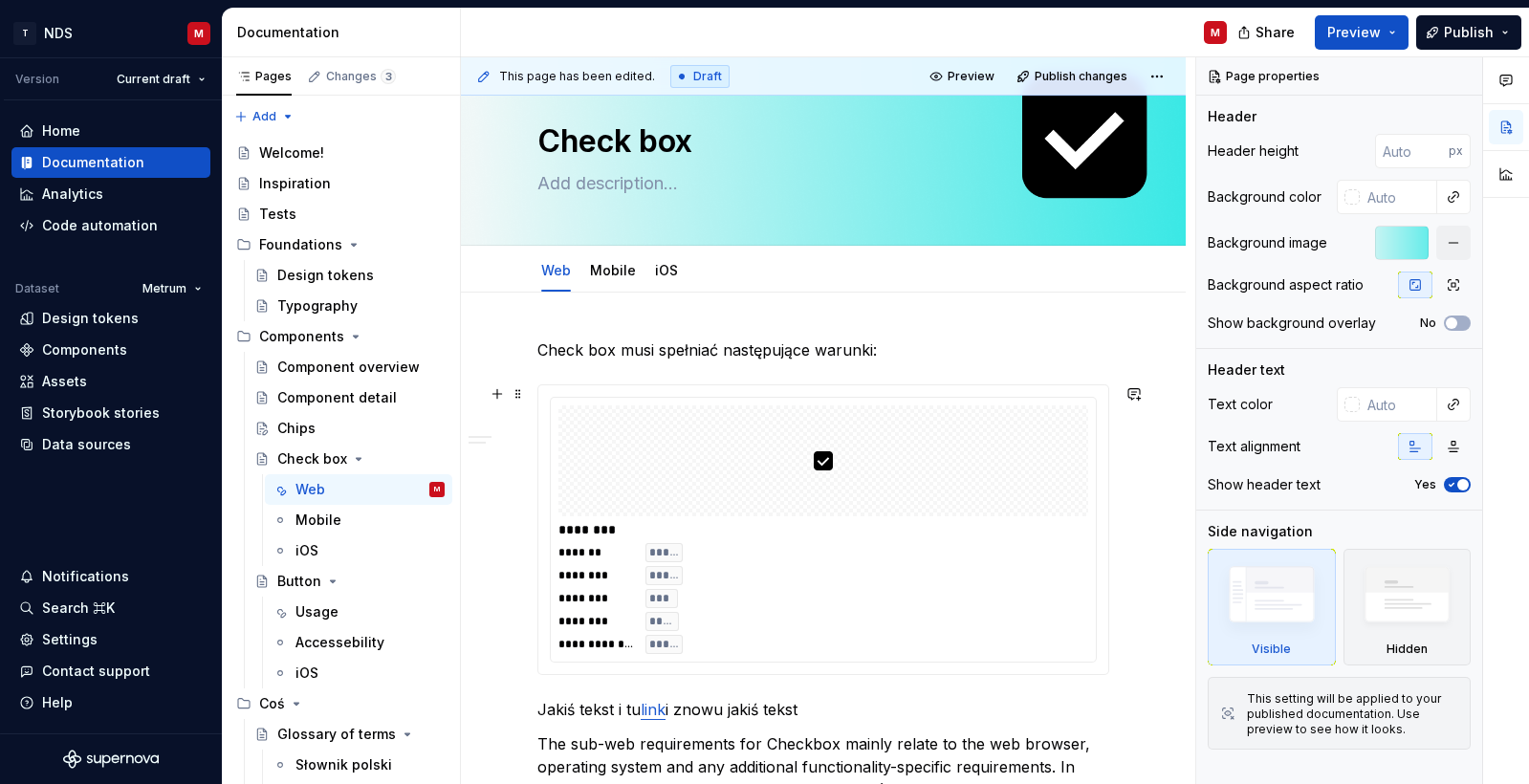 scroll, scrollTop: 43, scrollLeft: 0, axis: vertical 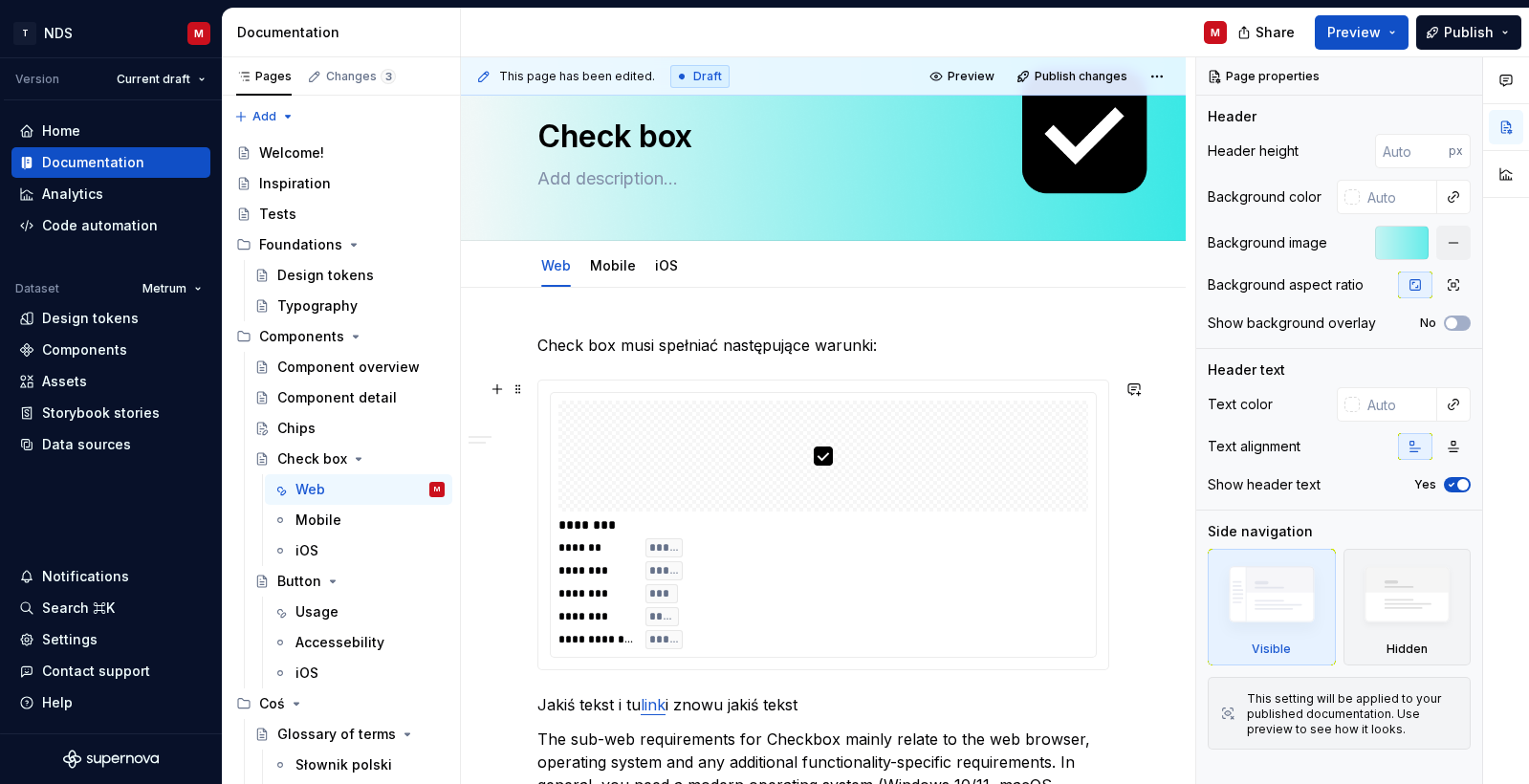 click at bounding box center [823, 456] 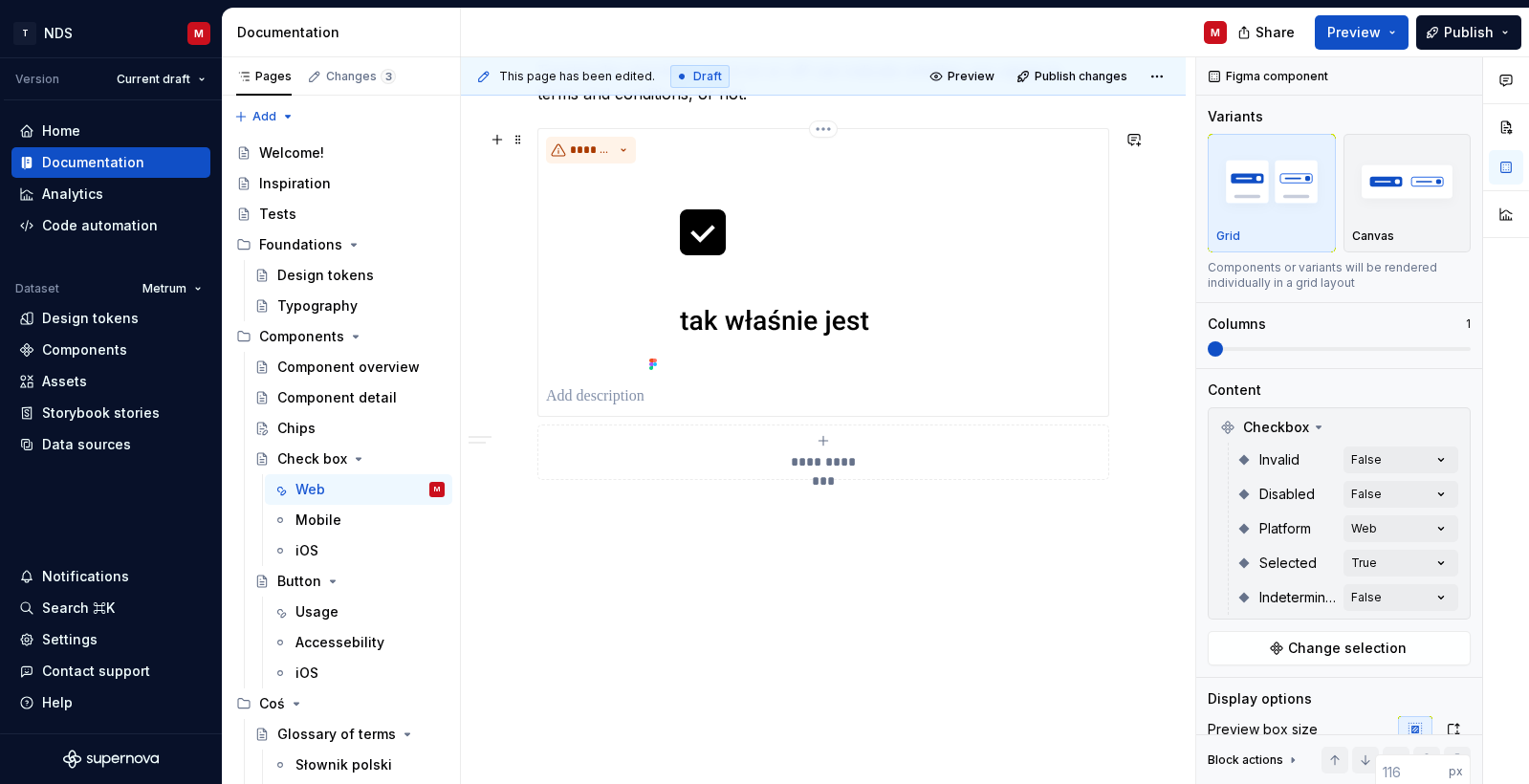 scroll, scrollTop: 1598, scrollLeft: 0, axis: vertical 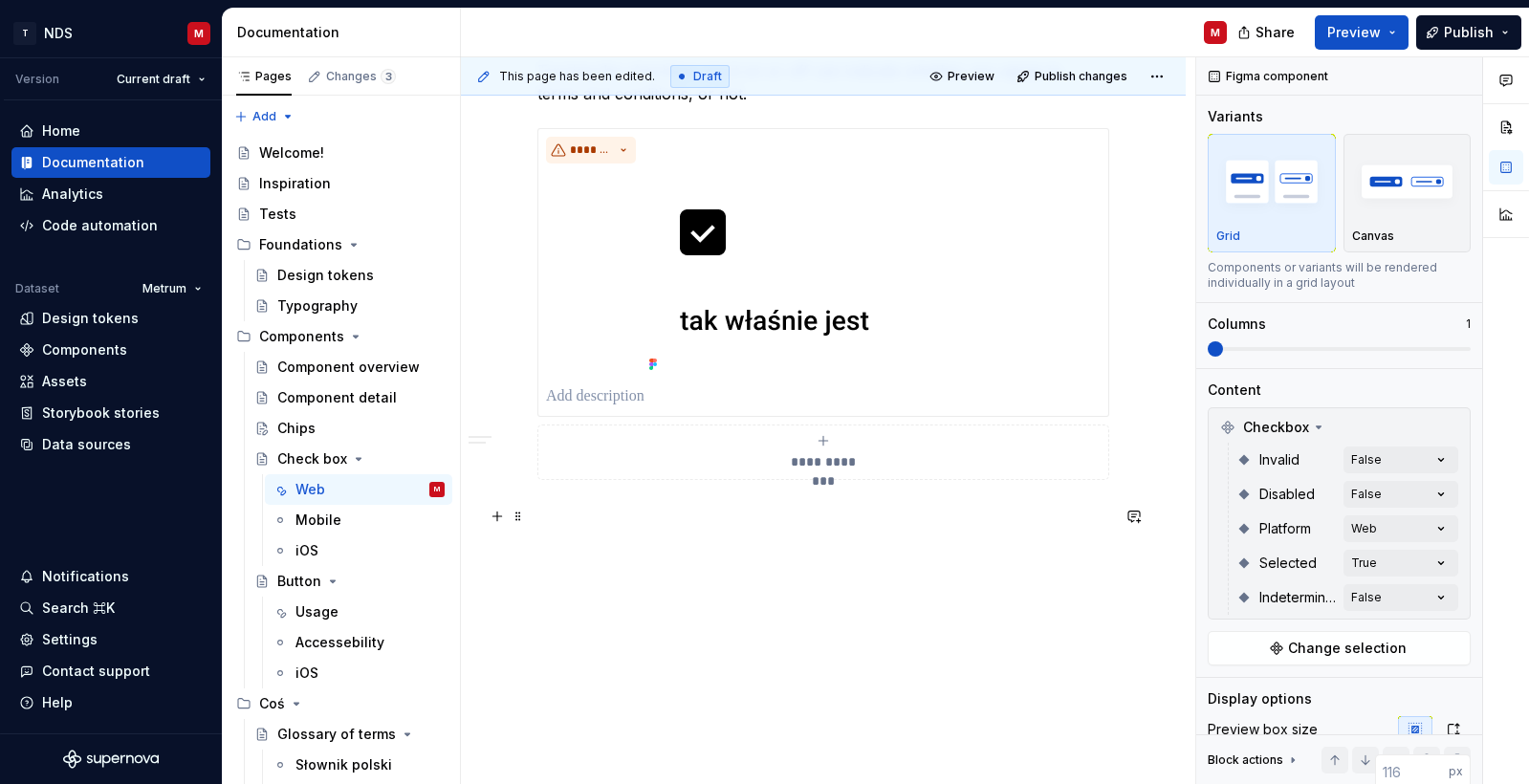 click at bounding box center (823, 514) 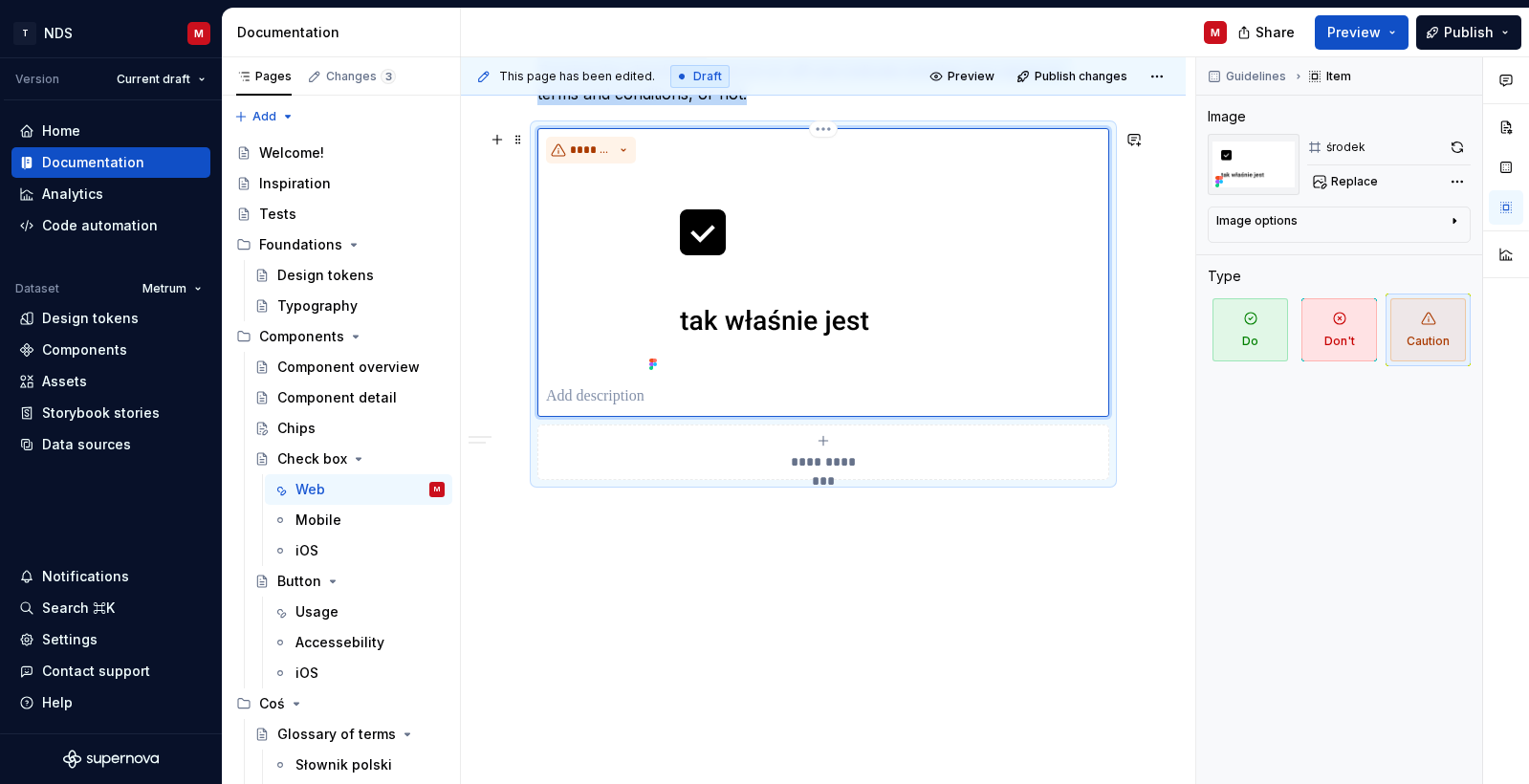 click at bounding box center (823, 274) 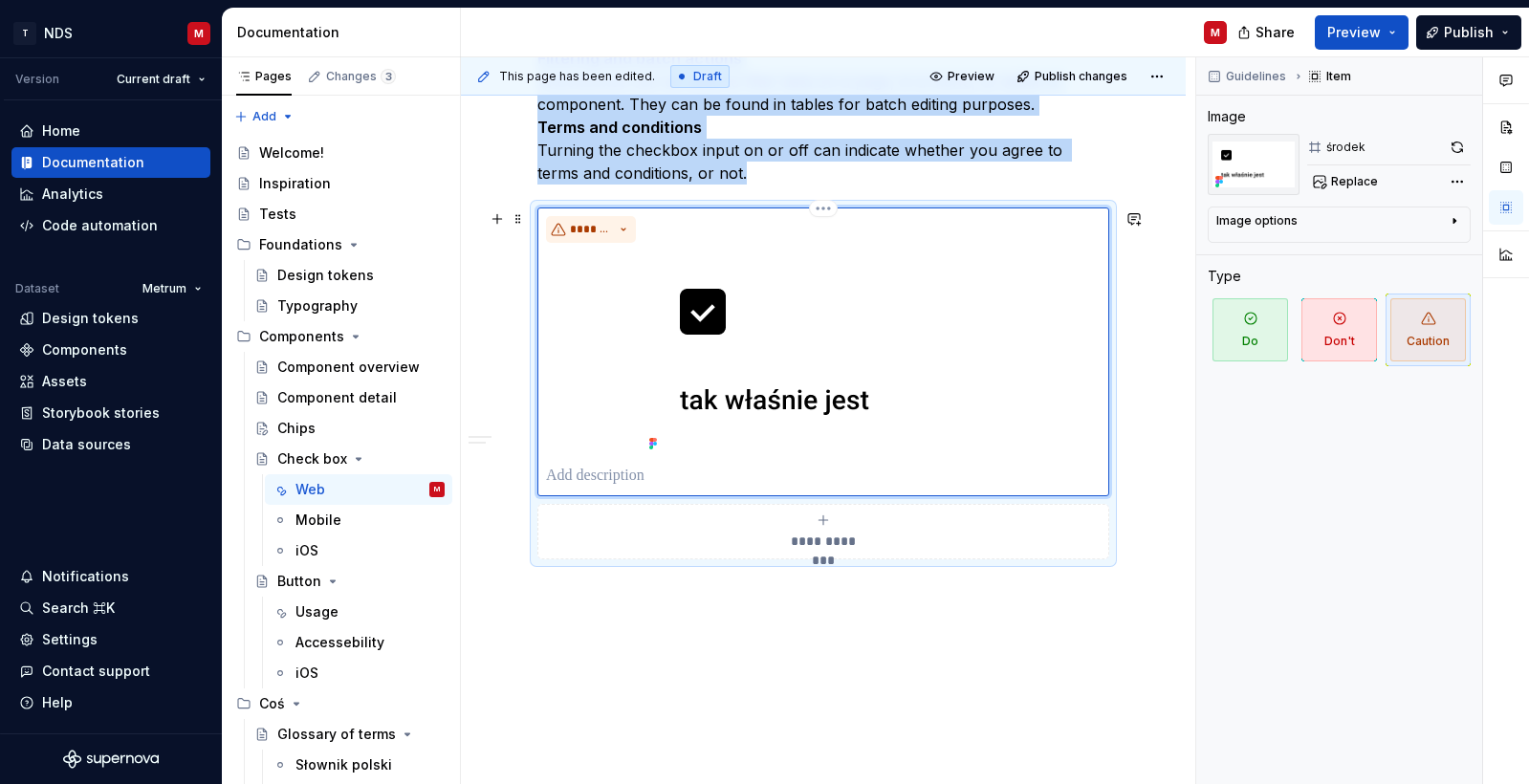 scroll, scrollTop: 1486, scrollLeft: 0, axis: vertical 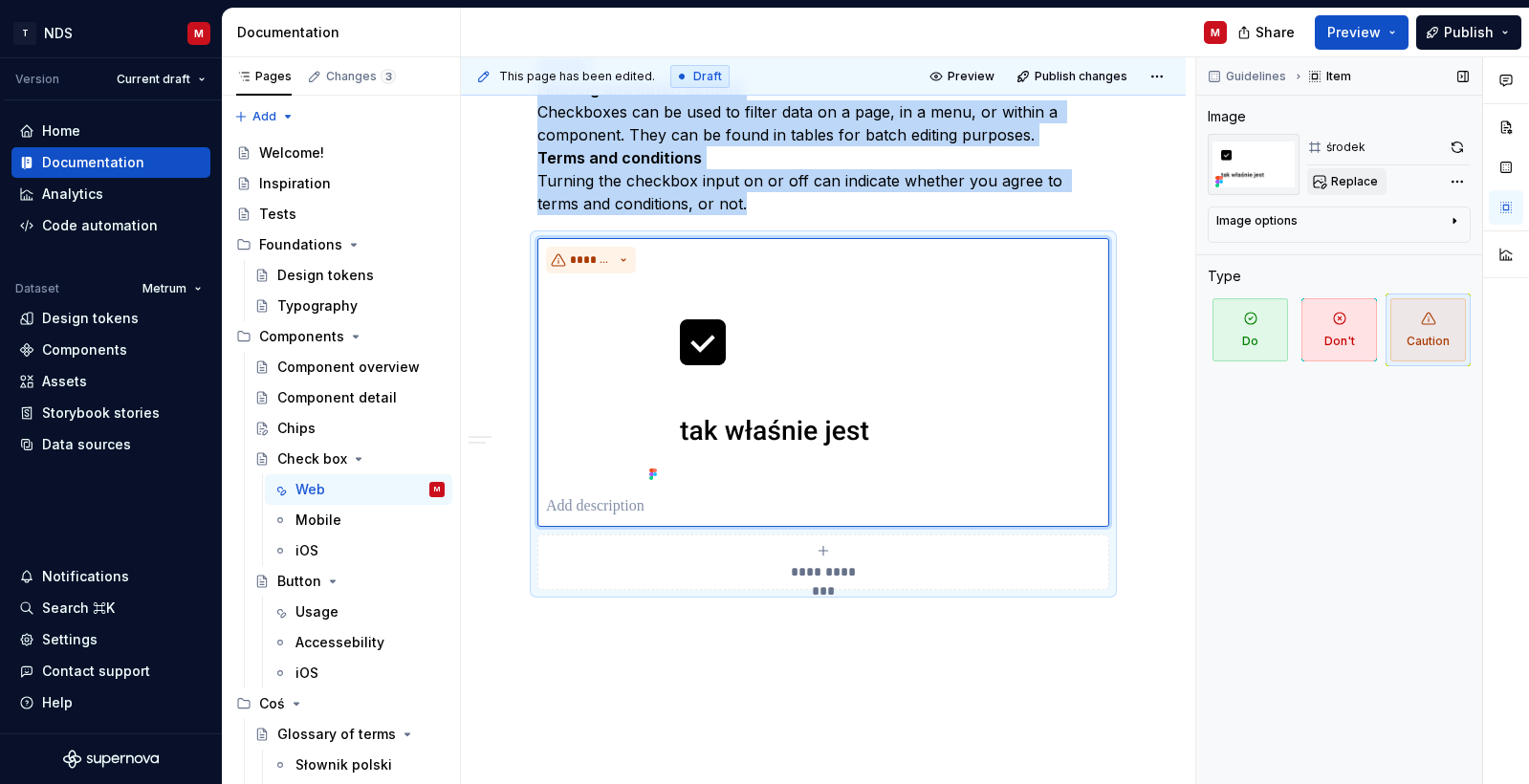 click on "Replace" at bounding box center (1346, 182) 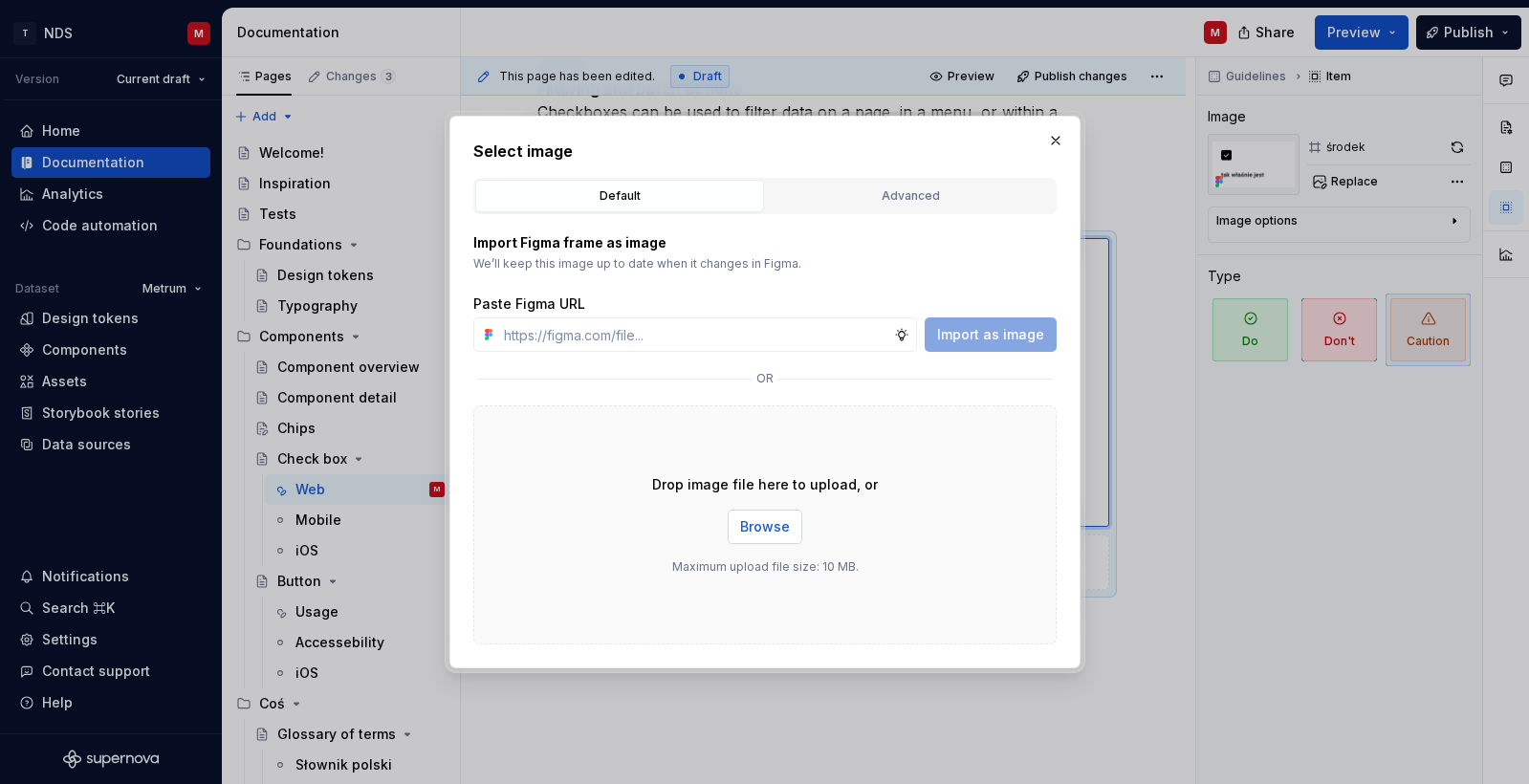 click on "Browse" at bounding box center [765, 527] 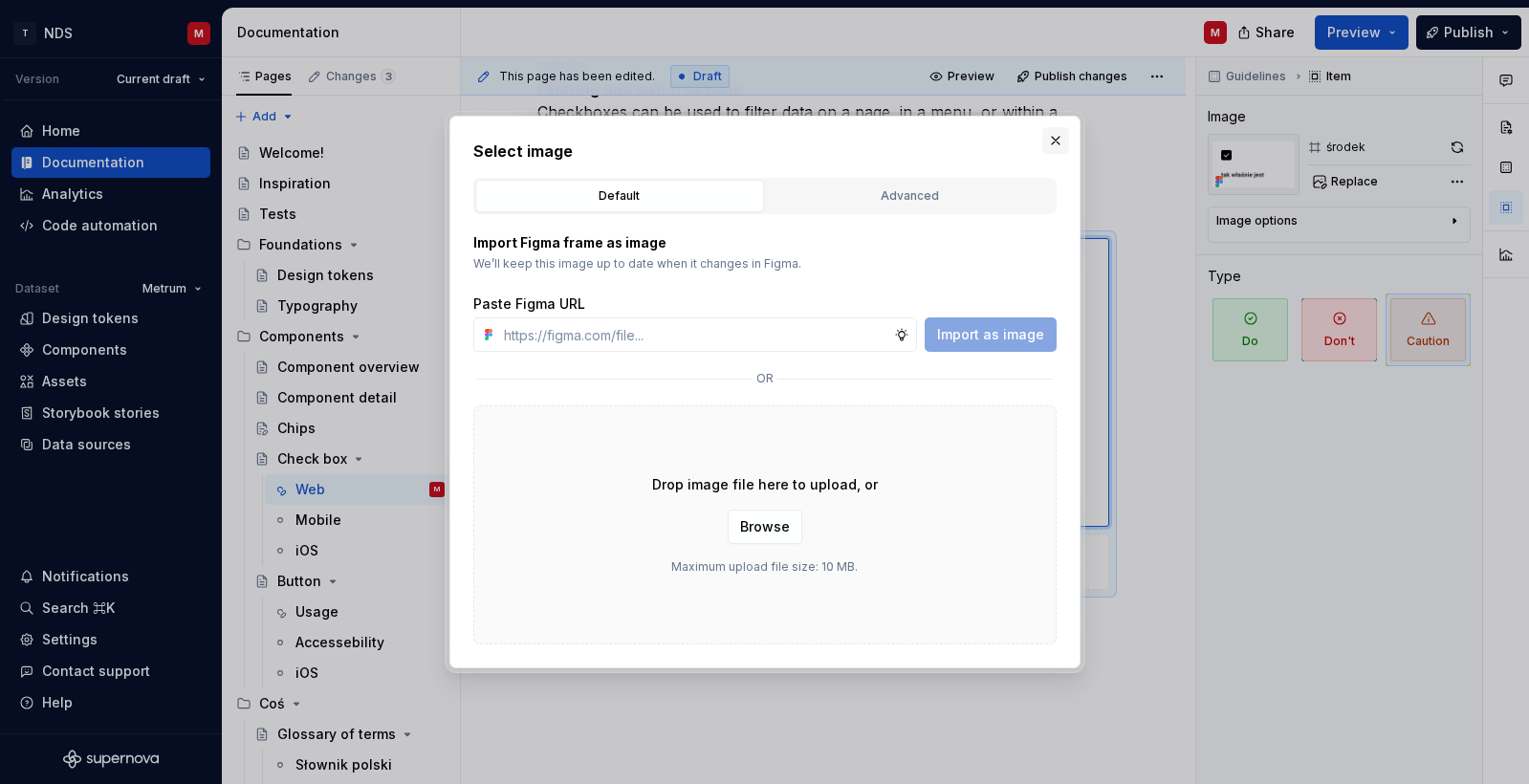 click at bounding box center (1056, 141) 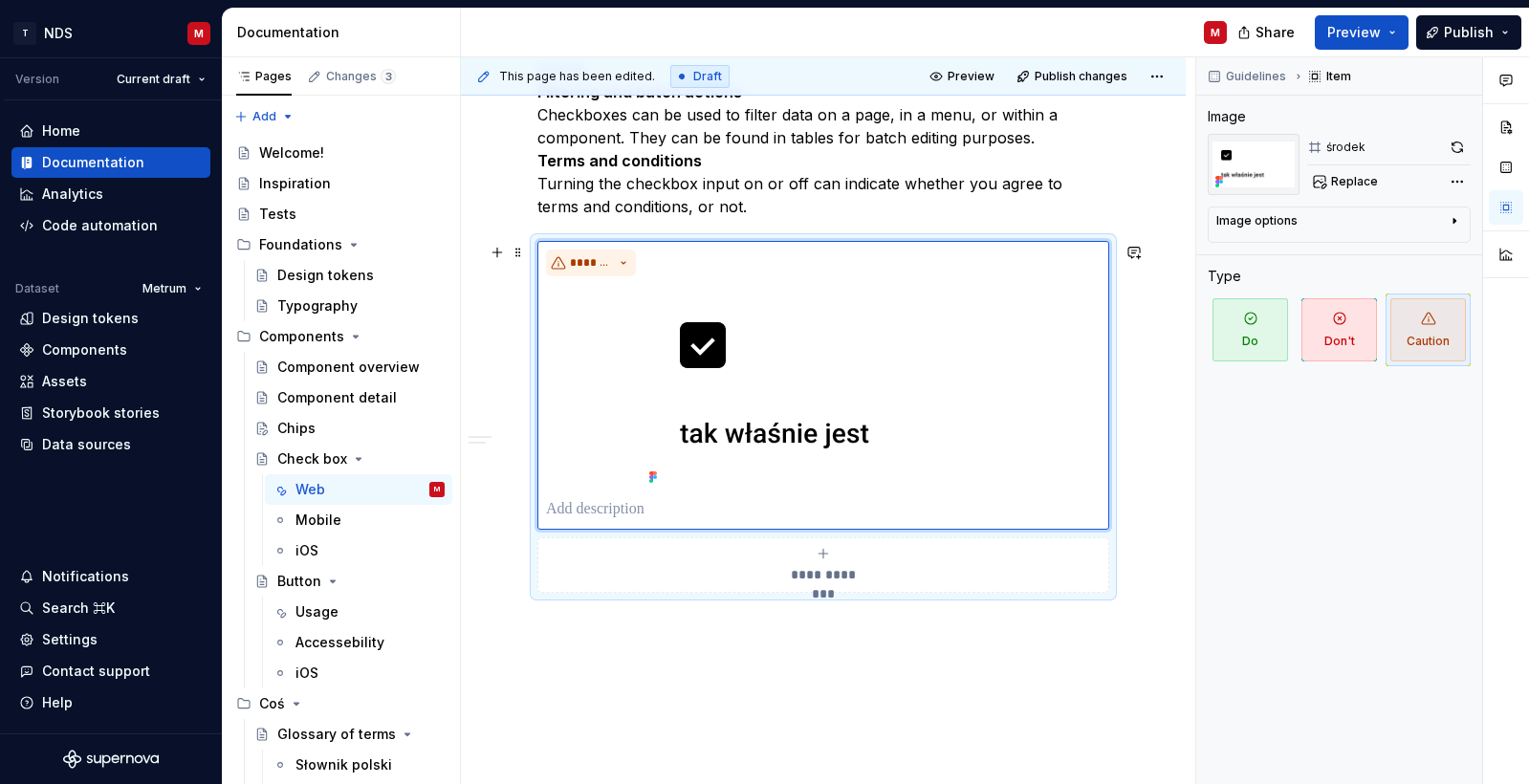 scroll, scrollTop: 1482, scrollLeft: 0, axis: vertical 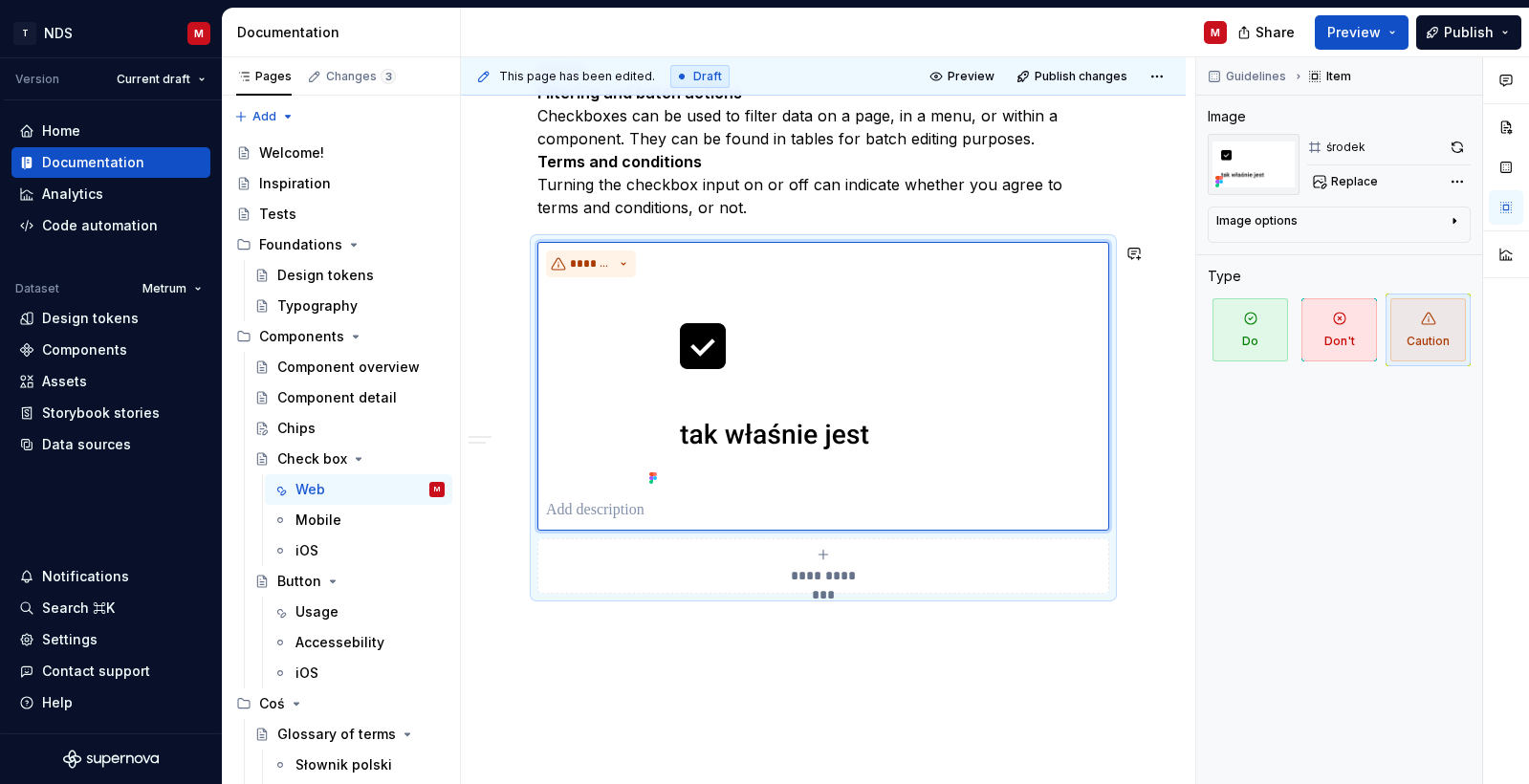 type on "*" 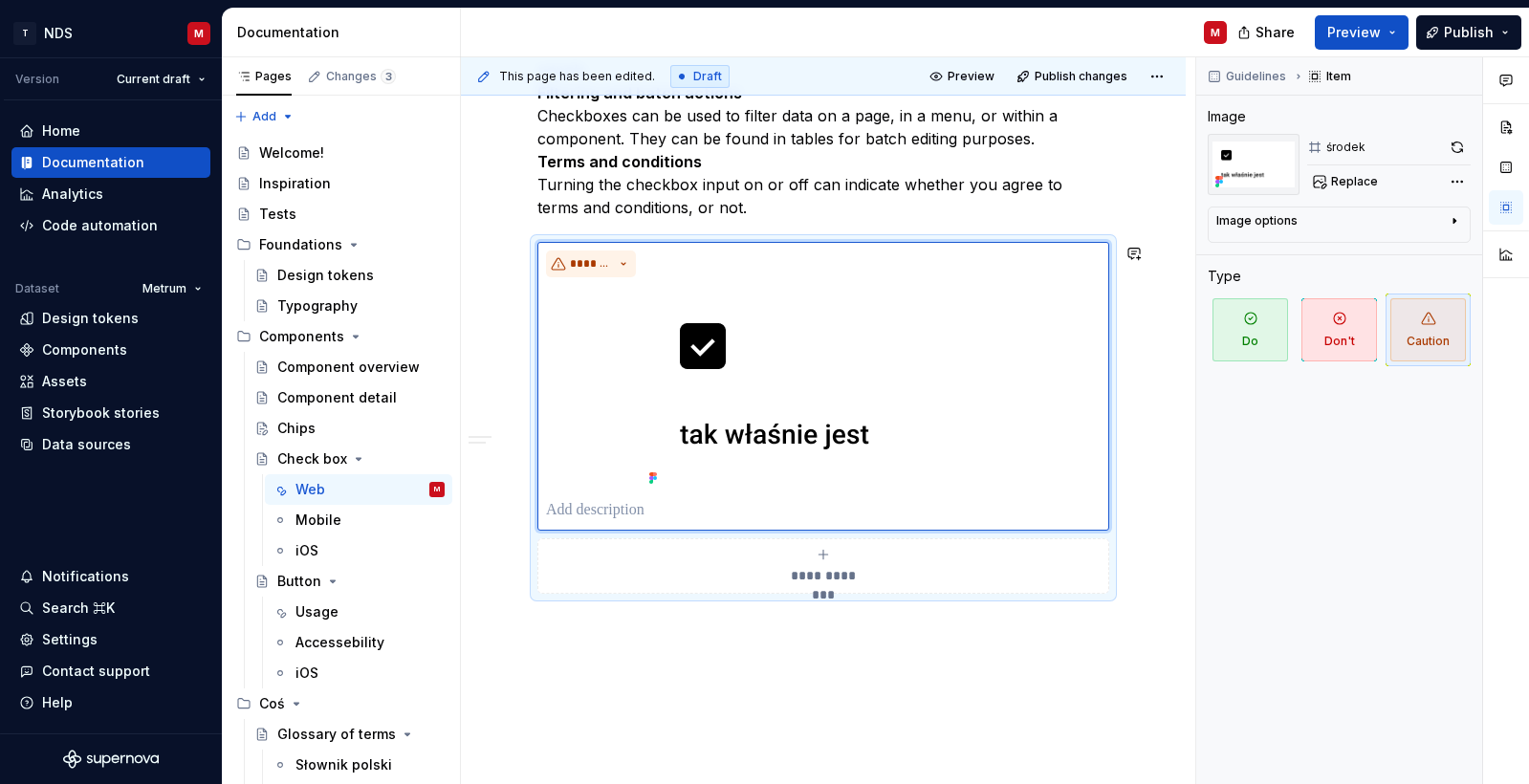 click on "**********" at bounding box center [828, 421] 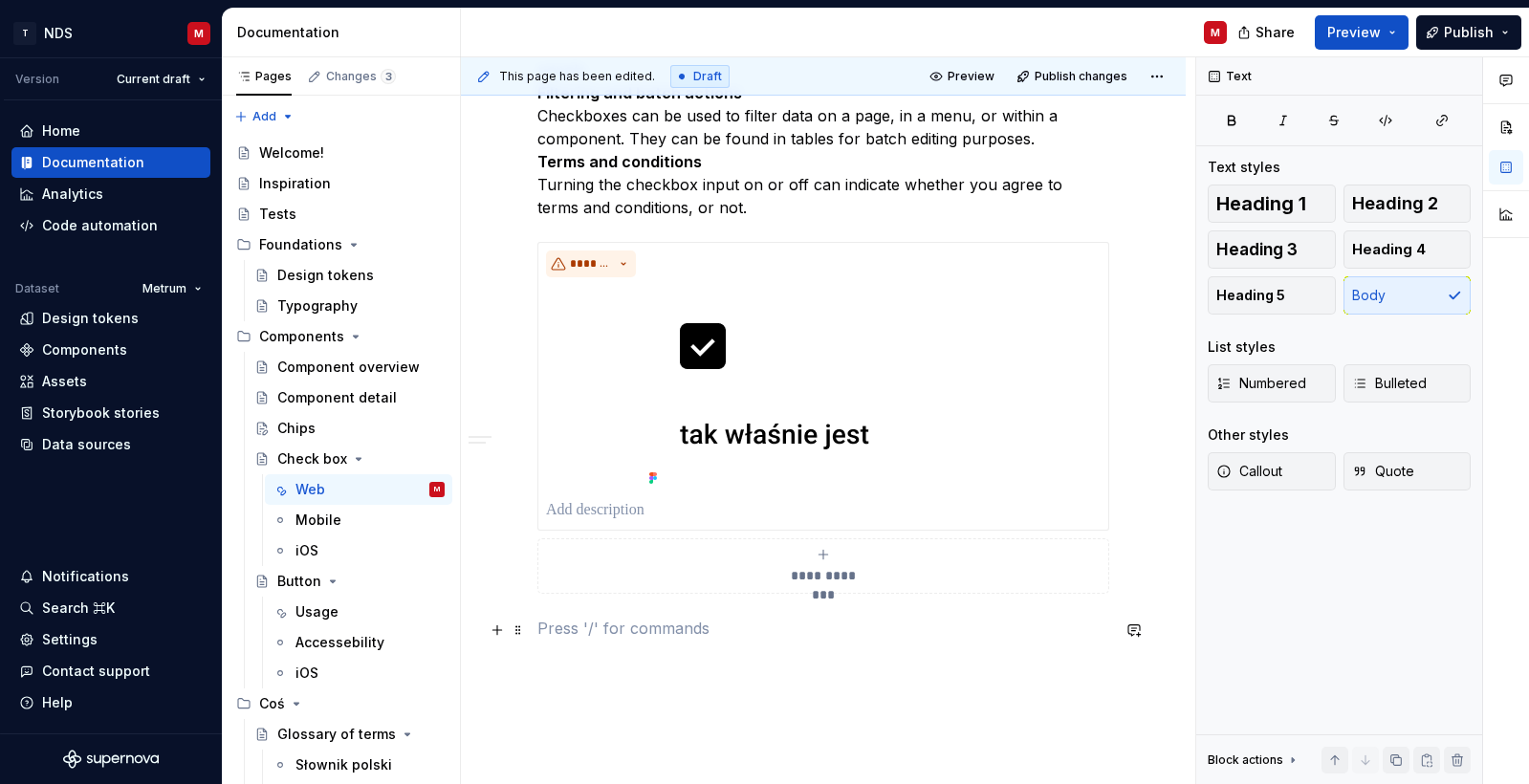 click at bounding box center (823, 628) 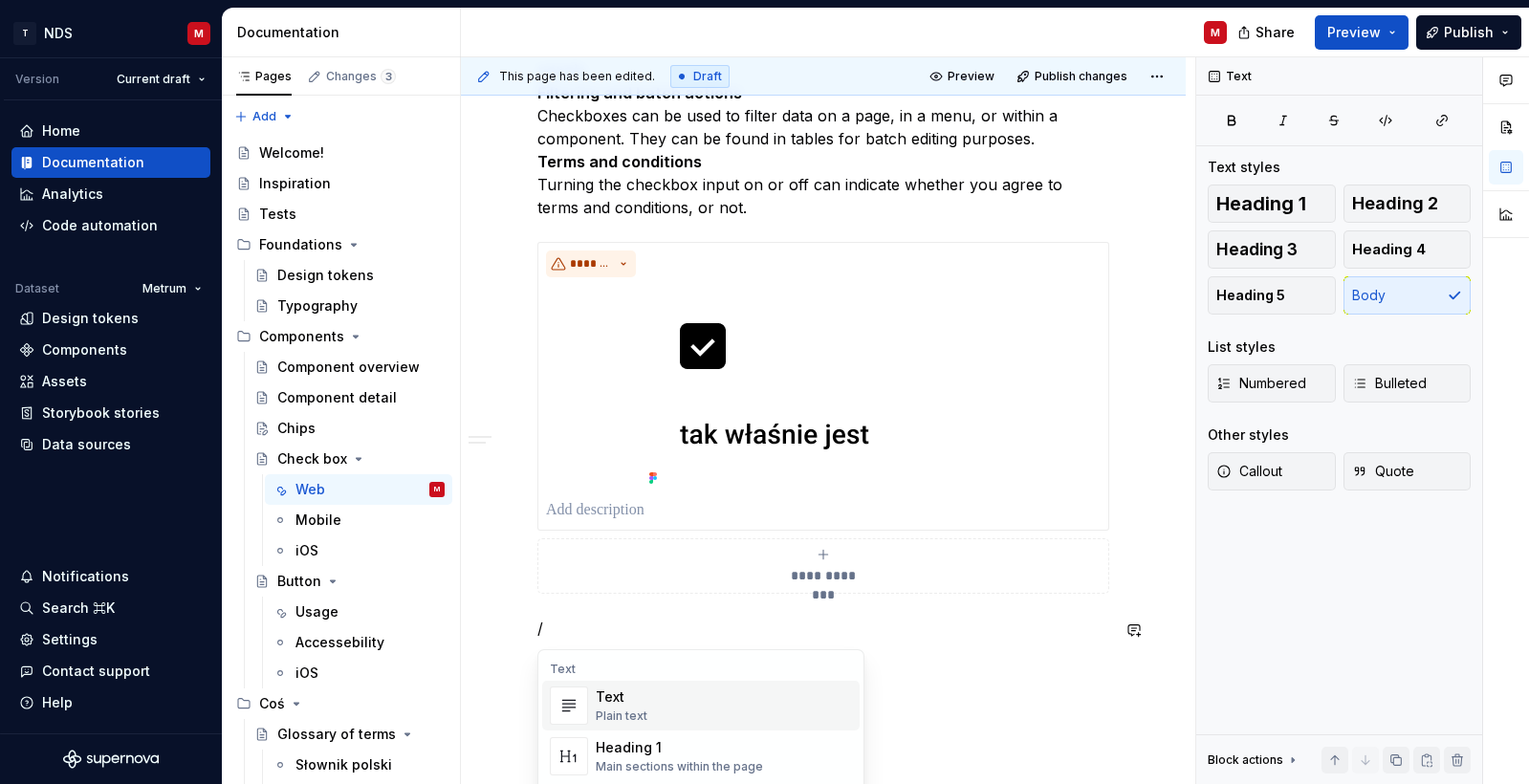 type 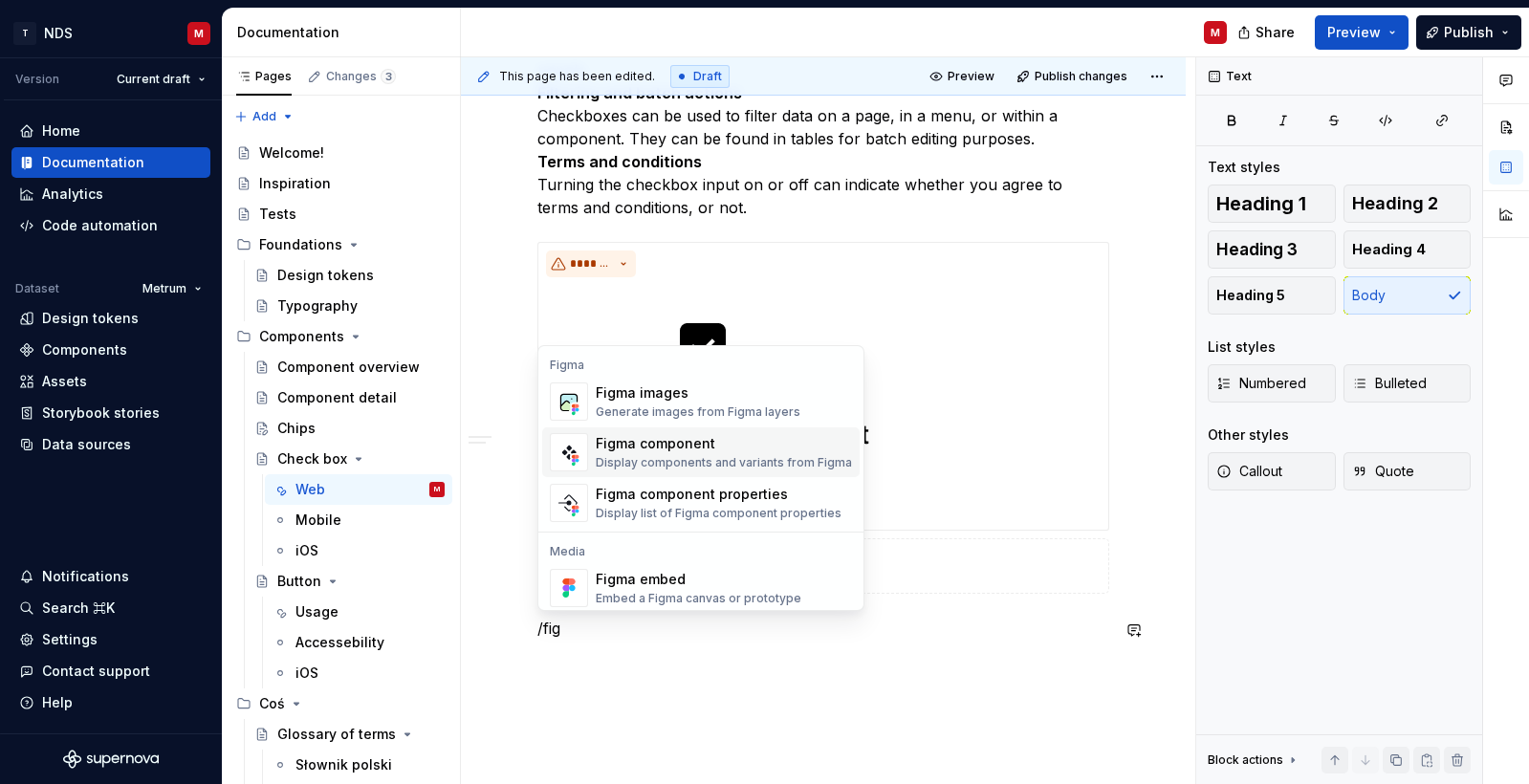 click on "Figma component" at bounding box center [724, 444] 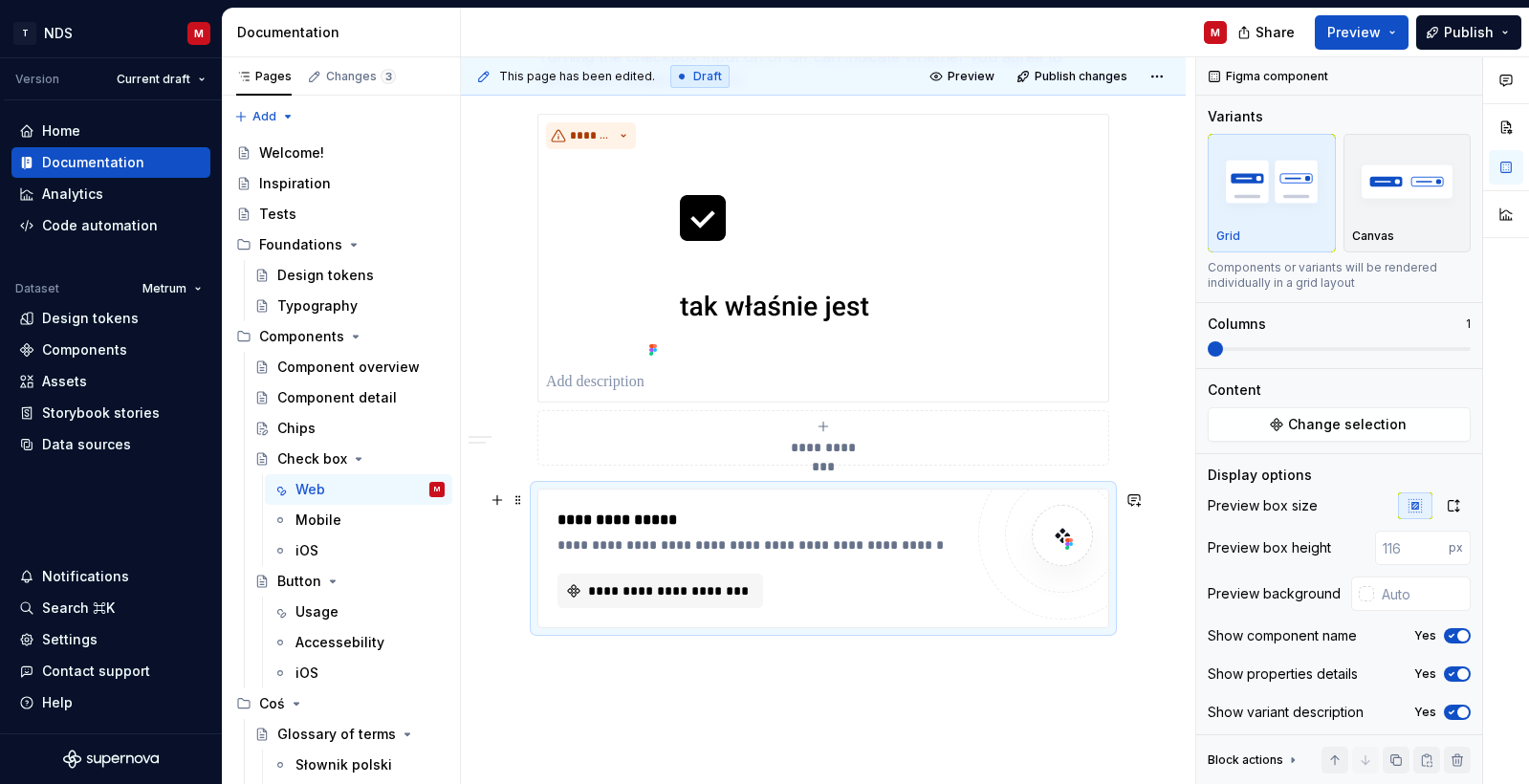 scroll, scrollTop: 1616, scrollLeft: 0, axis: vertical 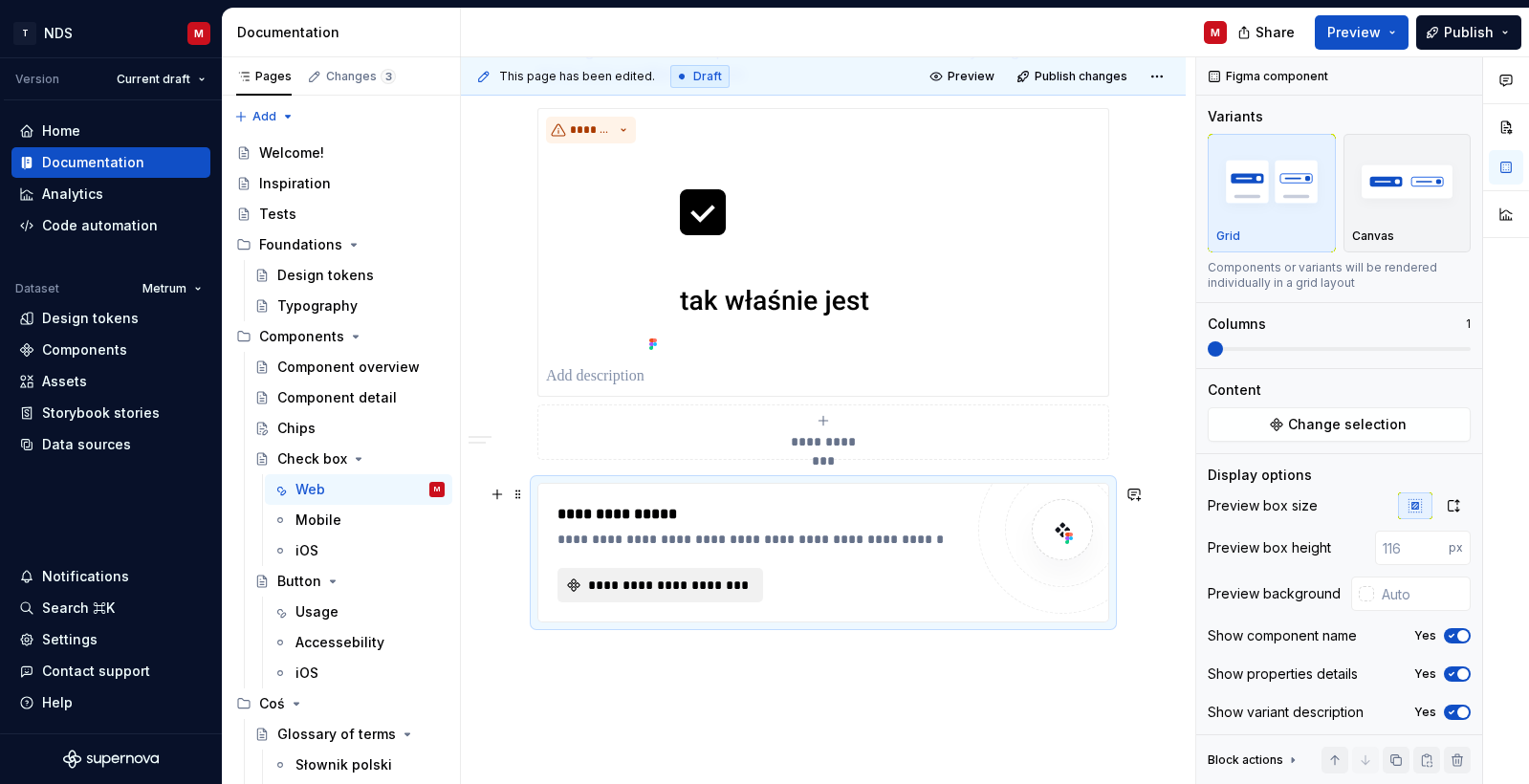 click on "**********" at bounding box center (667, 585) 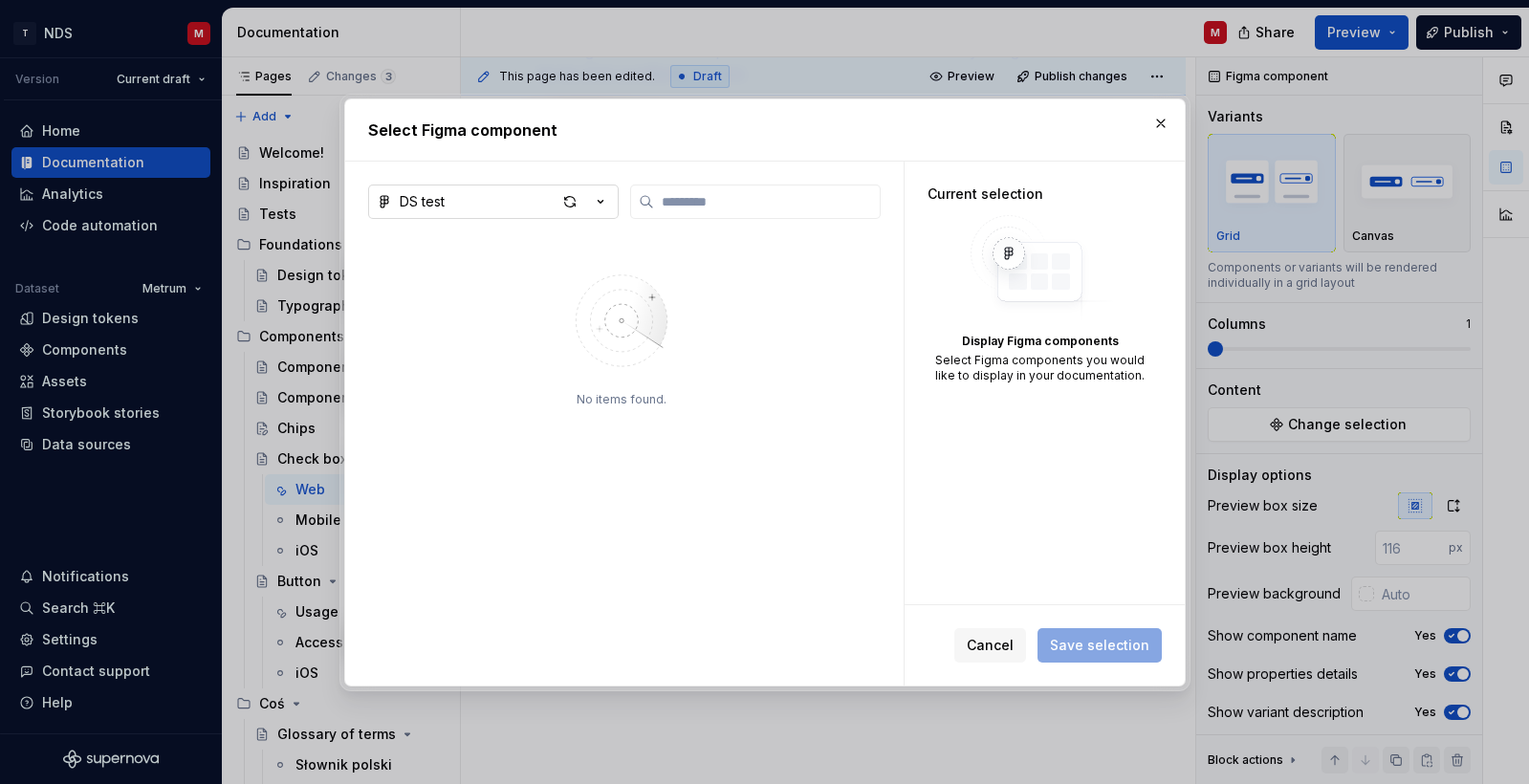 click 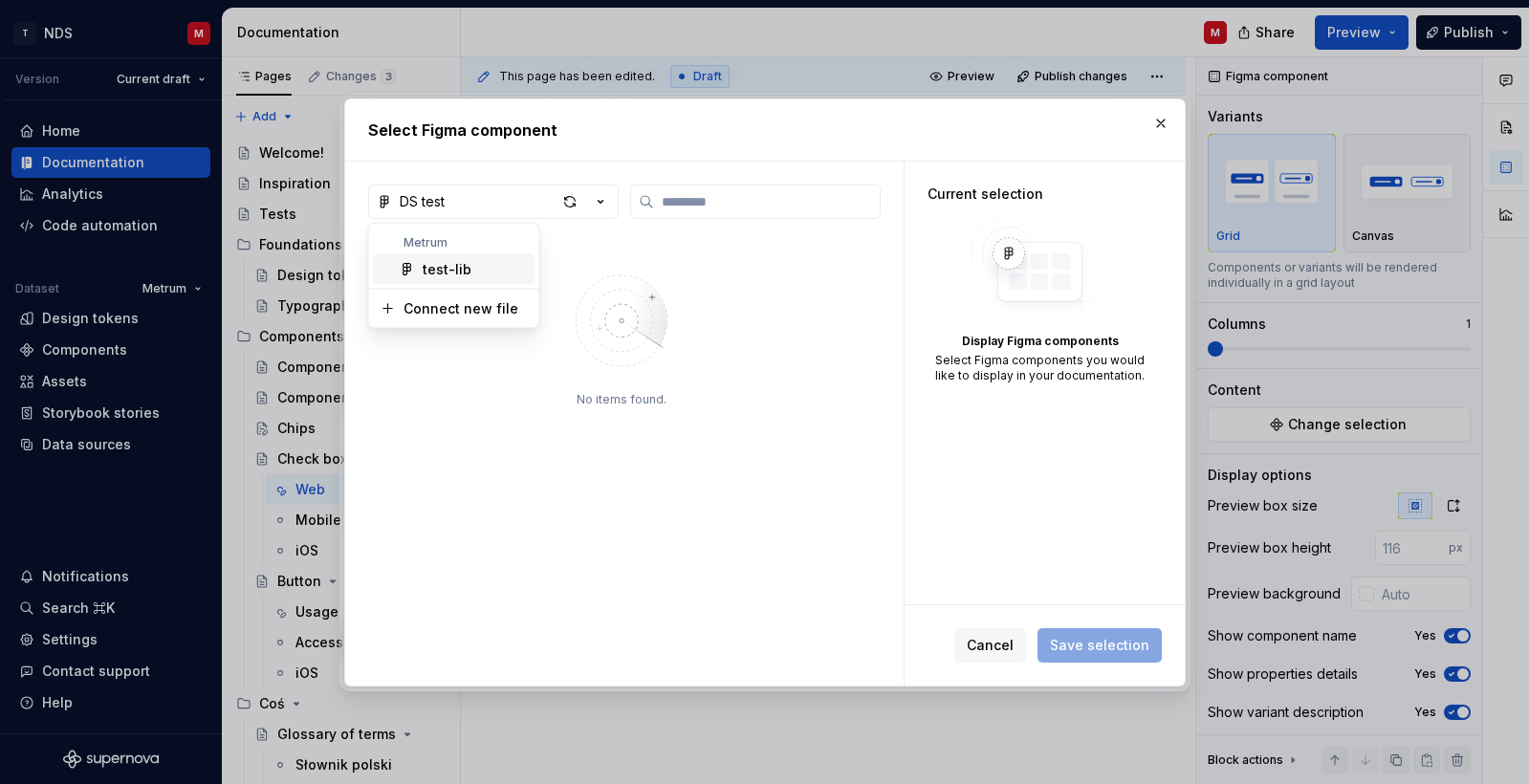 click on "test-lib" at bounding box center (447, 270) 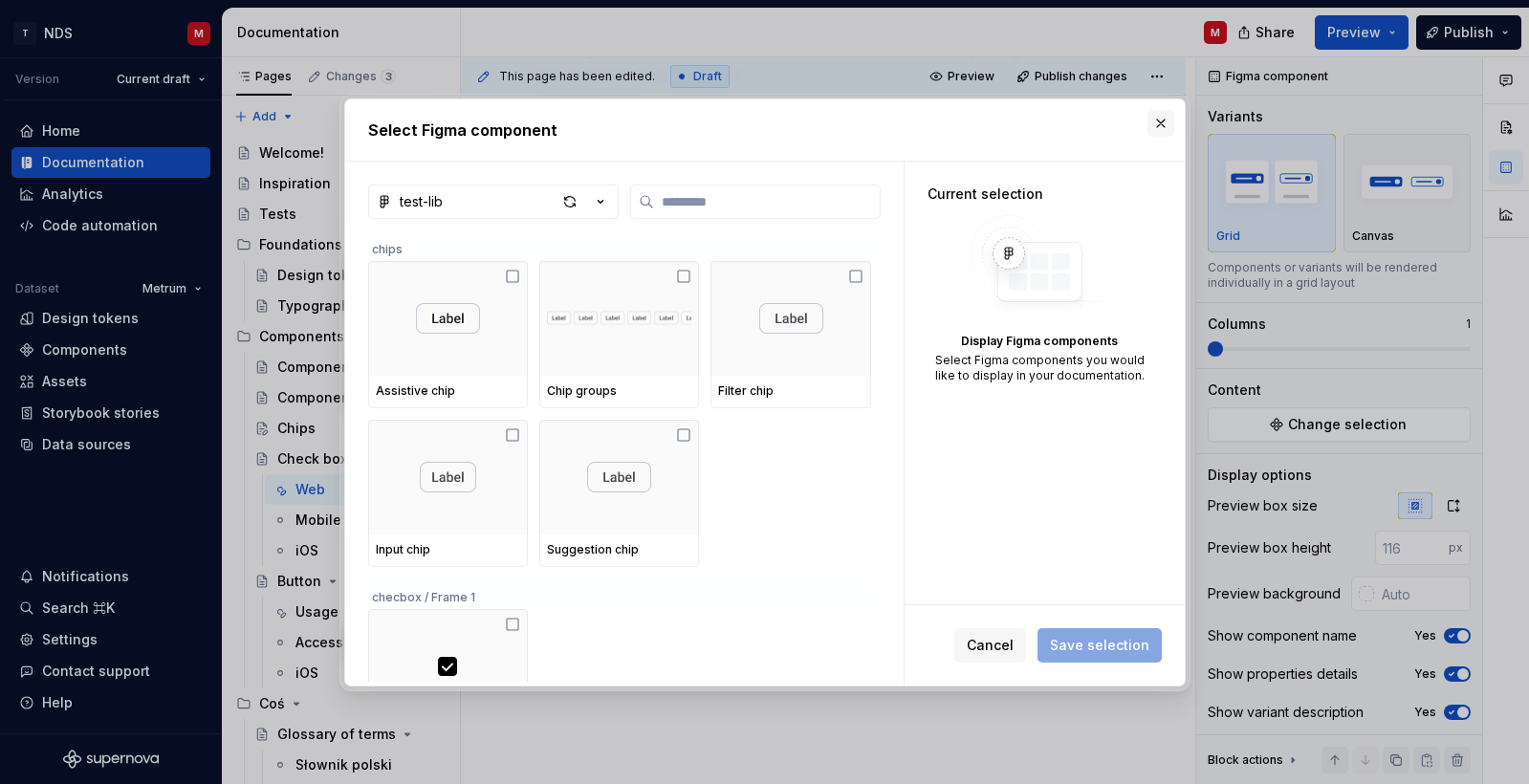 click at bounding box center [1161, 123] 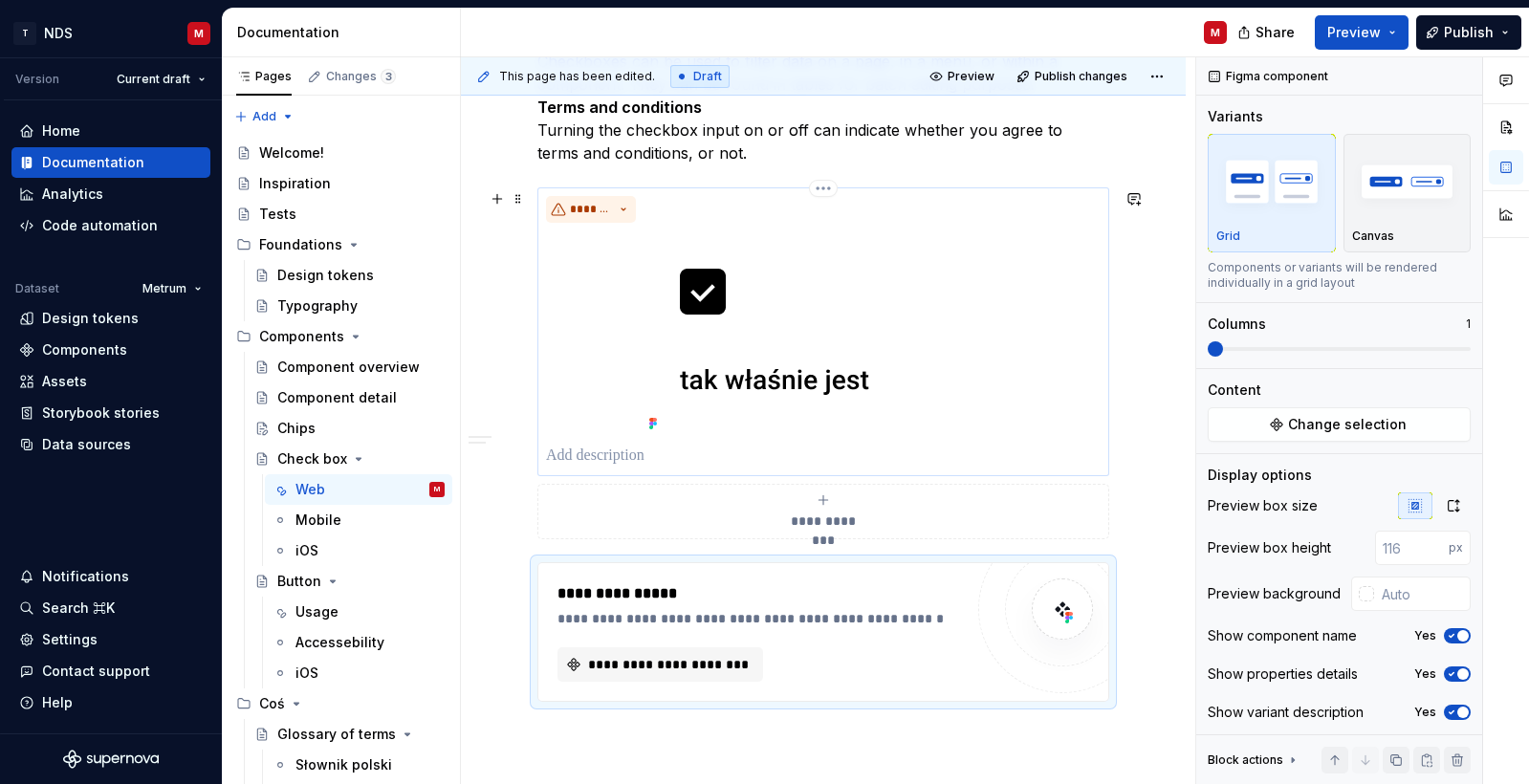 scroll, scrollTop: 1531, scrollLeft: 0, axis: vertical 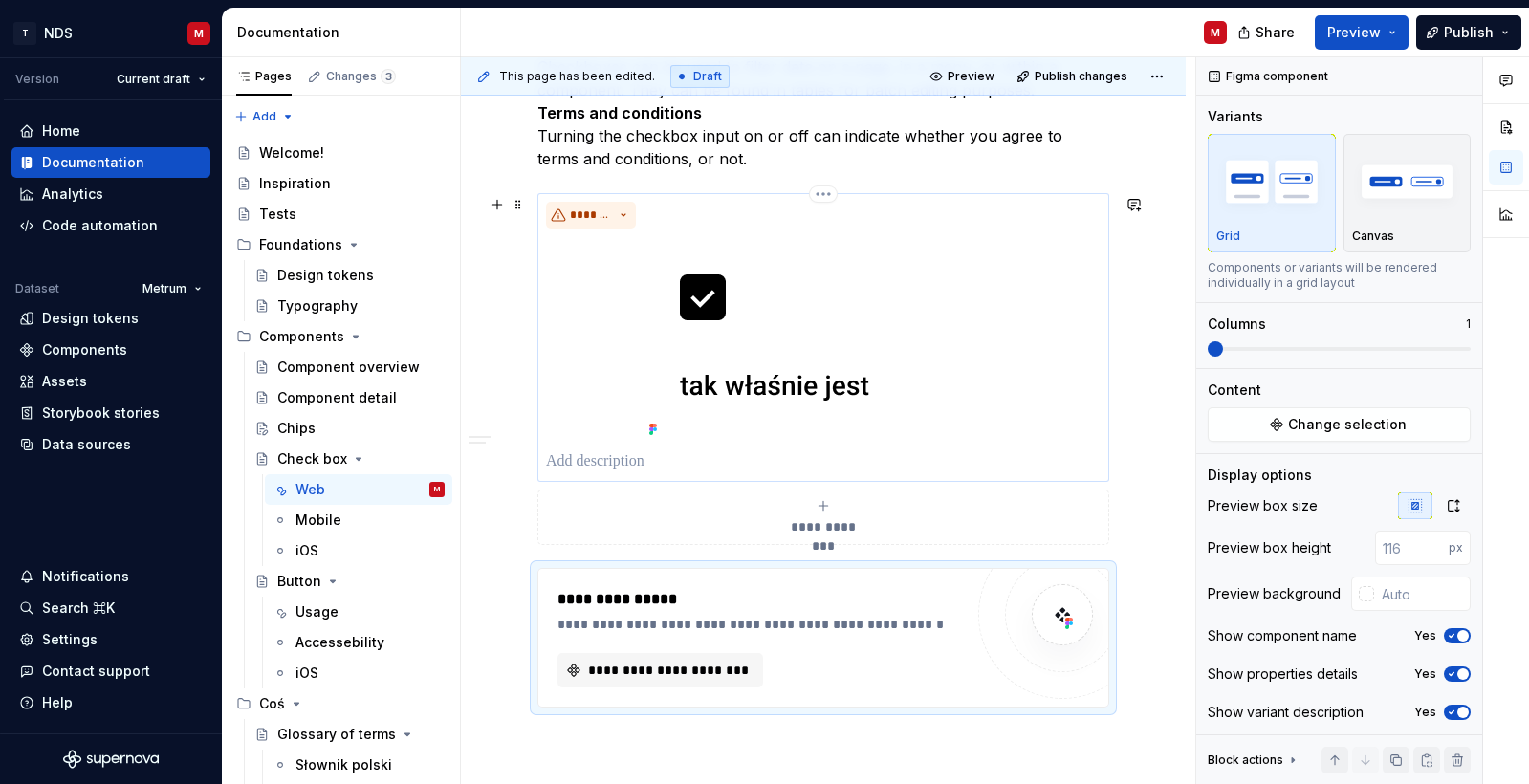 click at bounding box center (823, 339) 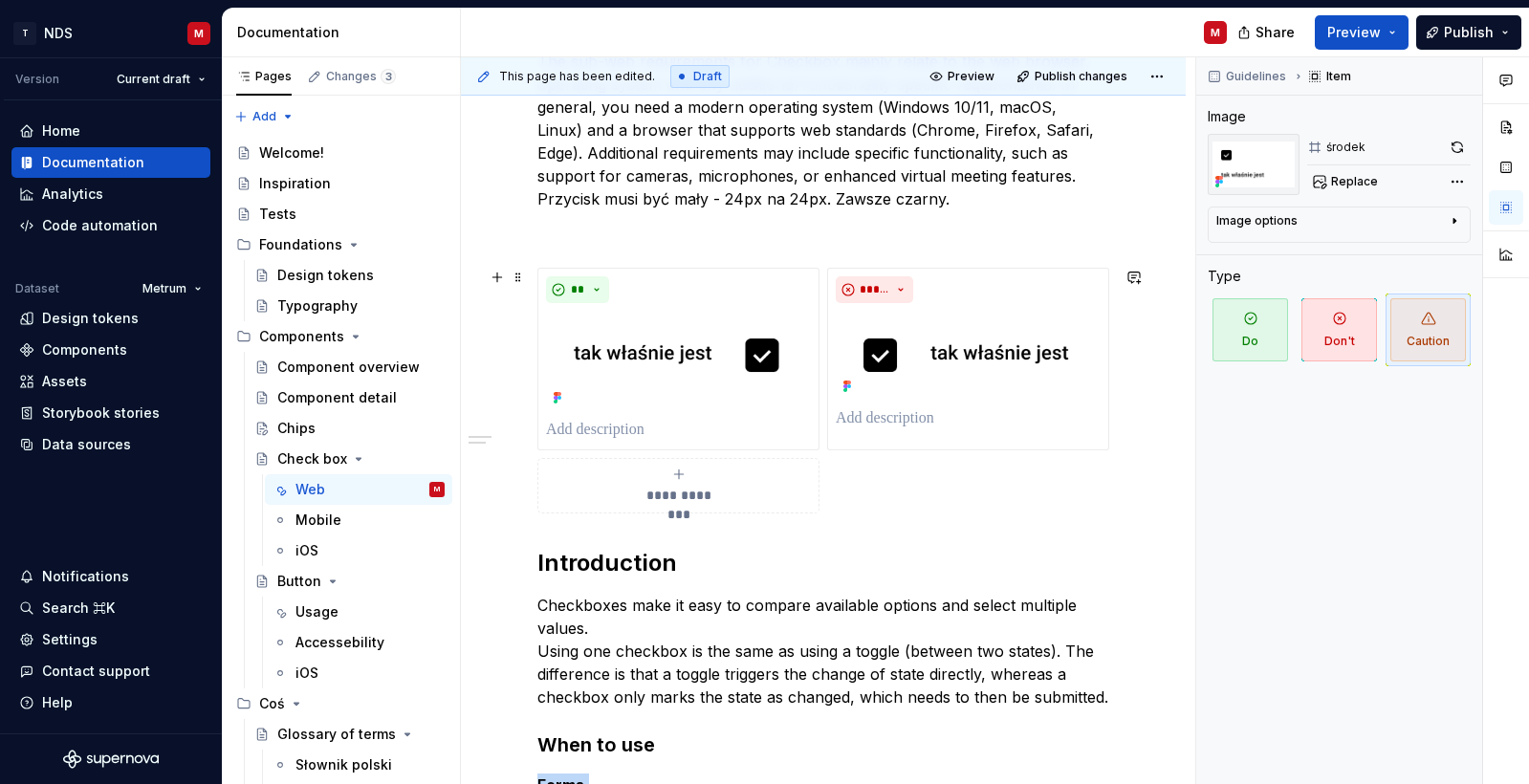 scroll, scrollTop: 722, scrollLeft: 0, axis: vertical 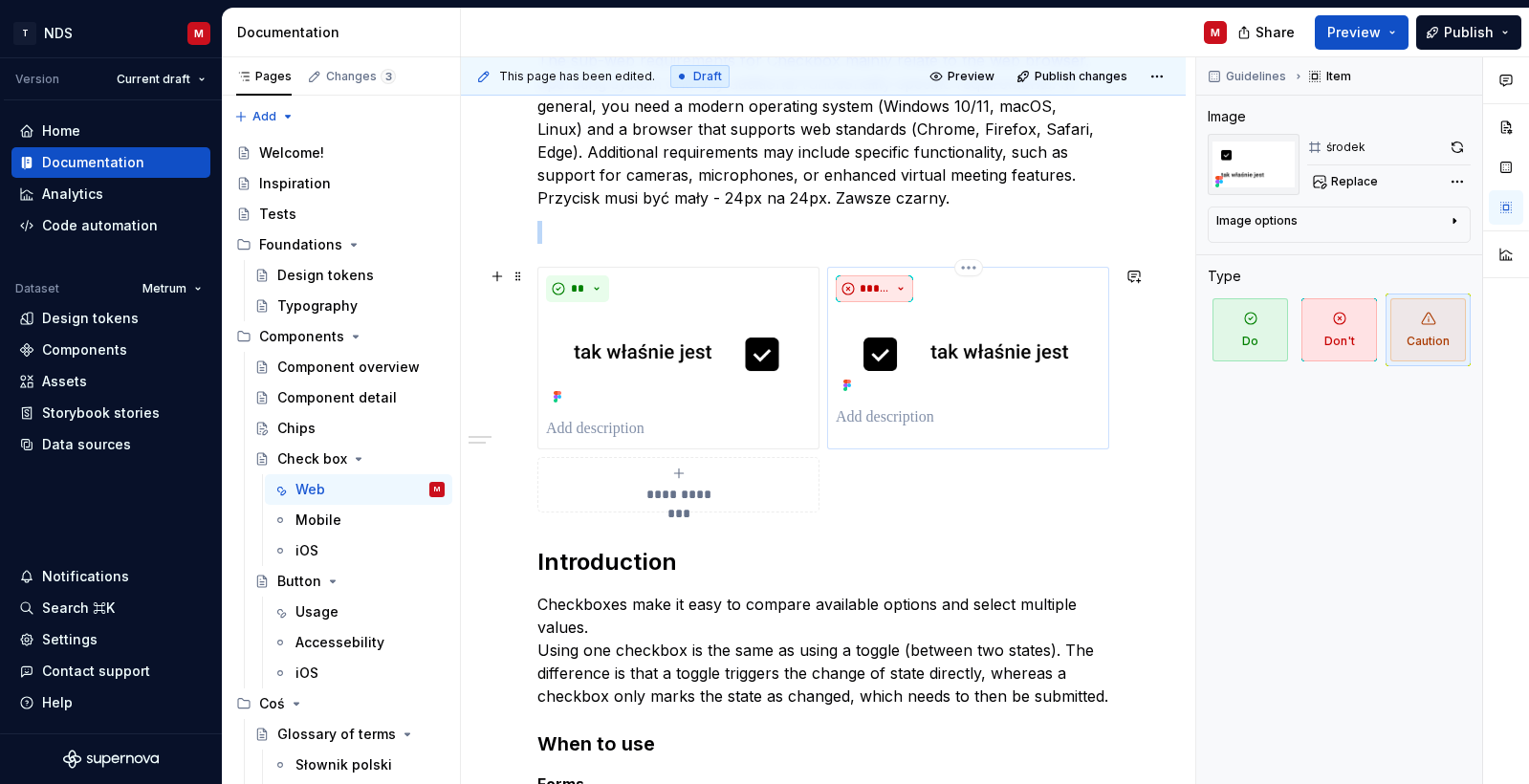click on "*****" at bounding box center (874, 289) 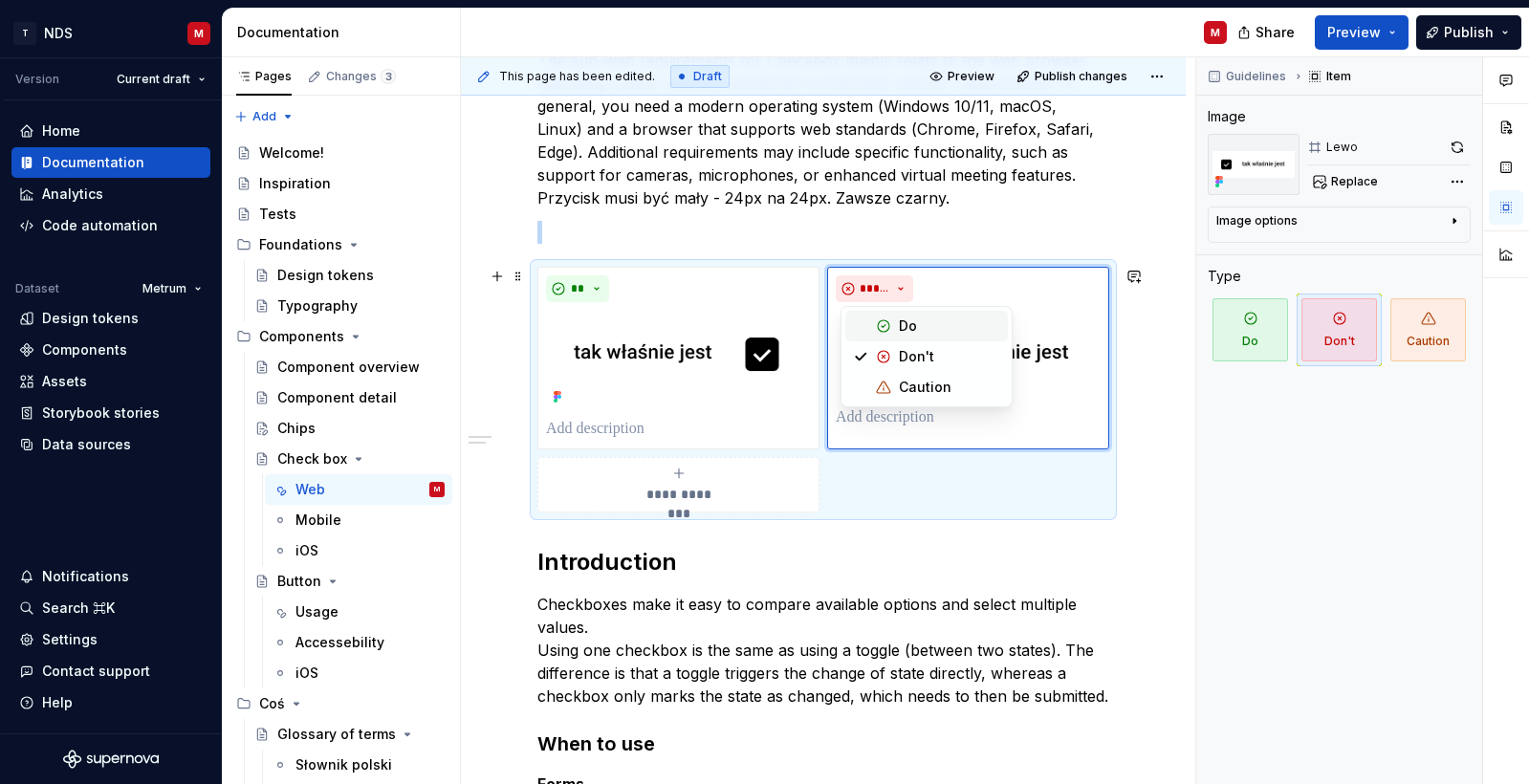 click on "**********" at bounding box center [823, 389] 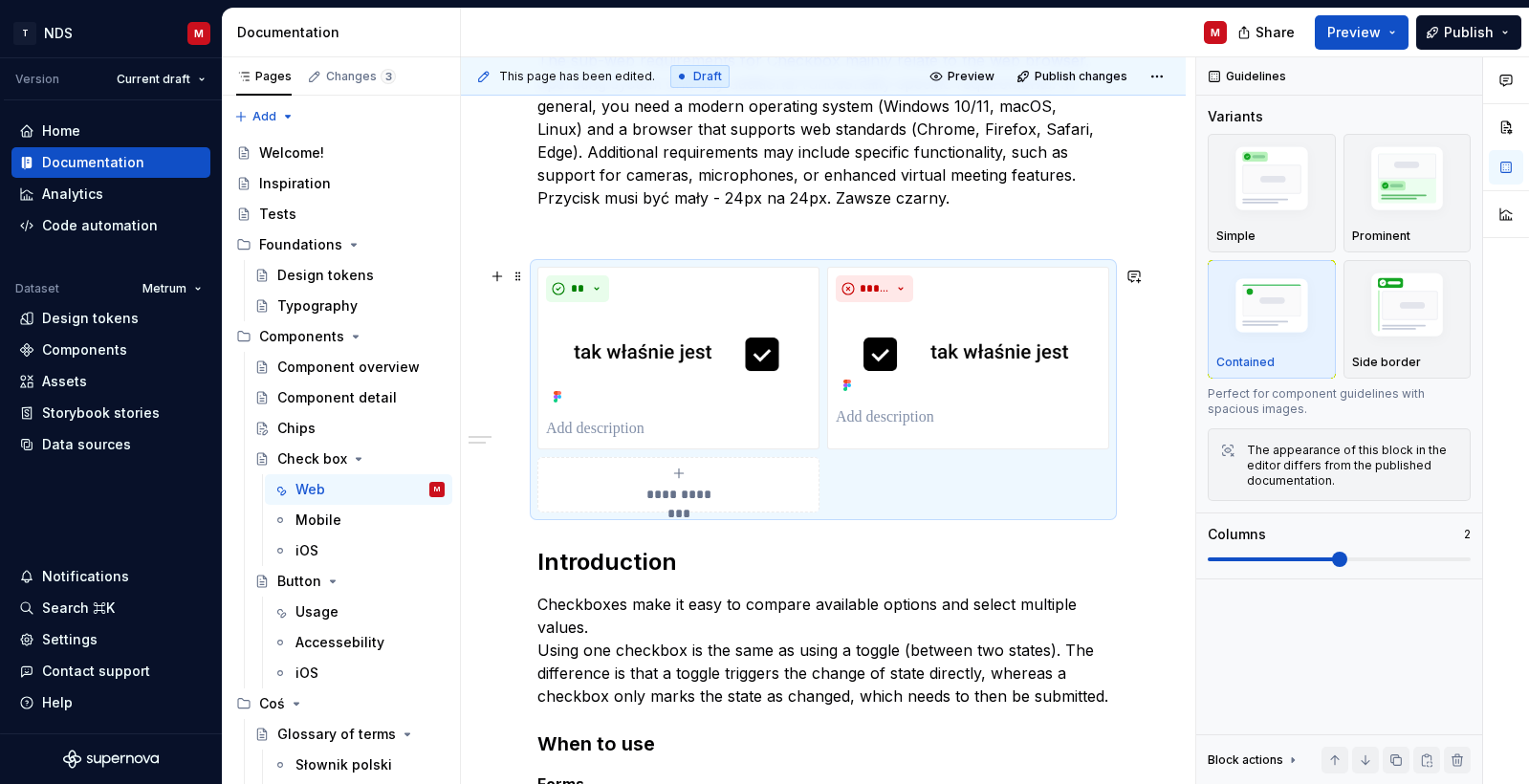 click on "**********" at bounding box center (823, 389) 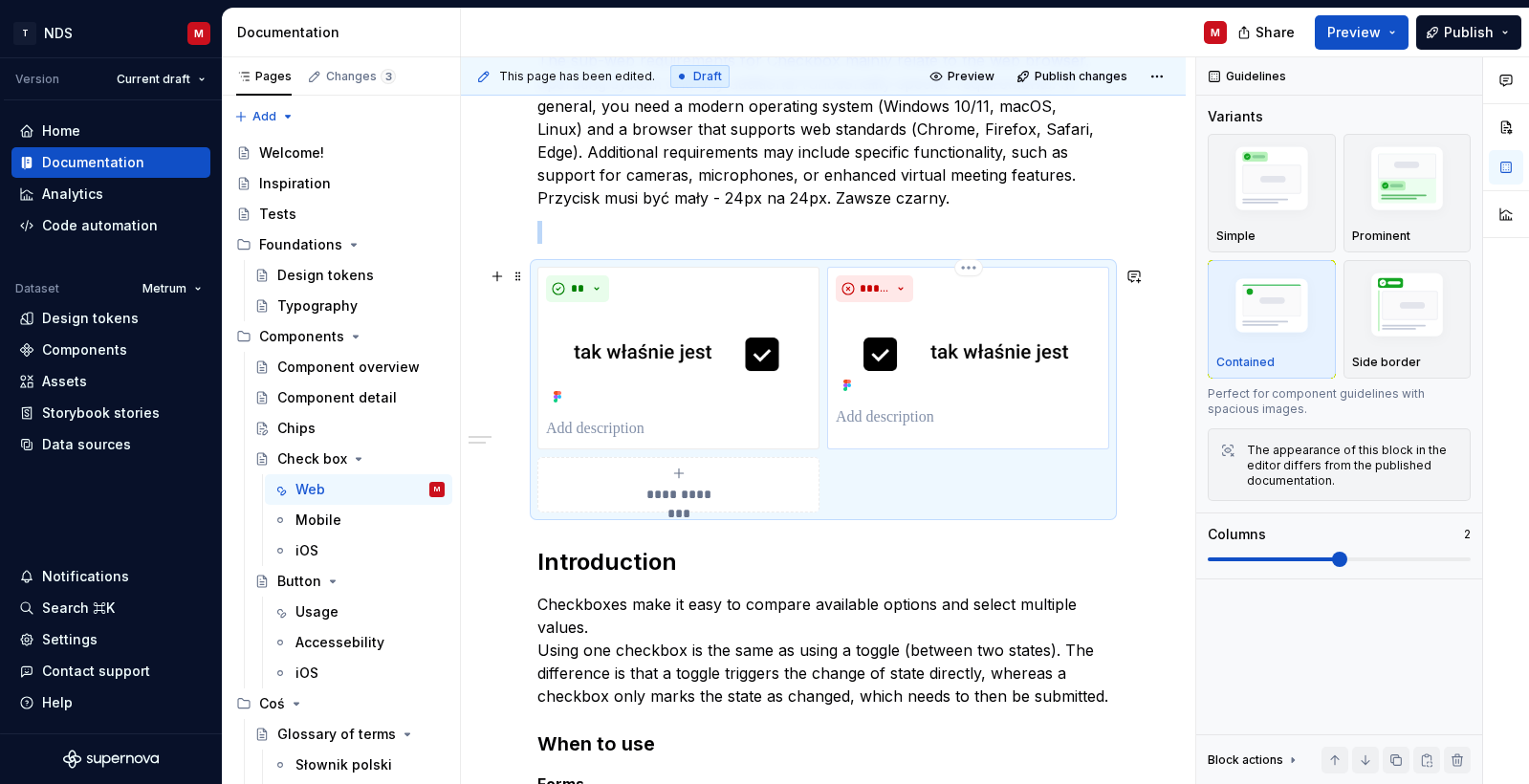 click at bounding box center (968, 354) 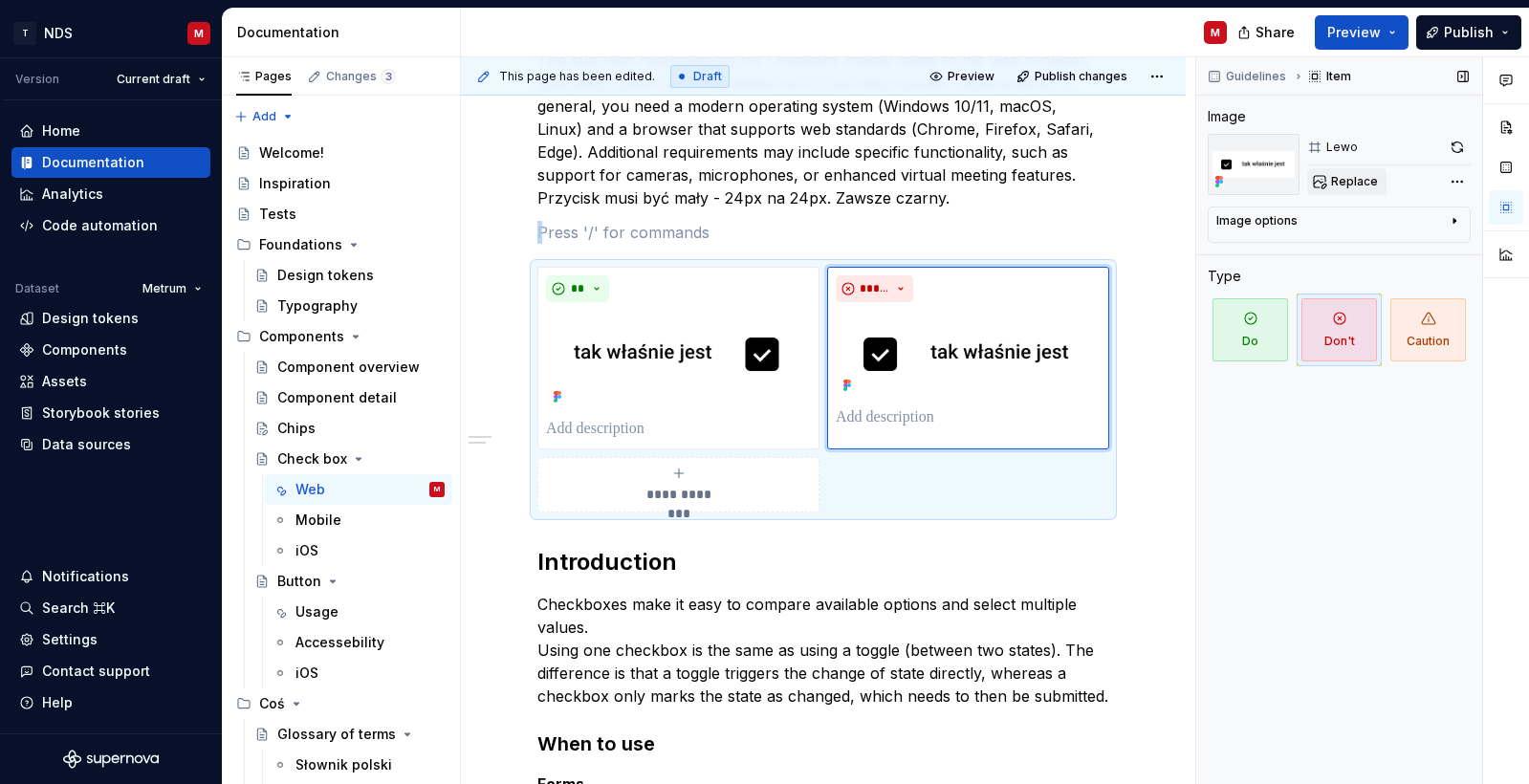 click on "Replace" at bounding box center (1354, 182) 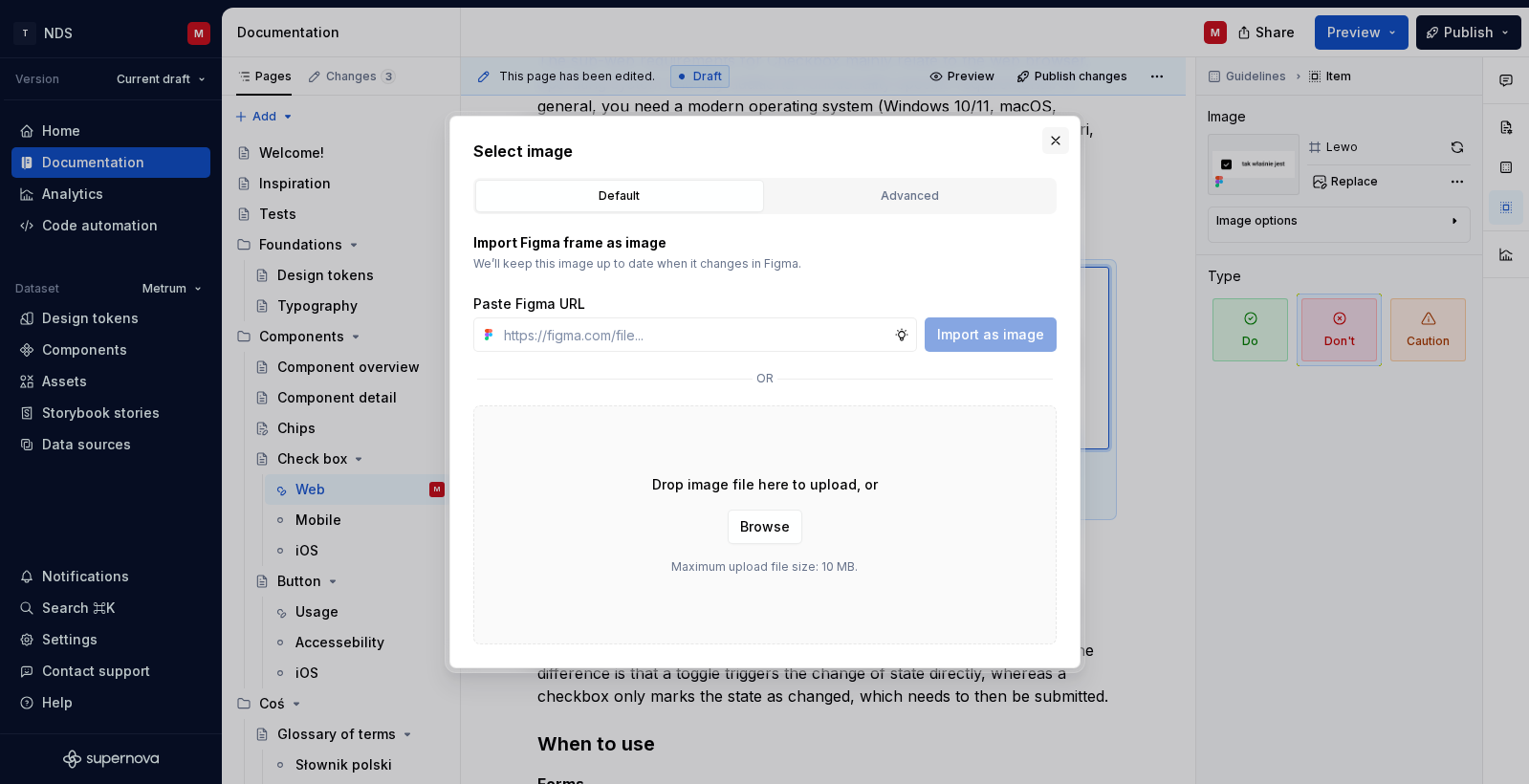 click at bounding box center [1056, 141] 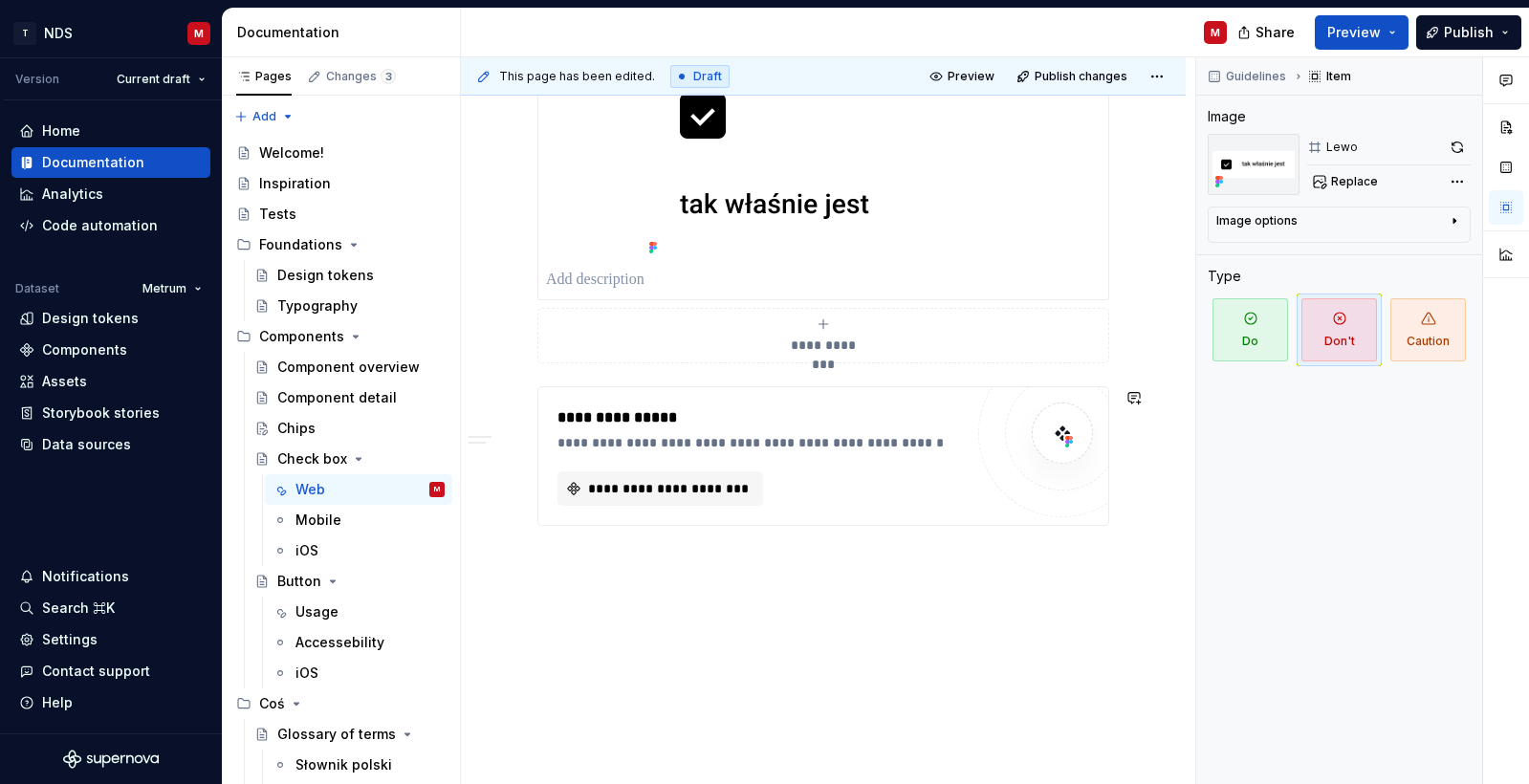 scroll, scrollTop: 1714, scrollLeft: 0, axis: vertical 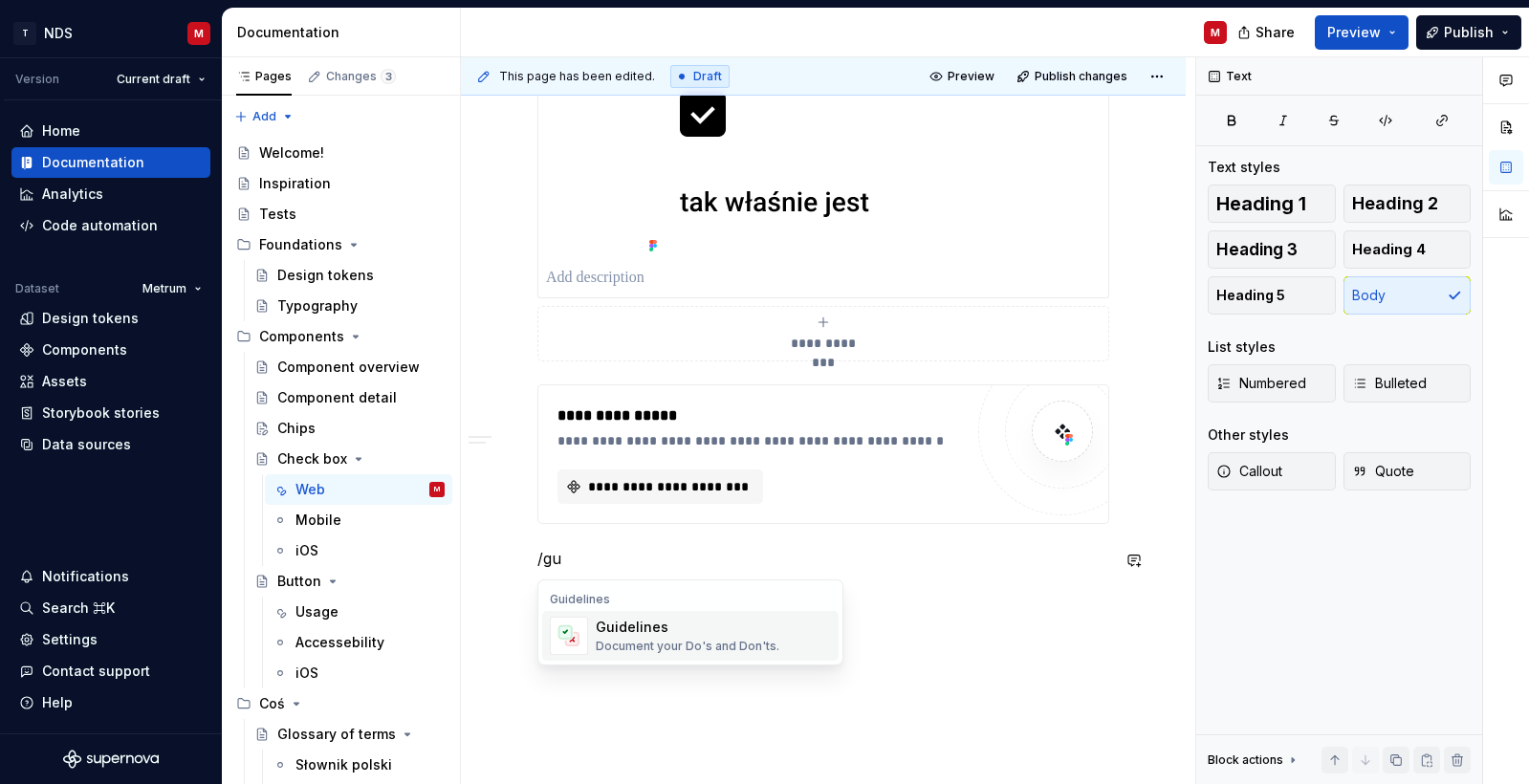 click on "Guidelines" at bounding box center (688, 627) 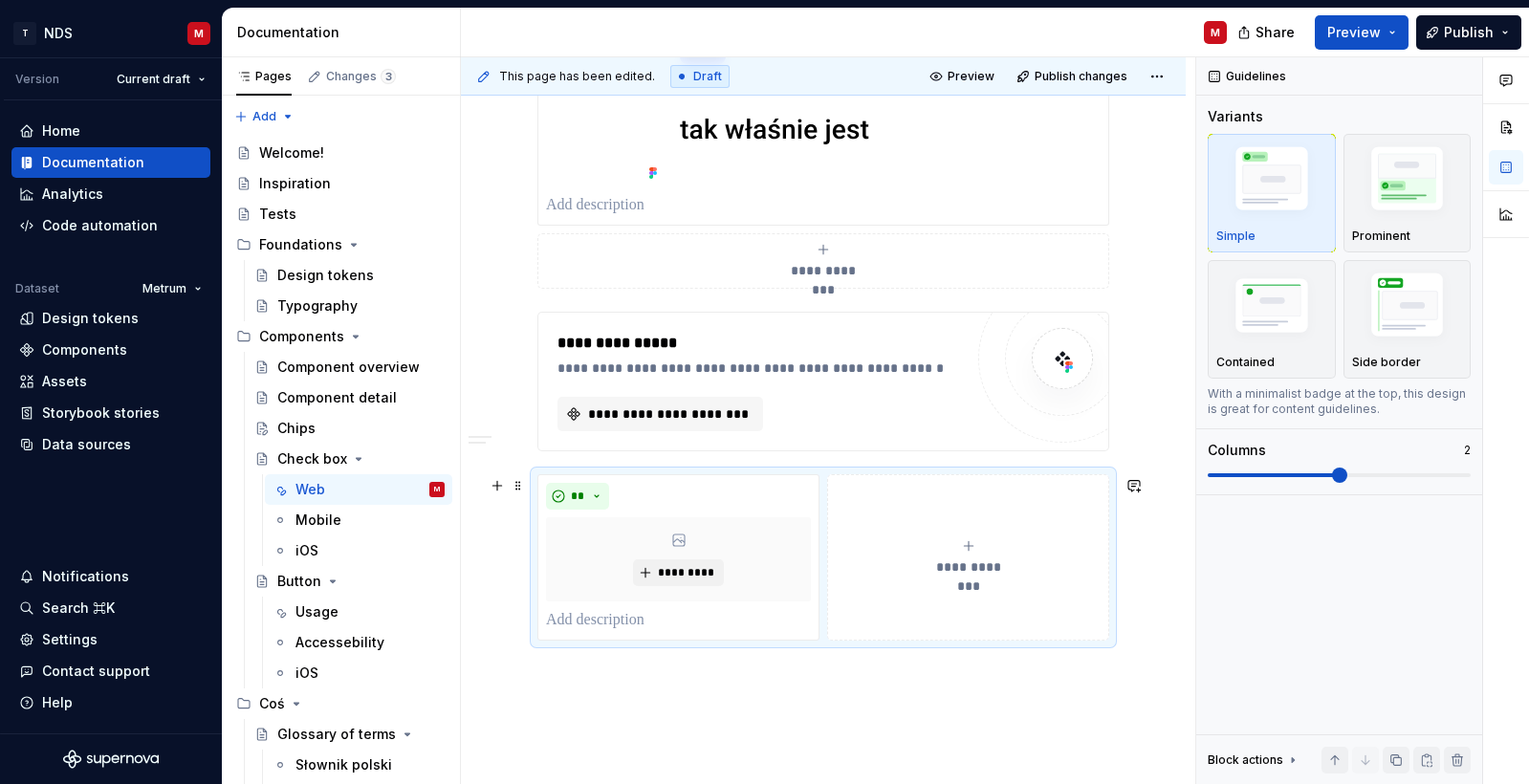 scroll, scrollTop: 1793, scrollLeft: 0, axis: vertical 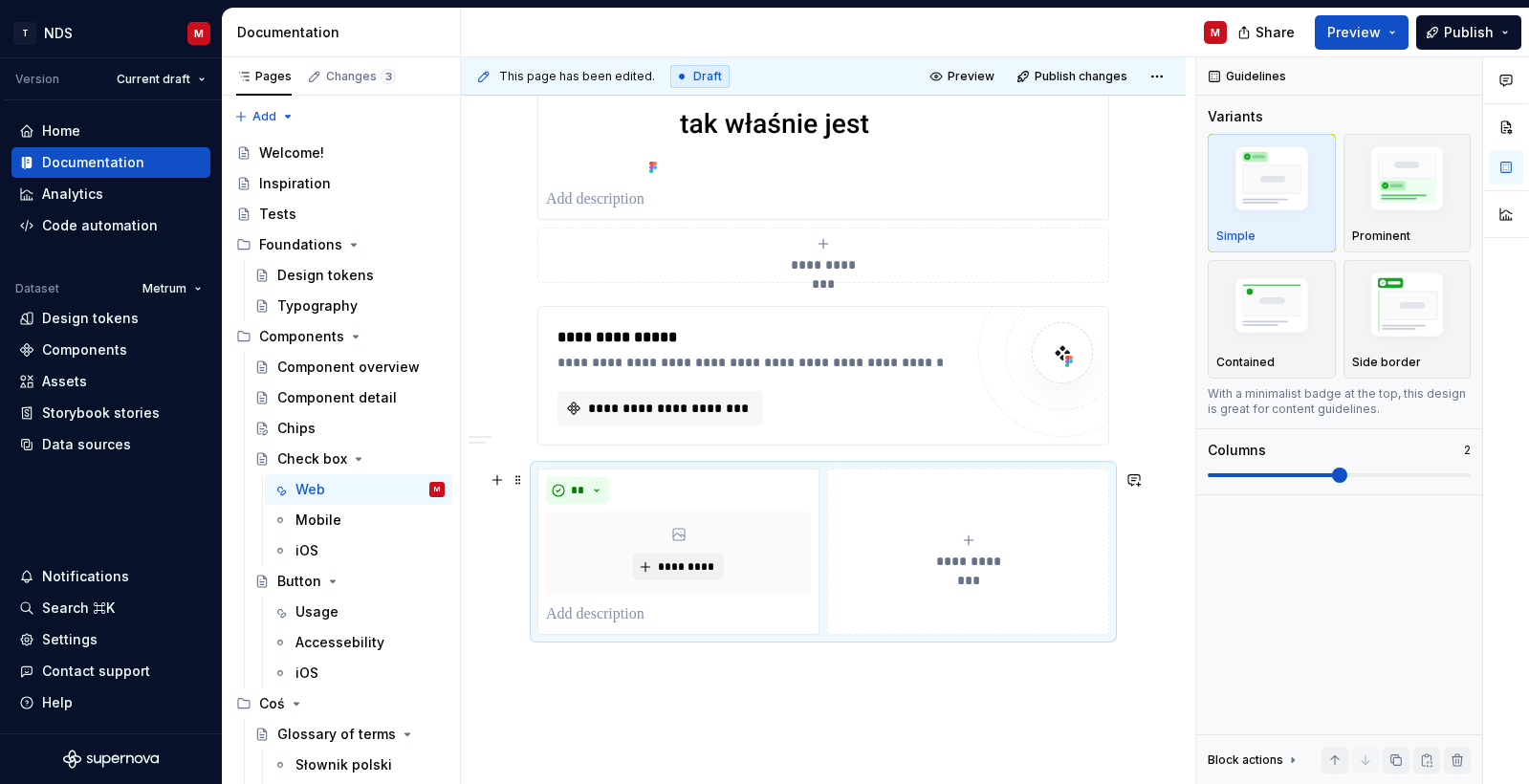 click on "**********" at bounding box center [968, 552] 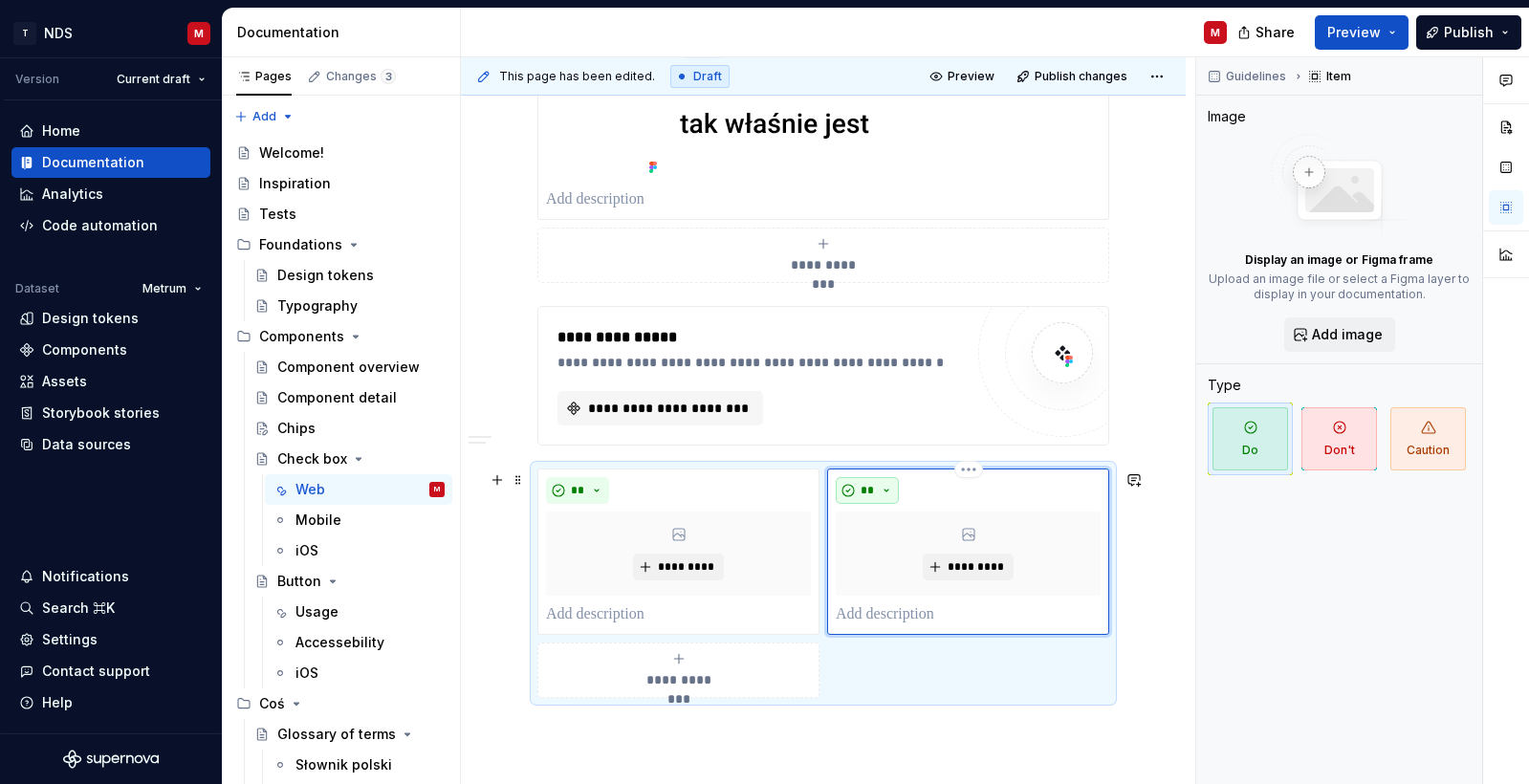 click on "**" at bounding box center [867, 490] 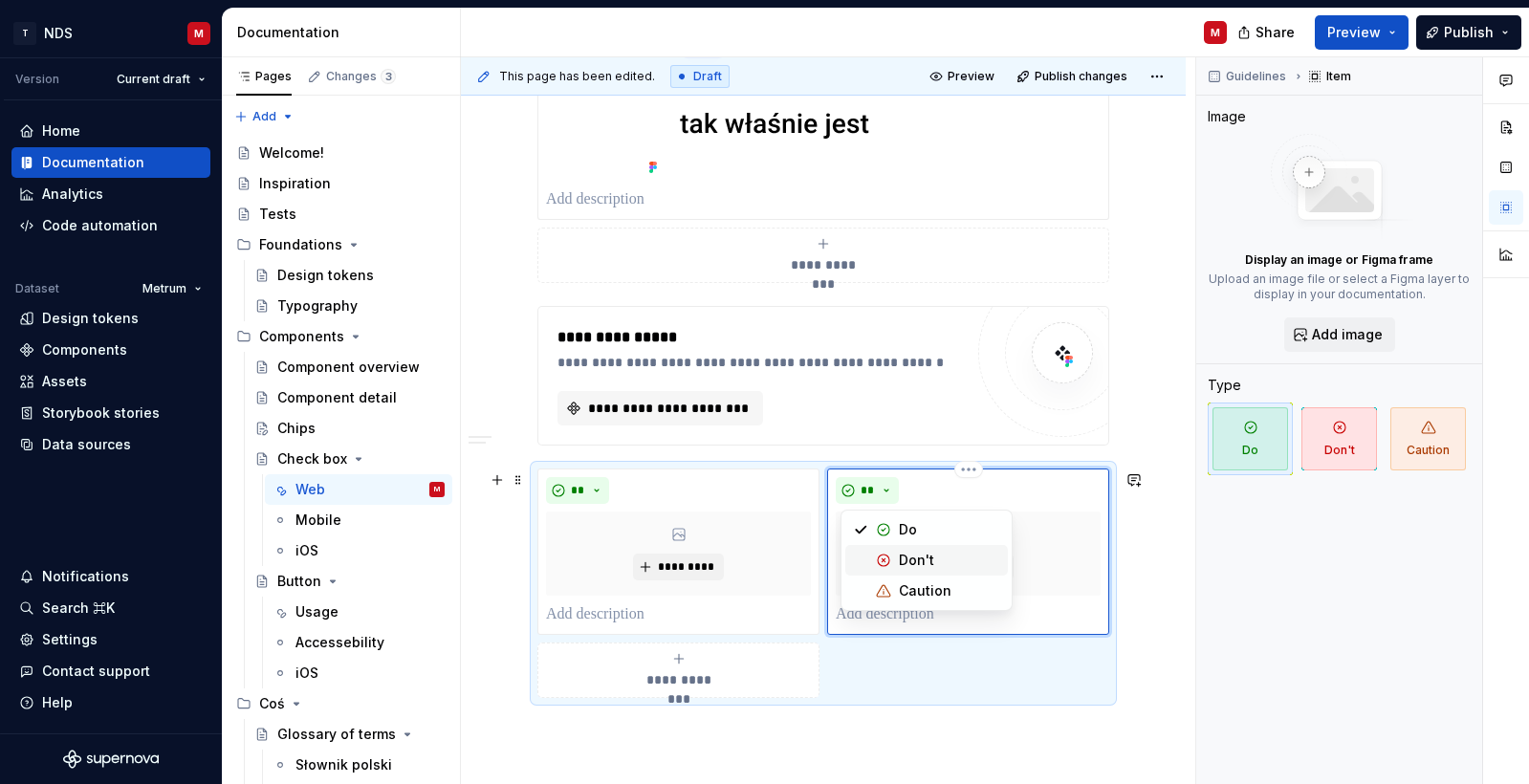click on "Don't" at bounding box center [916, 560] 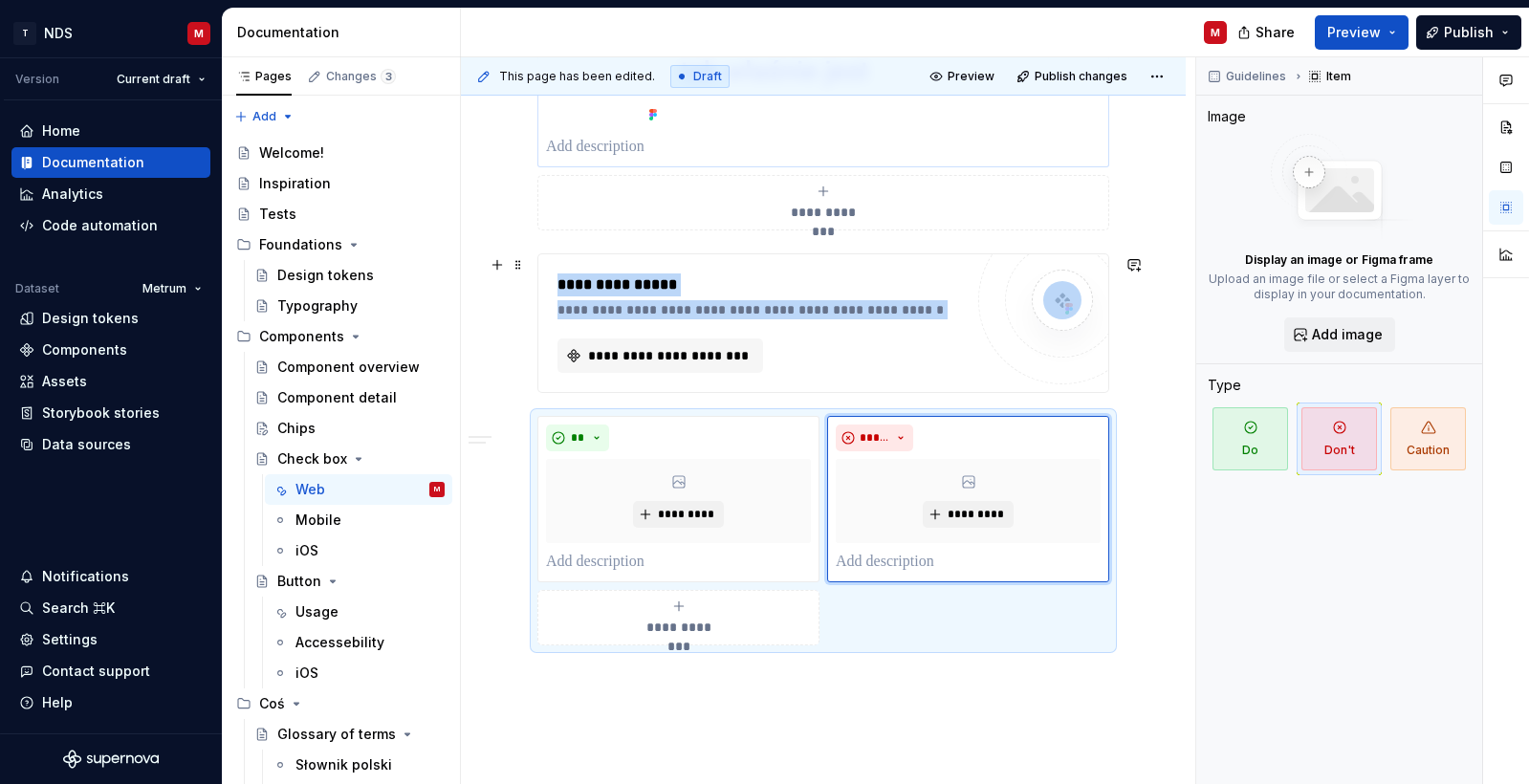 scroll, scrollTop: 1900, scrollLeft: 0, axis: vertical 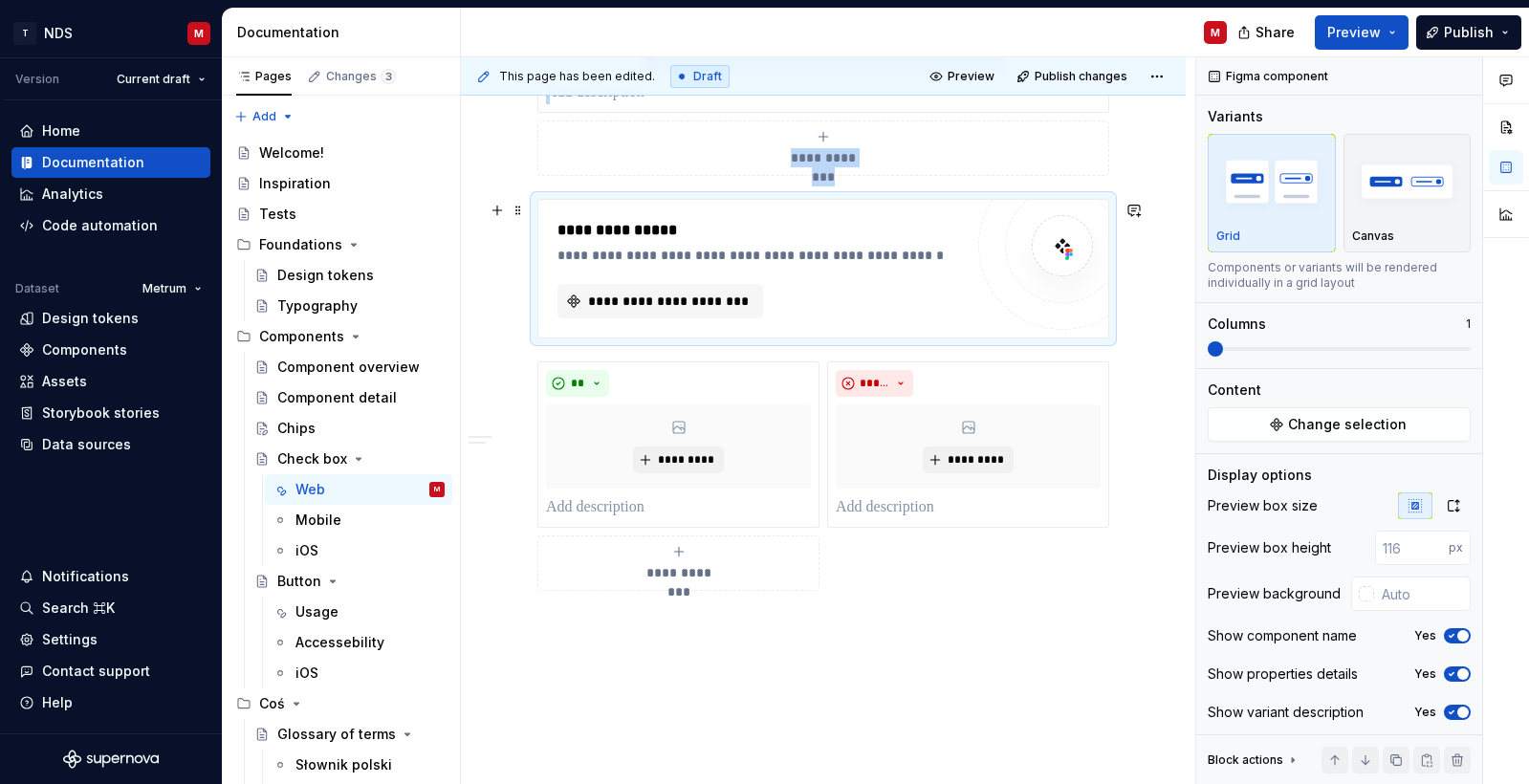click on "**********" at bounding box center (765, 230) 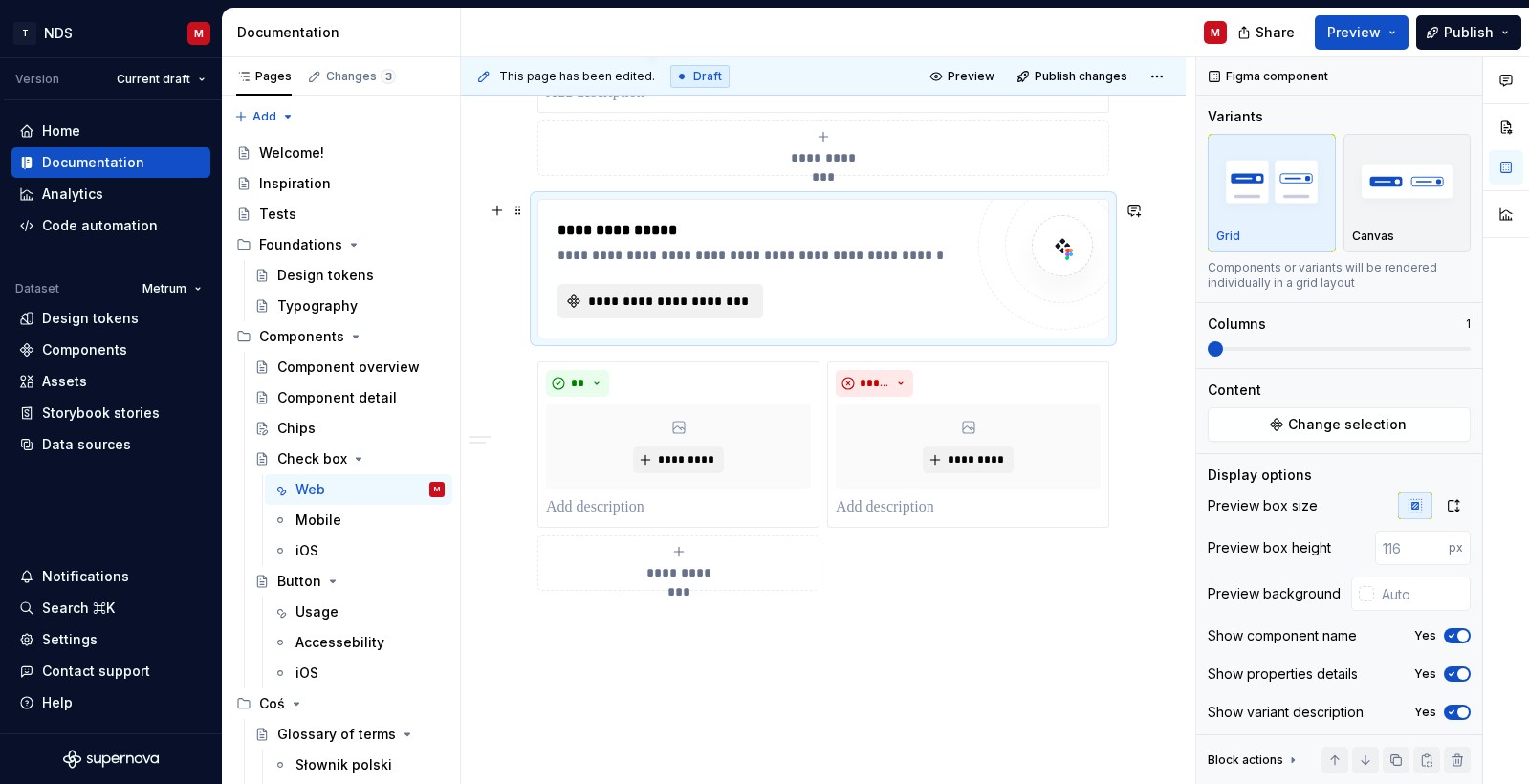 click on "**********" at bounding box center [667, 301] 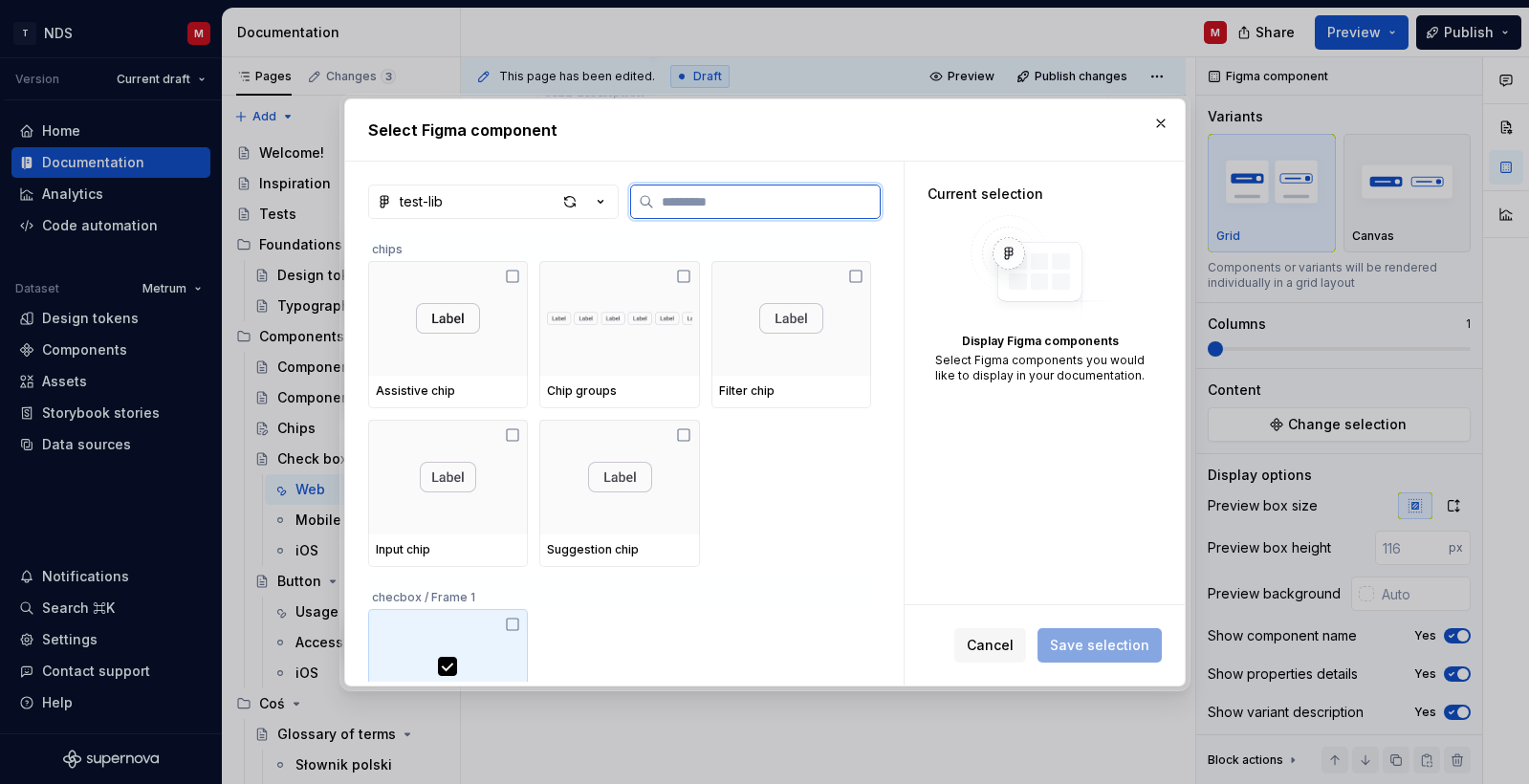 click at bounding box center [448, 666] 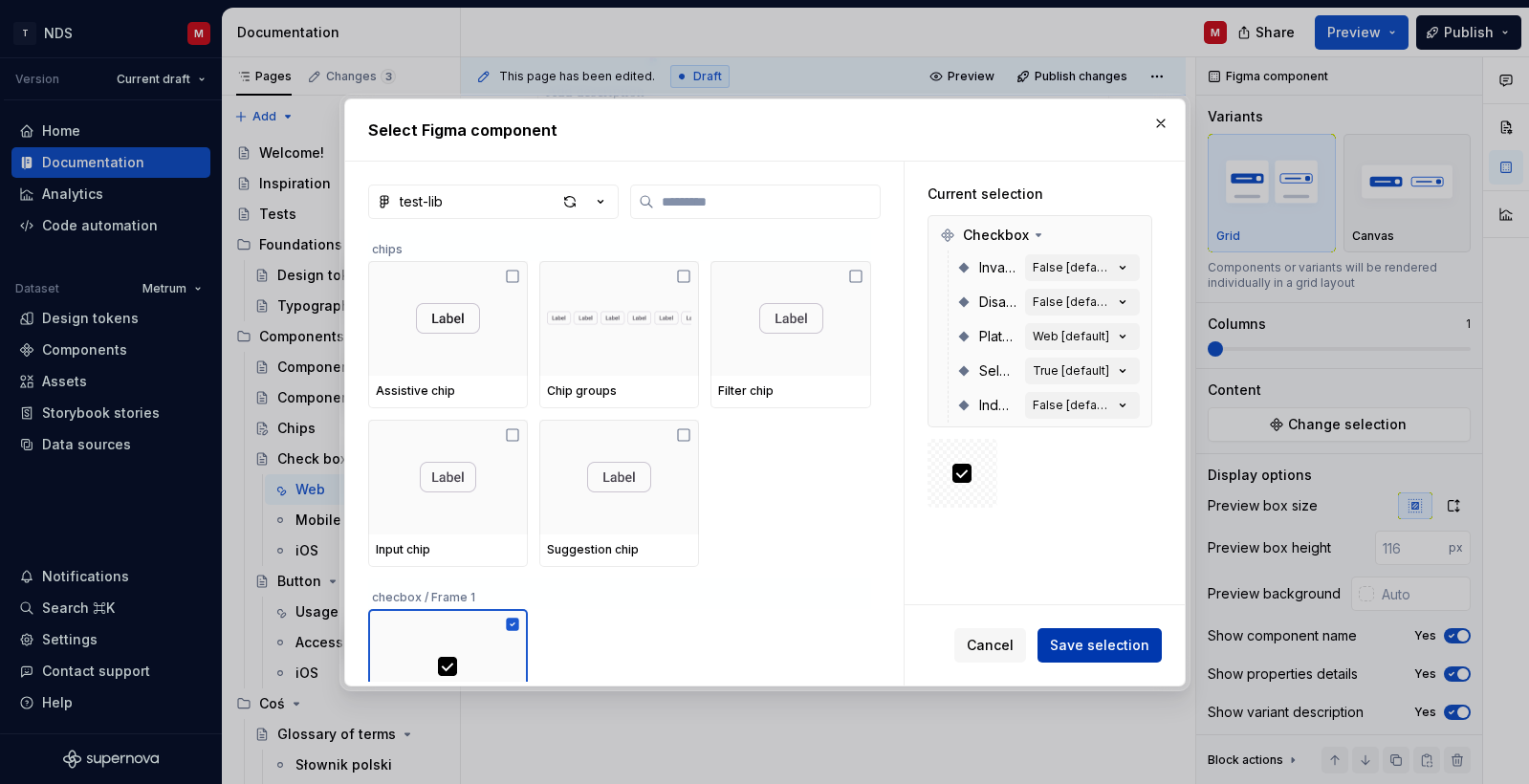 click on "Save selection" at bounding box center (1100, 645) 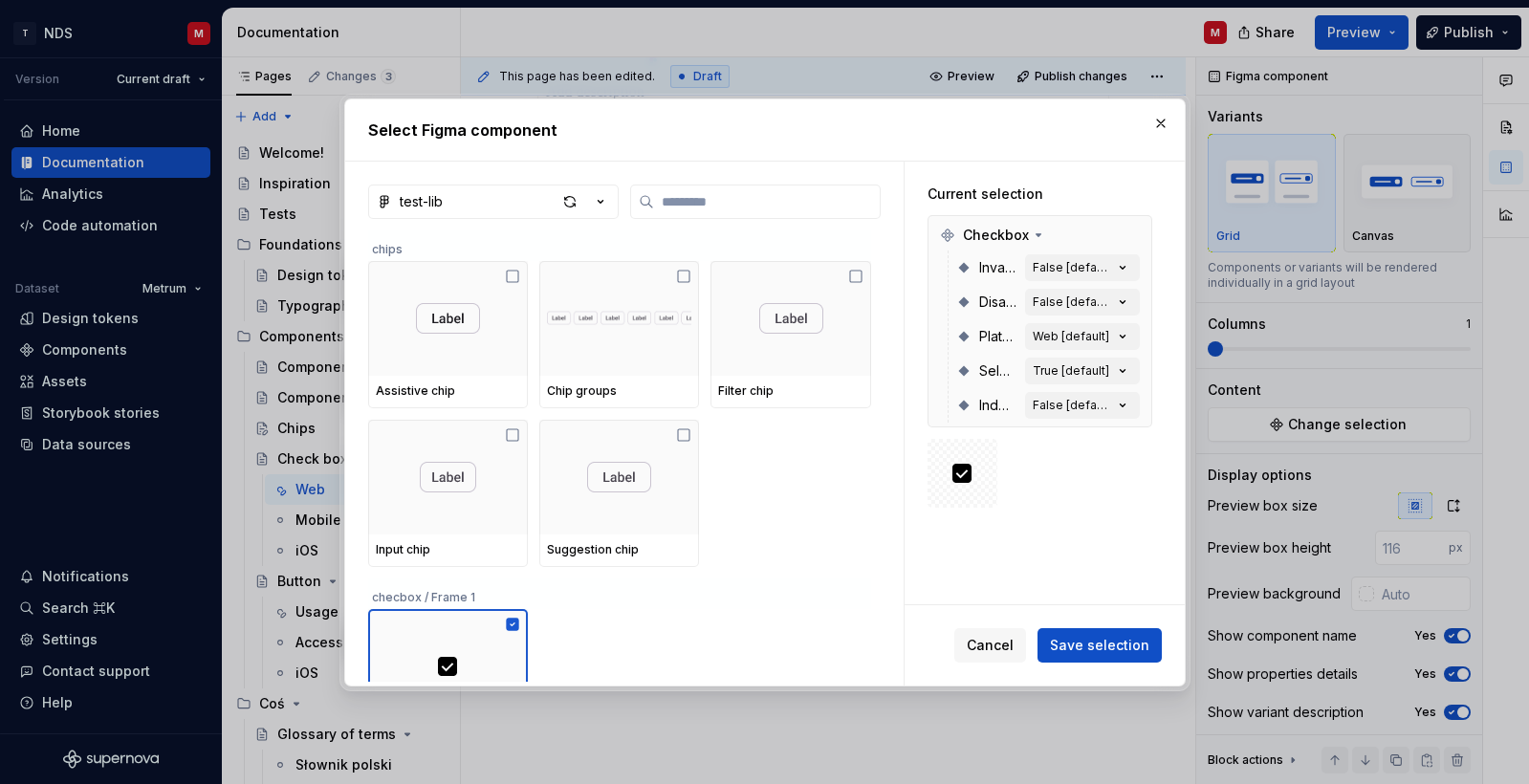 scroll, scrollTop: 1846, scrollLeft: 0, axis: vertical 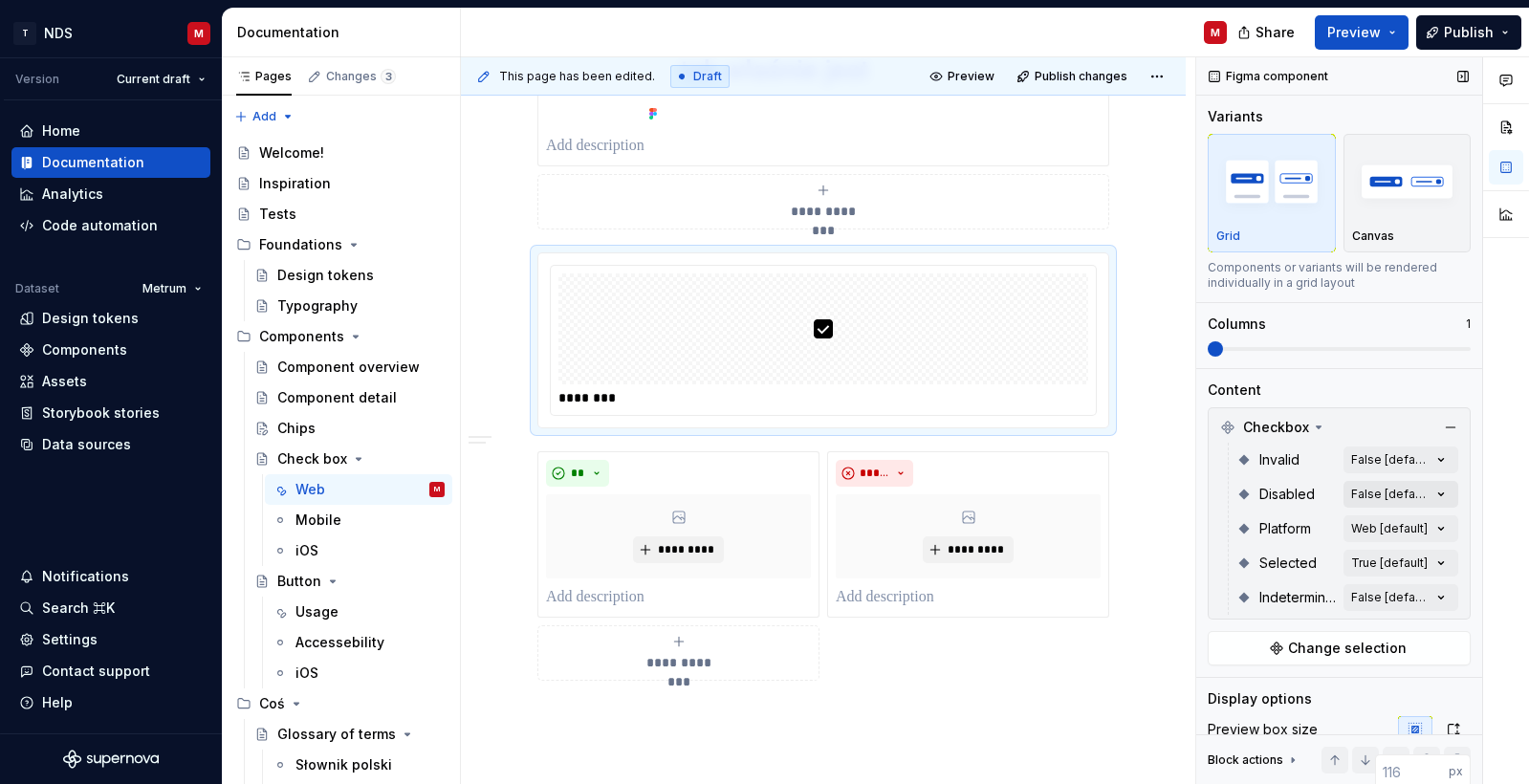 click on "Comments Open comments No comments yet Select ‘Comment’ from the block context menu to add one. Figma component Variants Grid Canvas Components or variants will be rendered individually in a grid layout Columns 1 Content Checkbox Invalid False [default] Disabled False [default] Platform Web [default] Selected True [default] Indeterminate False [default] Change selection Display options Preview box size Preview box height px Preview background Show component name Yes Show properties details Yes Show variant description Yes Block actions Move up Move down Duplicate Copy (⌘C) Cut (⌘X) Delete" at bounding box center (1363, 421) 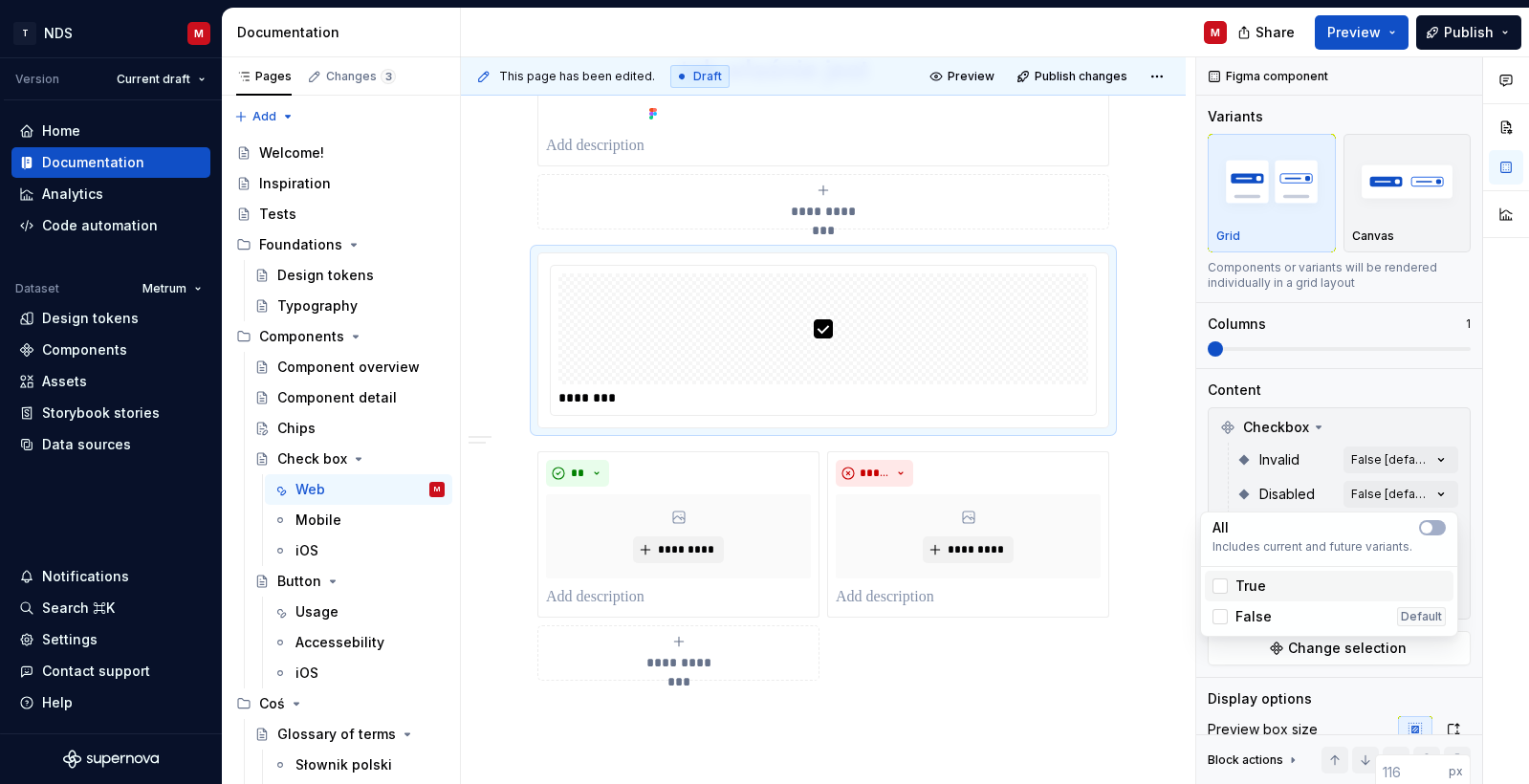click on "True" at bounding box center [1329, 586] 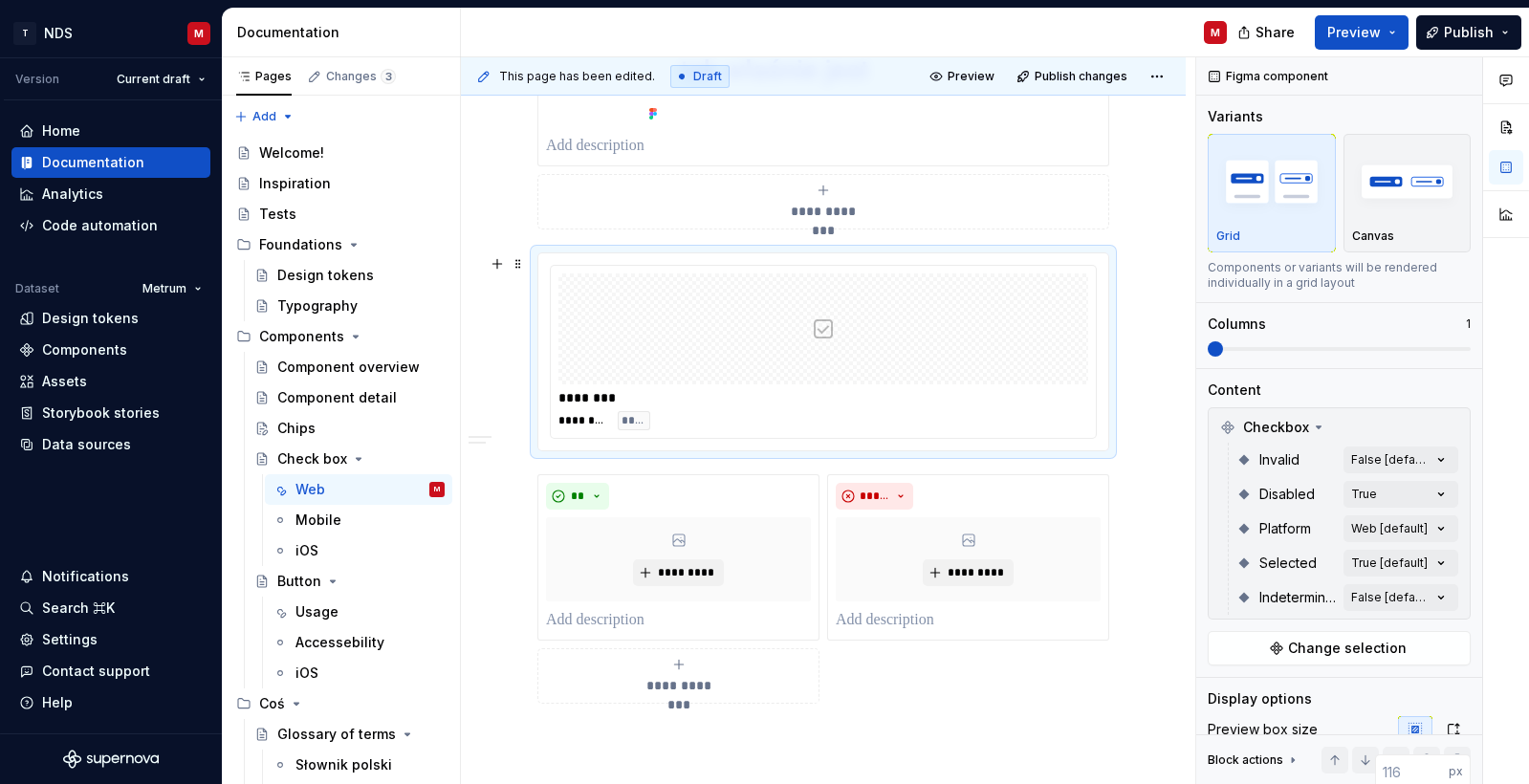 click on "T NDS M Version Current draft Home Documentation Analytics Code automation Dataset Metrum Design tokens Components Assets Storybook stories Data sources Notifications Search ⌘K Settings Contact support Help Documentation M Share Preview Publish Pages Changes 3 Add
Accessibility guide for tree Page tree.
Navigate the tree with the arrow keys. Common tree hotkeys apply. Further keybindings are available:
enter to execute primary action on focused item
f2 to start renaming the focused item
escape to abort renaming an item
control+d to start dragging selected items
Welcome! Inspiration Tests Foundations Design tokens Typography Components Component overview Component detail Chips Check box Web M Mobile iOS Button Usage Accessebility iOS Coś Glossary of terms  Słownik polski Słownik angielski Untitled page Components  /  Chips Components / Check box  /  Web Components / Button  /  Usage Contact admin This page has been edited. Draft" at bounding box center (764, 392) 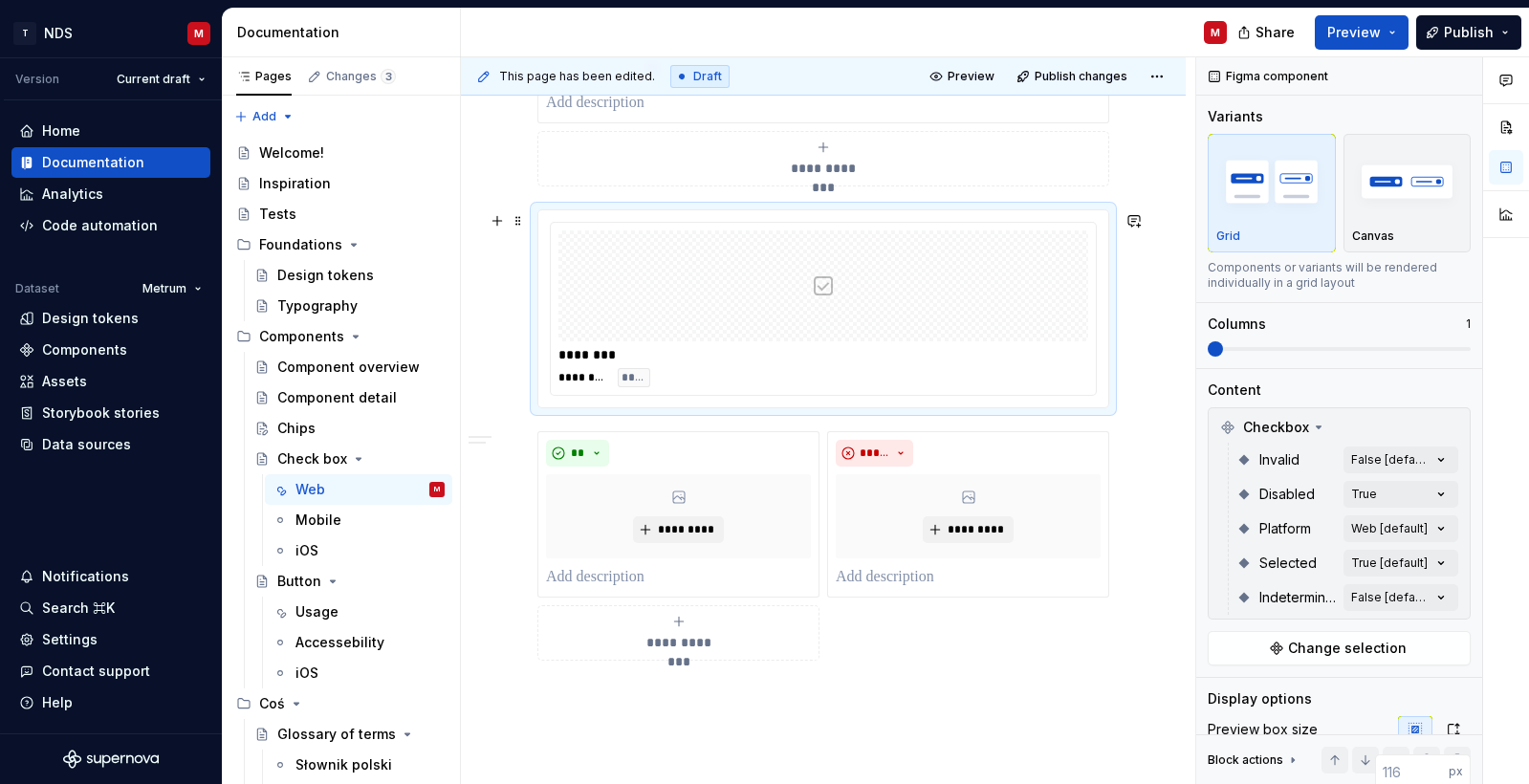 scroll, scrollTop: 1890, scrollLeft: 0, axis: vertical 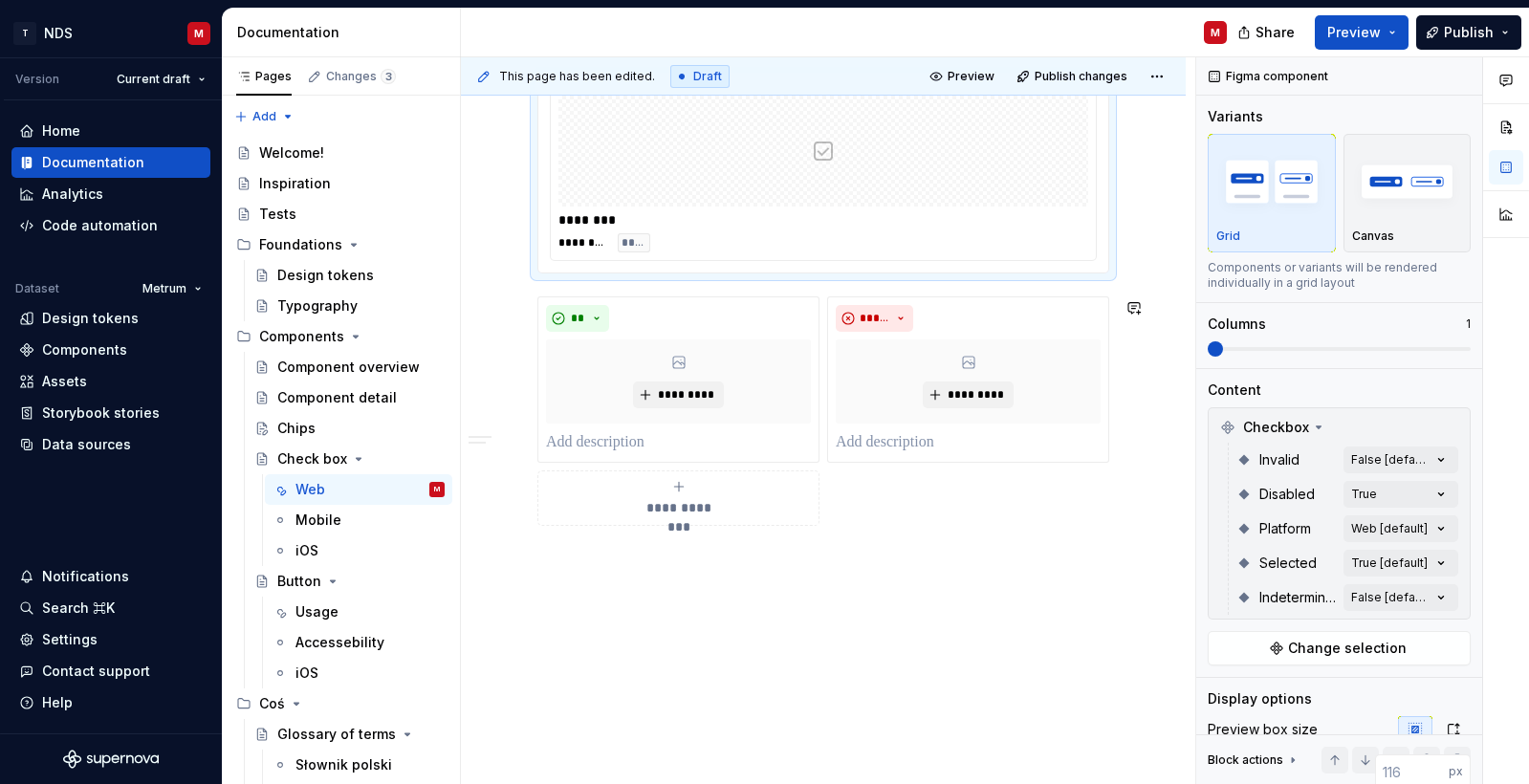 click on "**********" at bounding box center [823, -455] 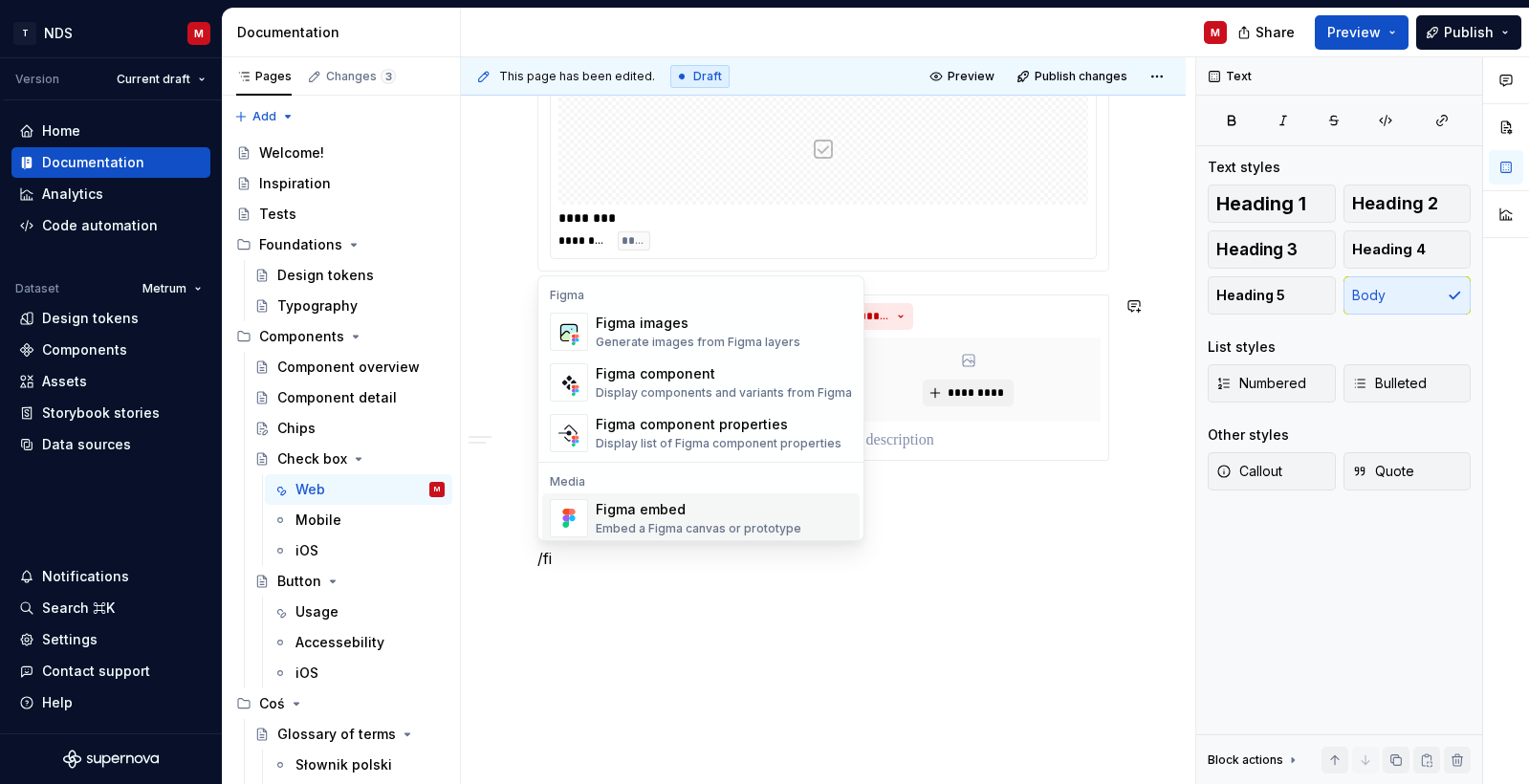 click on "Figma embed Embed a Figma canvas or prototype" at bounding box center [698, 518] 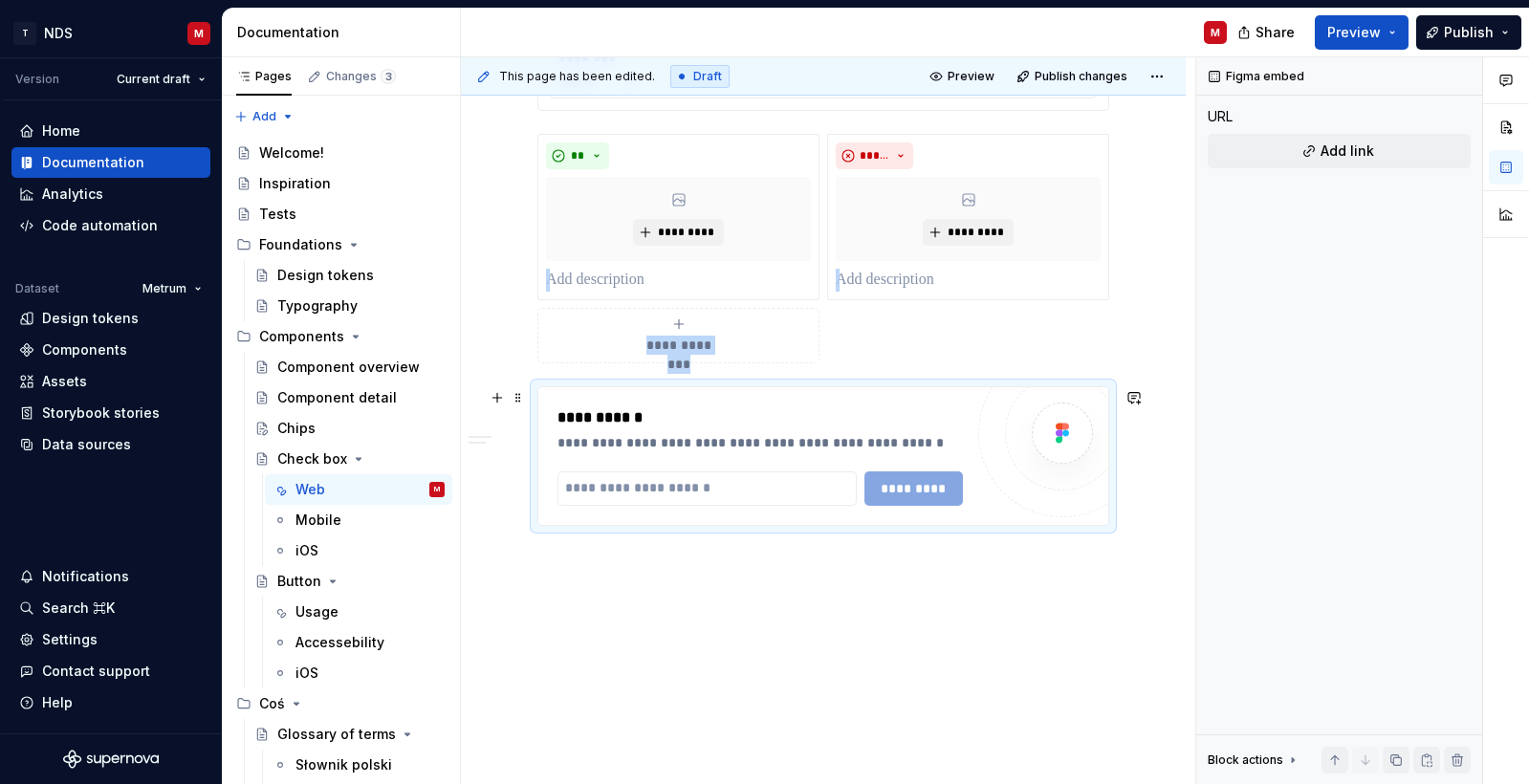 scroll, scrollTop: 2189, scrollLeft: 0, axis: vertical 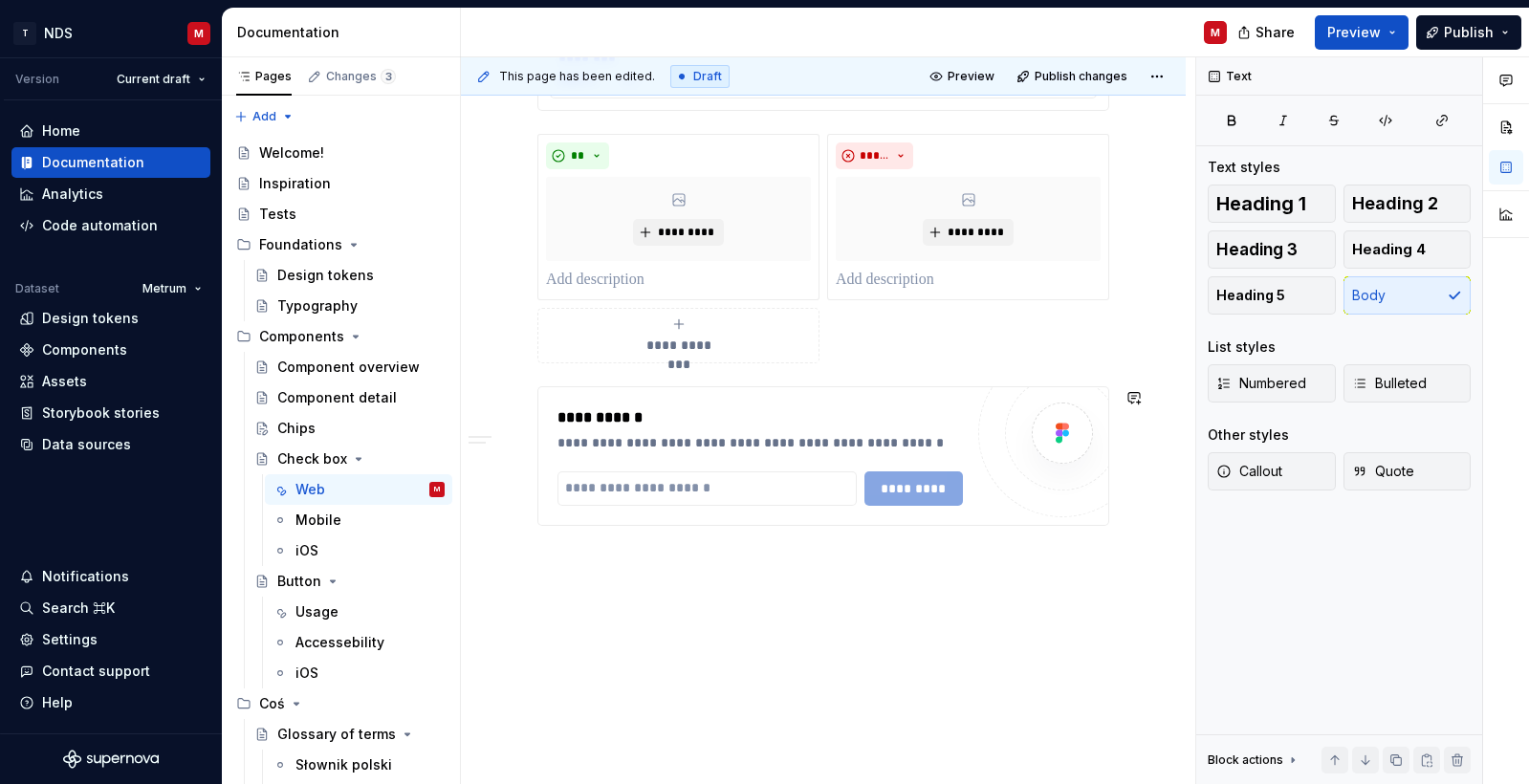 click on "**********" at bounding box center [823, -642] 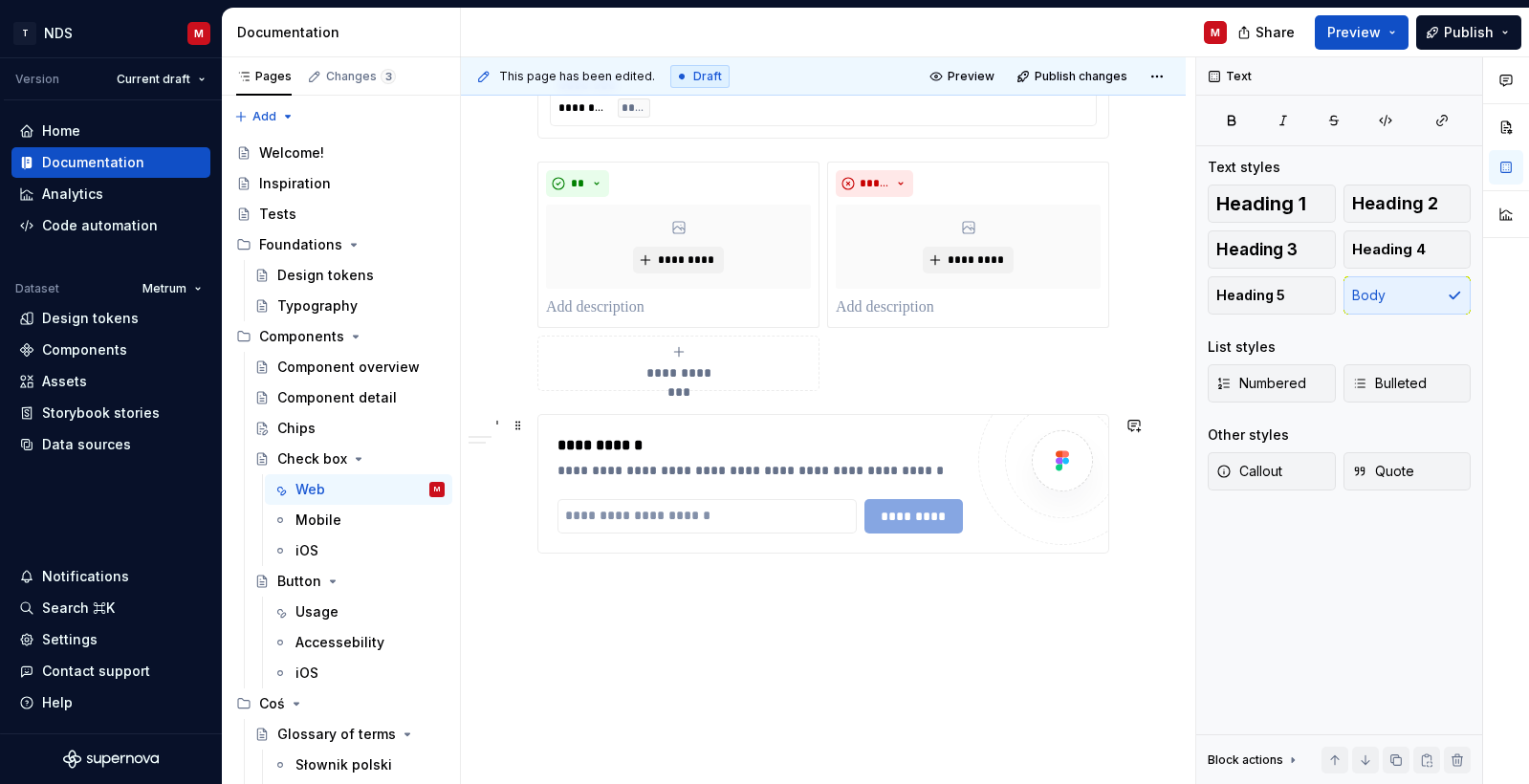 scroll, scrollTop: 2189, scrollLeft: 0, axis: vertical 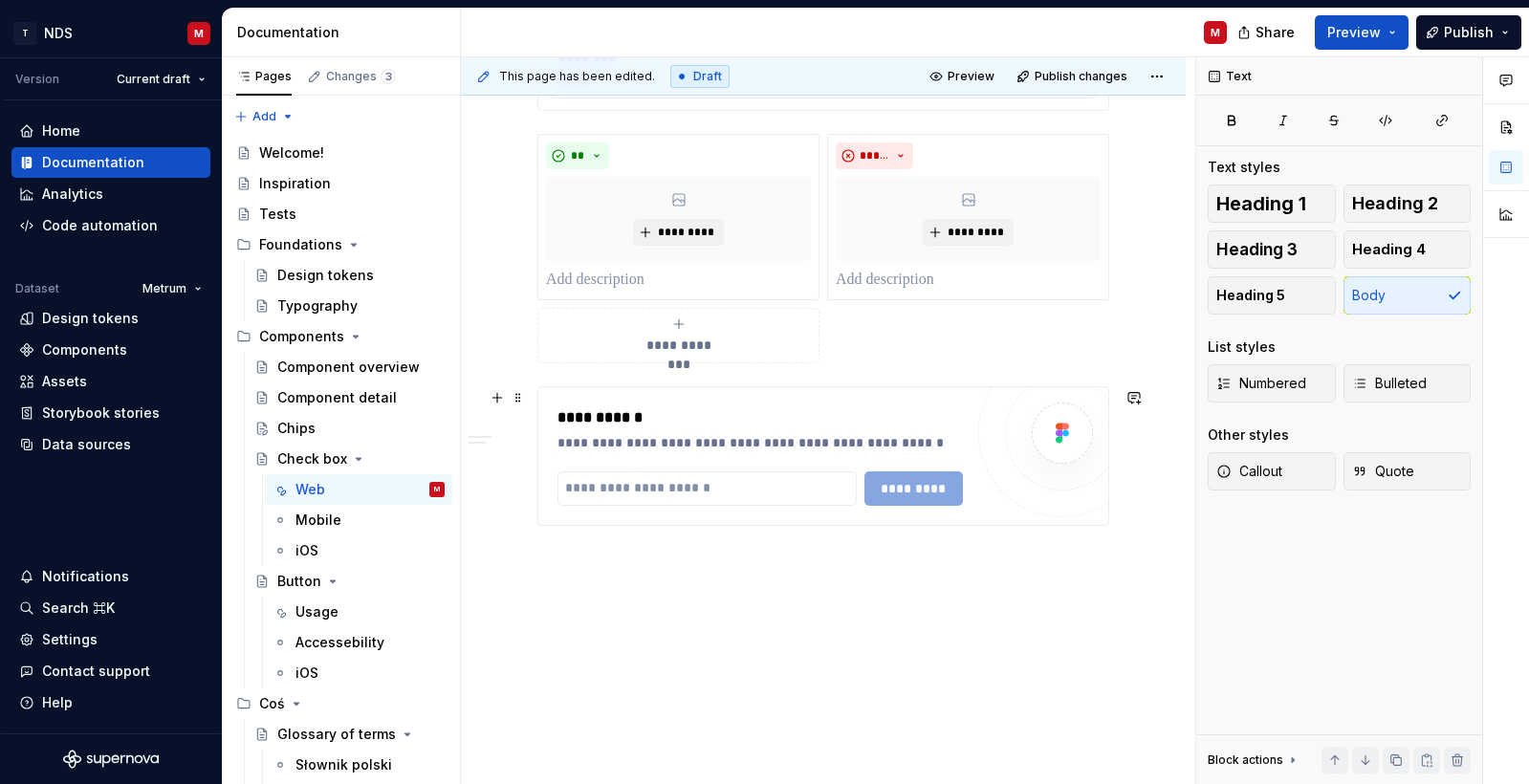 click on "**********" at bounding box center (823, 456) 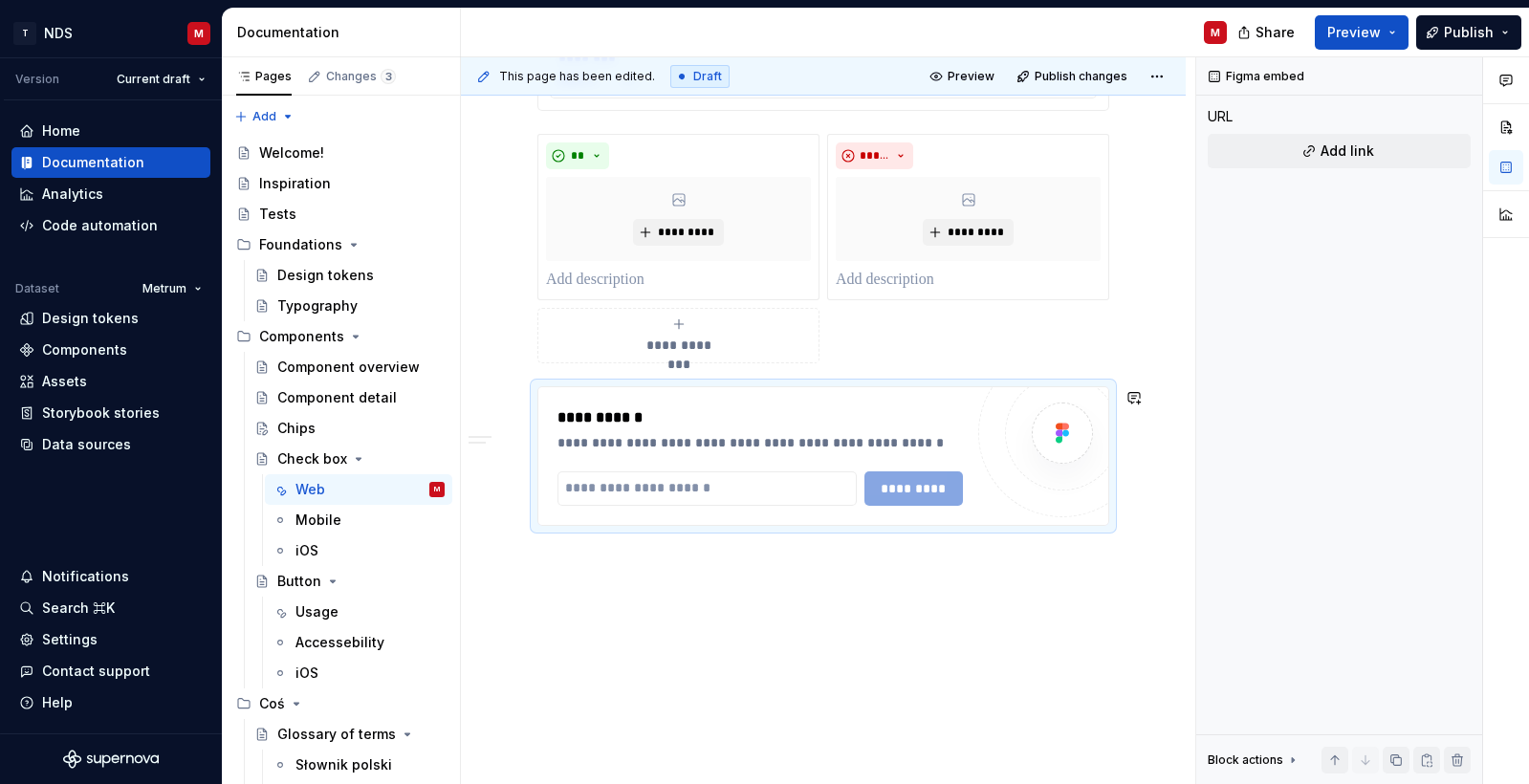 click on "**********" at bounding box center [823, -536] 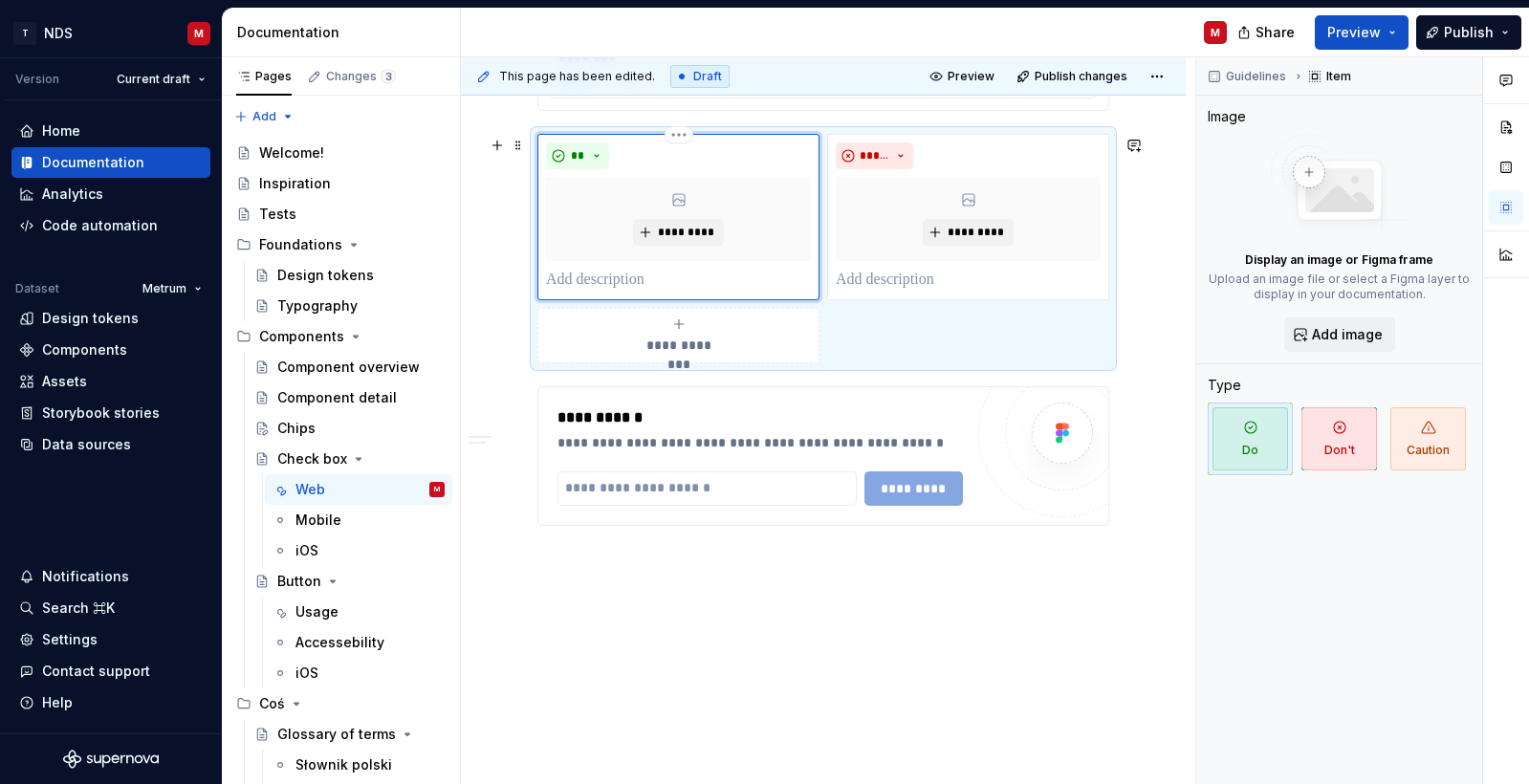 click on "*********" at bounding box center (678, 219) 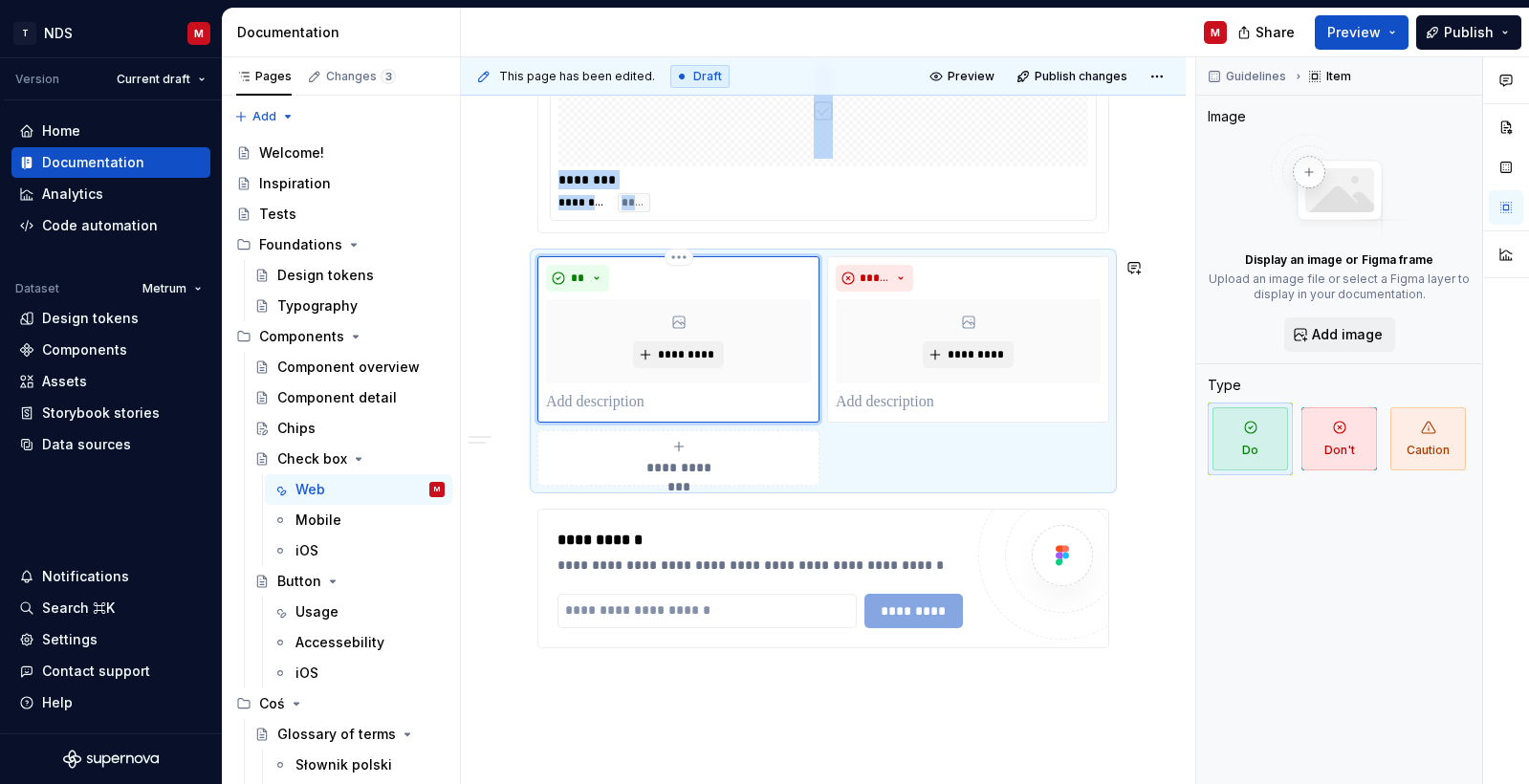 scroll, scrollTop: 2049, scrollLeft: 0, axis: vertical 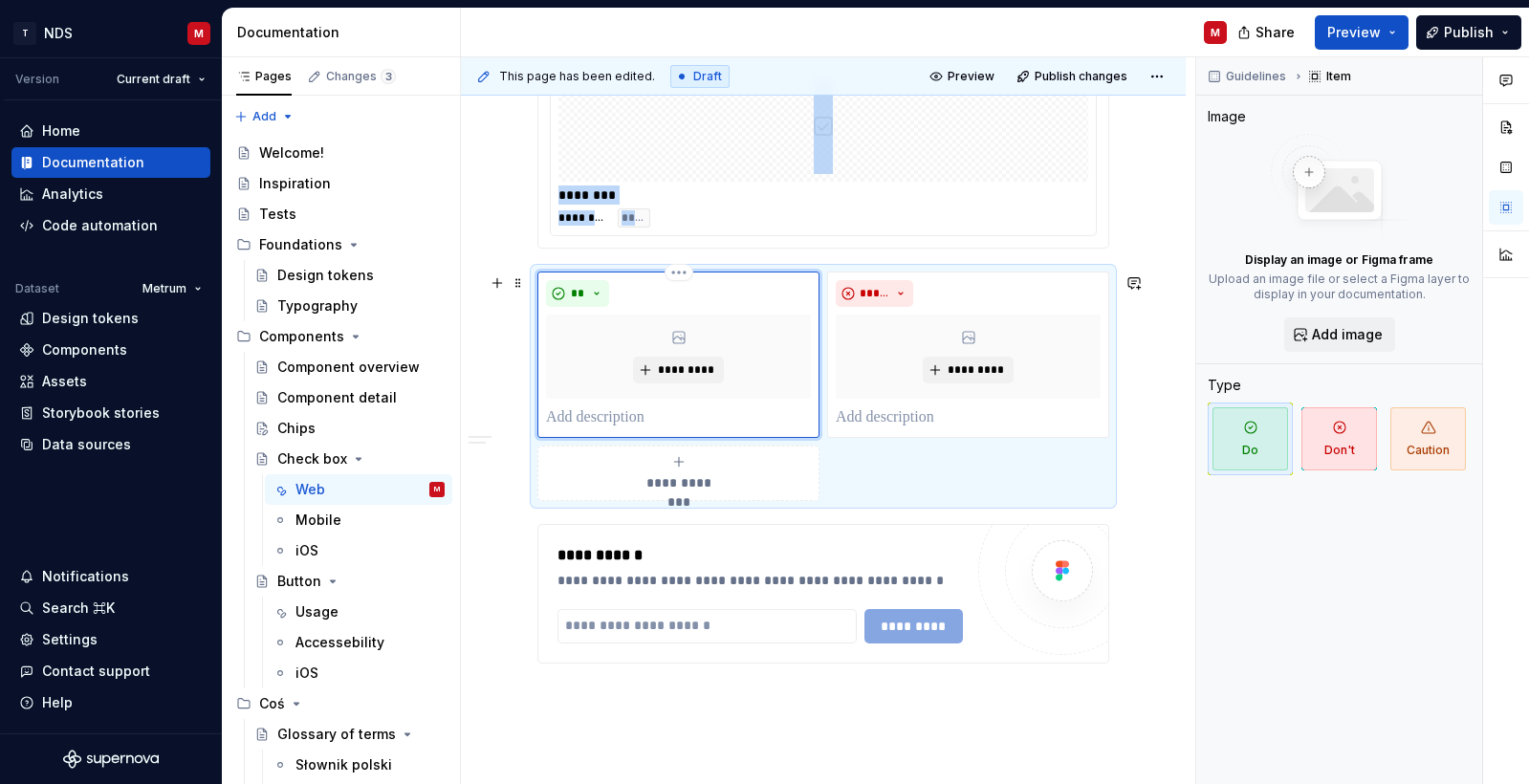 click on "*********" at bounding box center [678, 357] 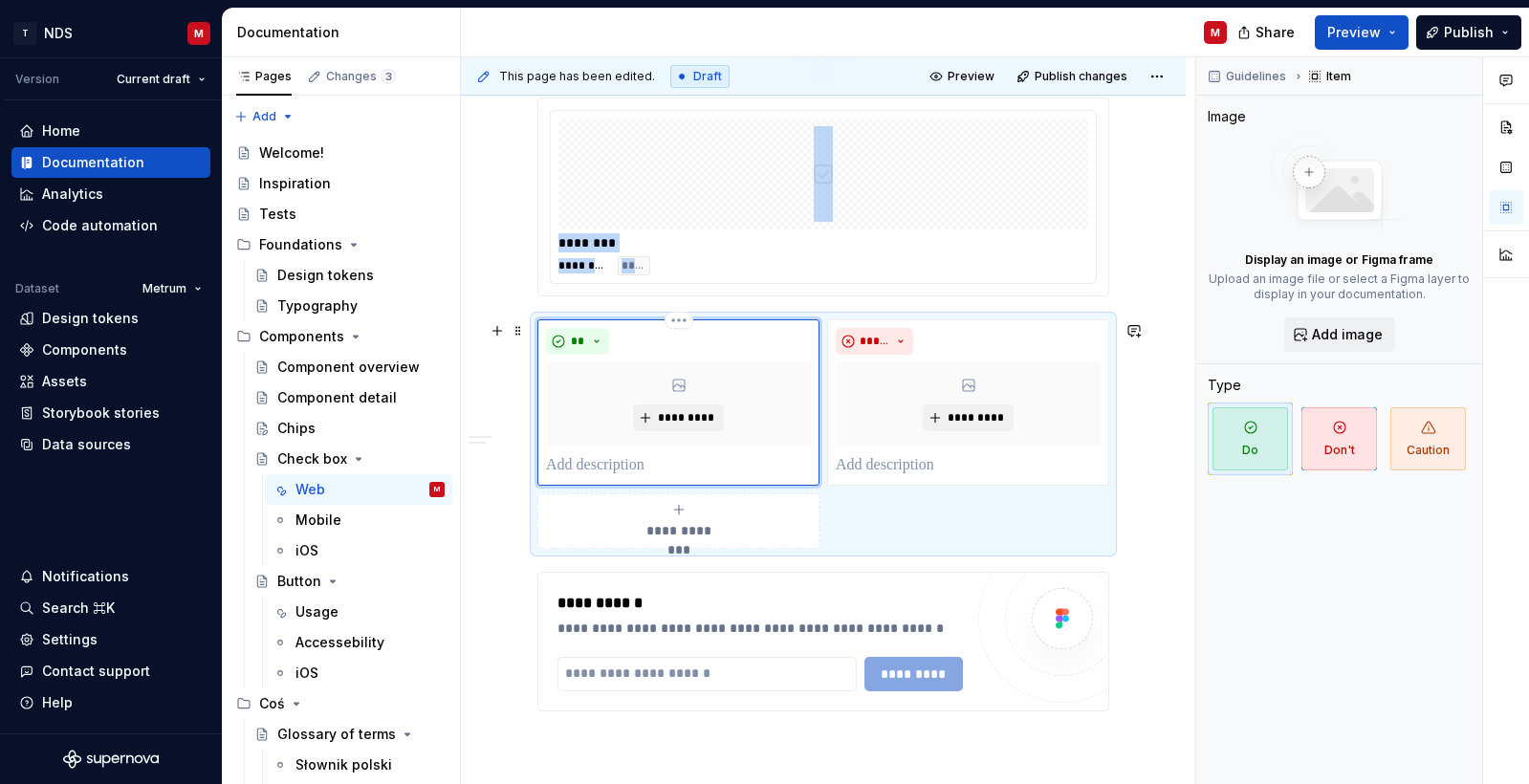 scroll, scrollTop: 1992, scrollLeft: 0, axis: vertical 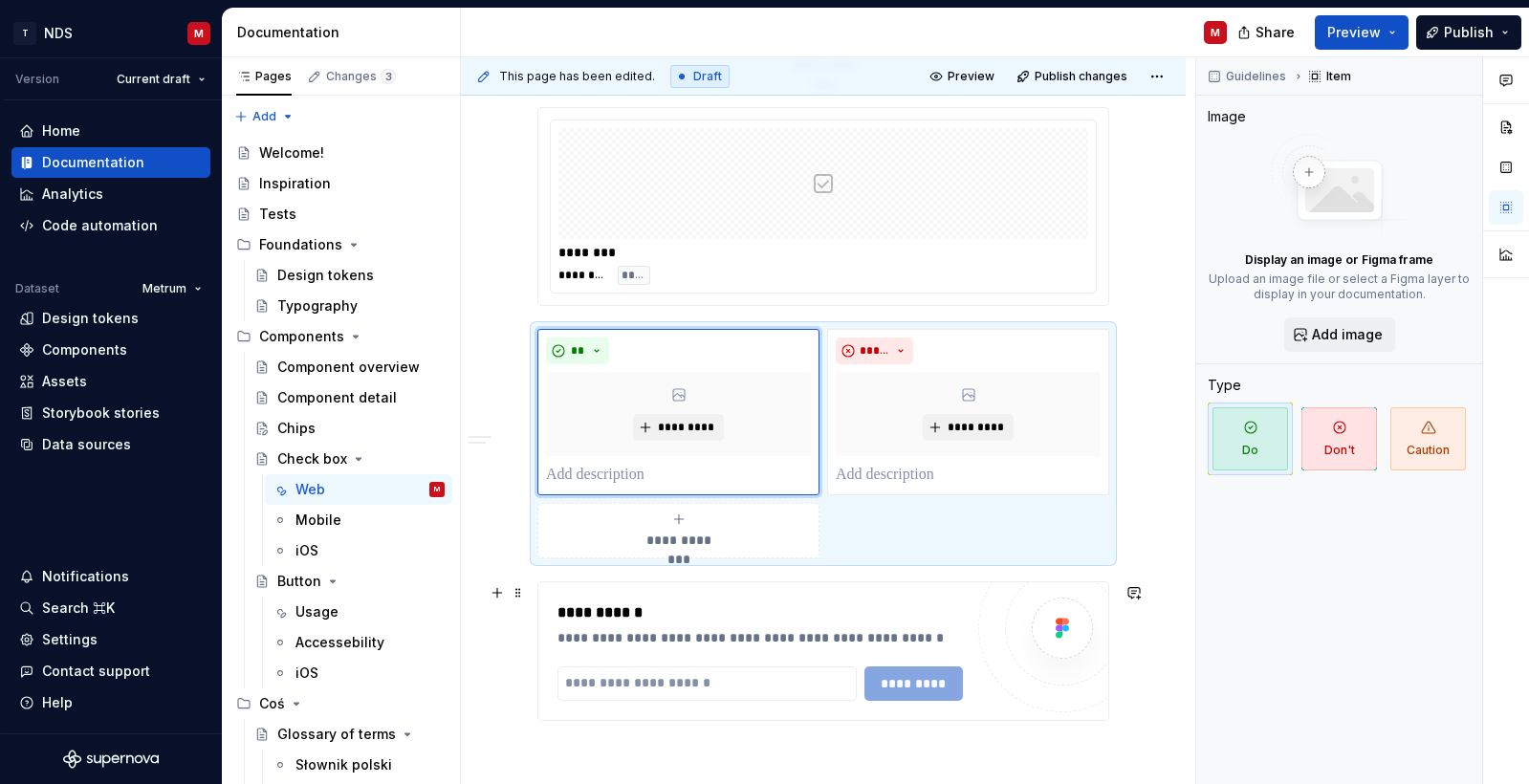 click on "**********" at bounding box center [823, 651] 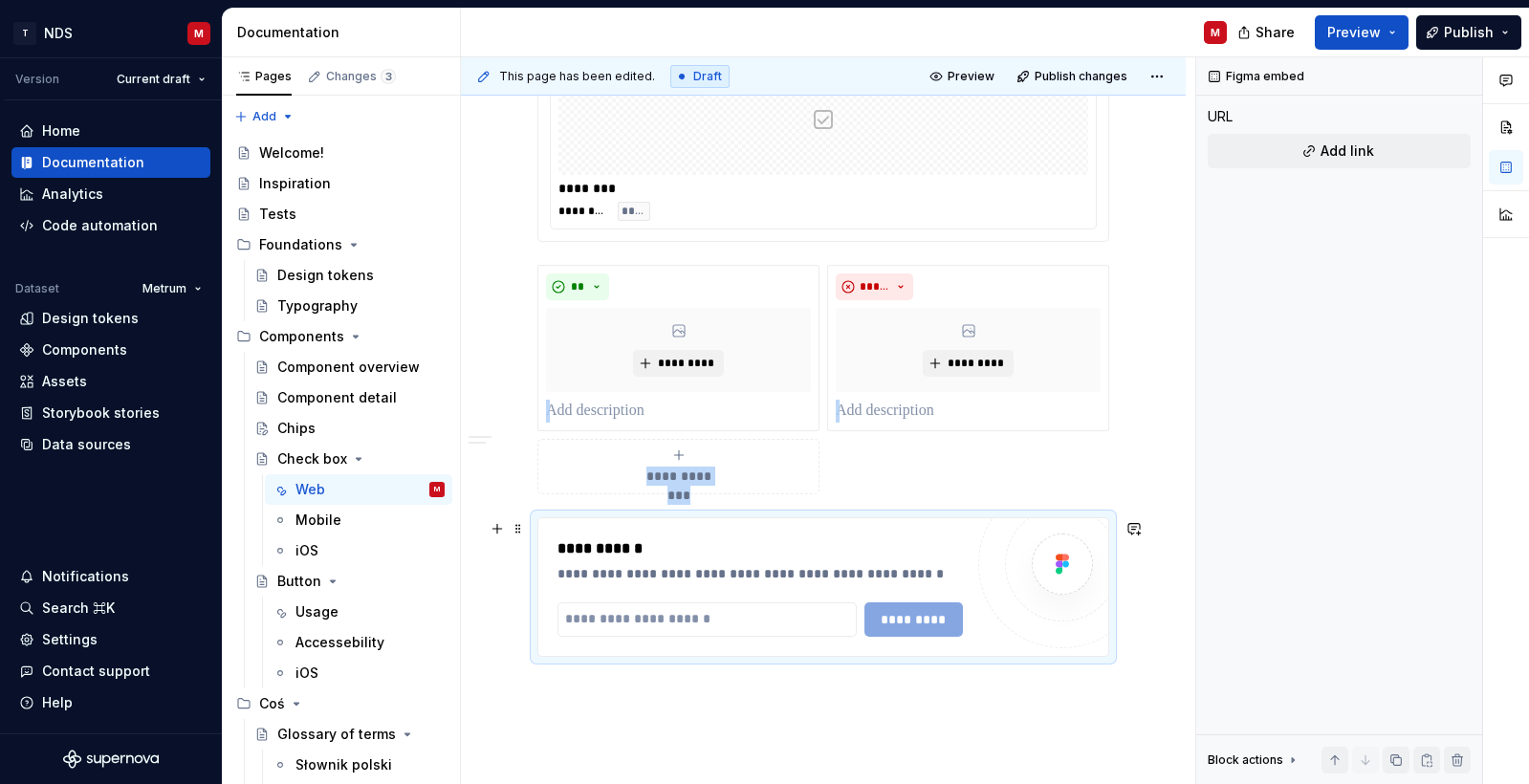 scroll, scrollTop: 2058, scrollLeft: 0, axis: vertical 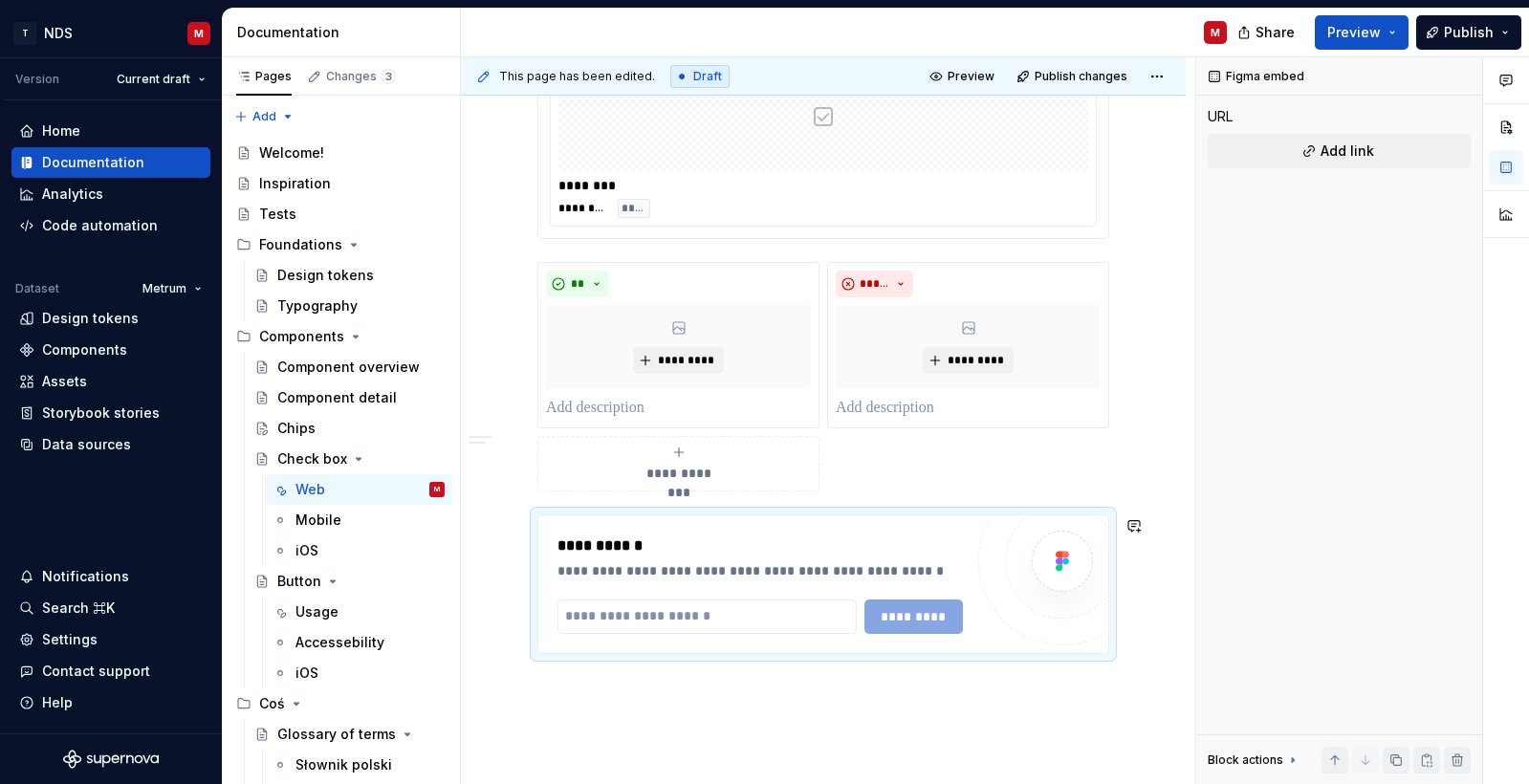 click on "**********" at bounding box center [823, -408] 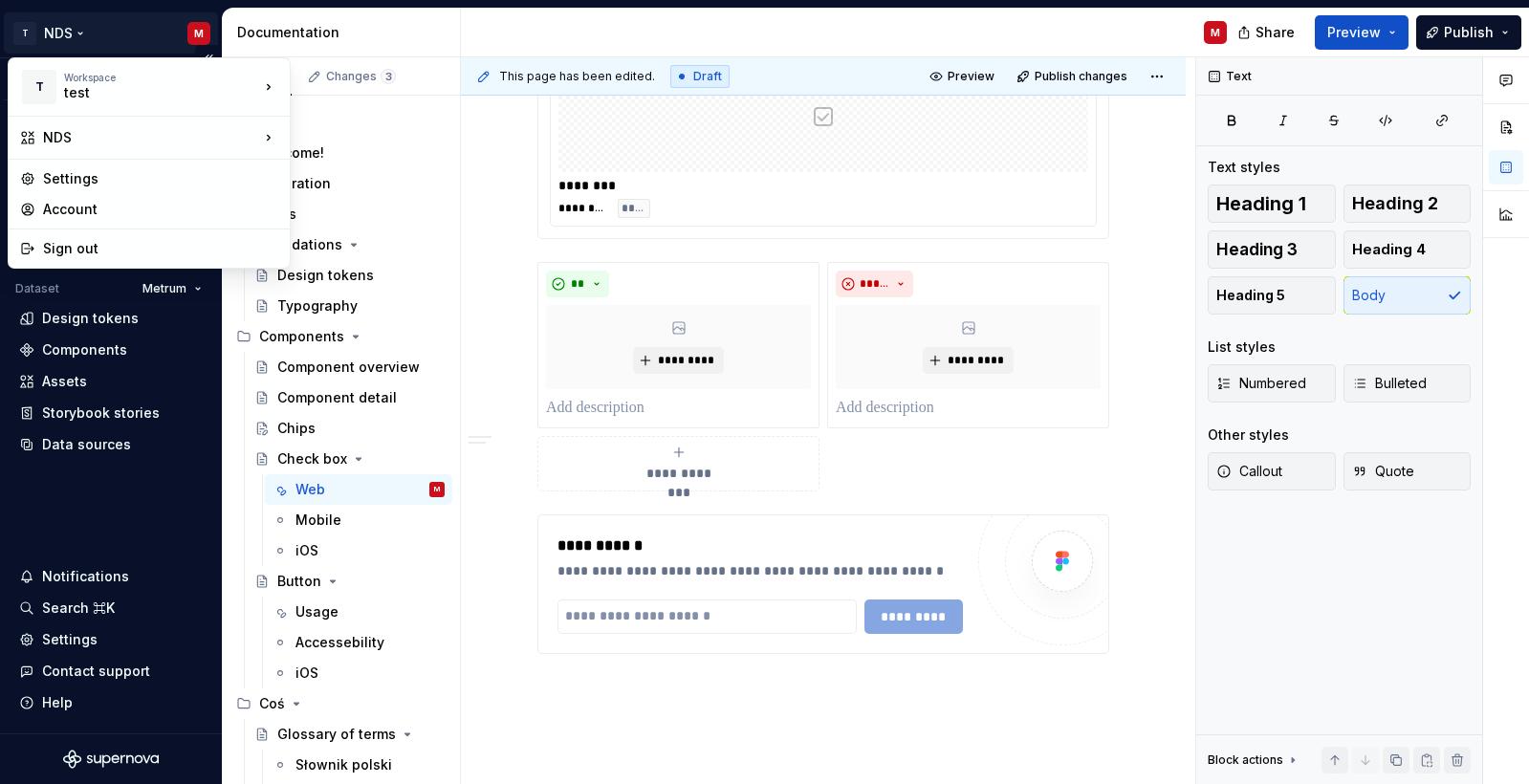 click on "T NDS M Version Current draft Home Documentation Analytics Code automation Dataset Metrum Design tokens Components Assets Storybook stories Data sources Notifications Search ⌘K Settings Contact support Help Documentation M Share Preview Publish Pages Changes 3 Add
Accessibility guide for tree Page tree.
Navigate the tree with the arrow keys. Common tree hotkeys apply. Further keybindings are available:
enter to execute primary action on focused item
f2 to start renaming the focused item
escape to abort renaming an item
control+d to start dragging selected items
Welcome! Inspiration Tests Foundations Design tokens Typography Components Component overview Component detail Chips Check box Web M Mobile iOS Button Usage Accessebility iOS Coś Glossary of terms  Słownik polski Słownik angielski Untitled page Components  /  Chips Components / Check box  /  Web Components / Button  /  Usage Contact admin This page has been edited. Draft" at bounding box center [764, 392] 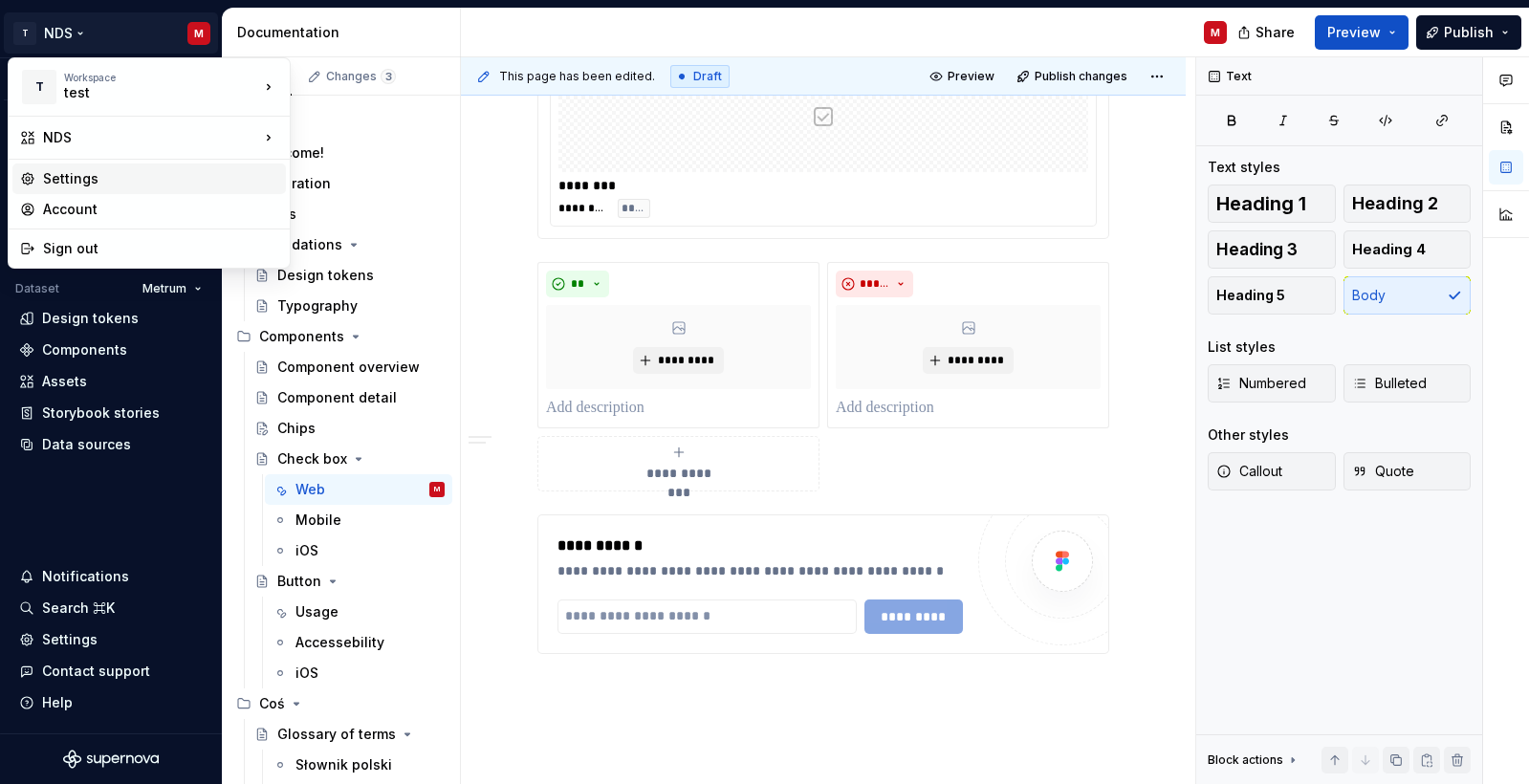 type on "*" 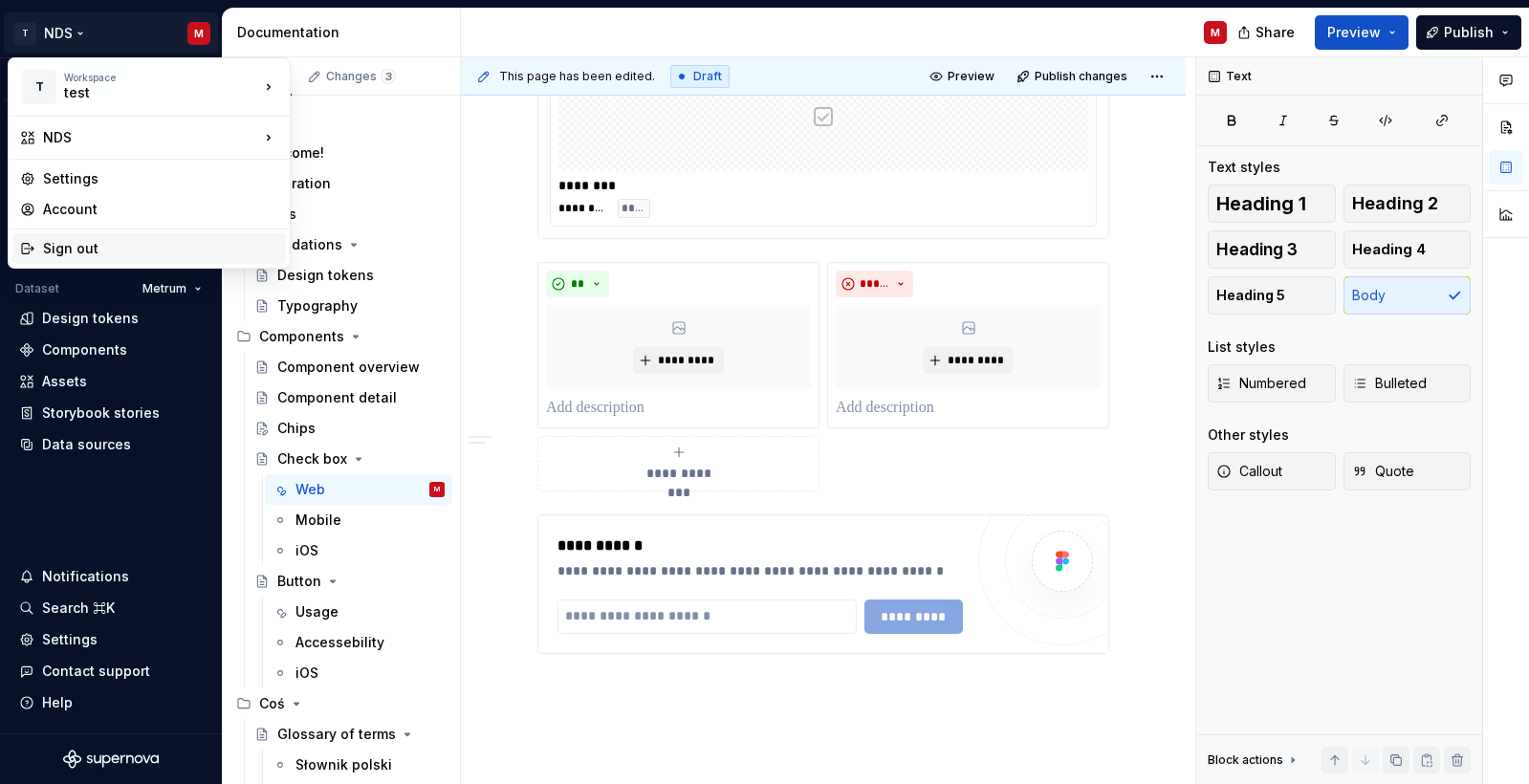 click on "Sign out" at bounding box center [161, 249] 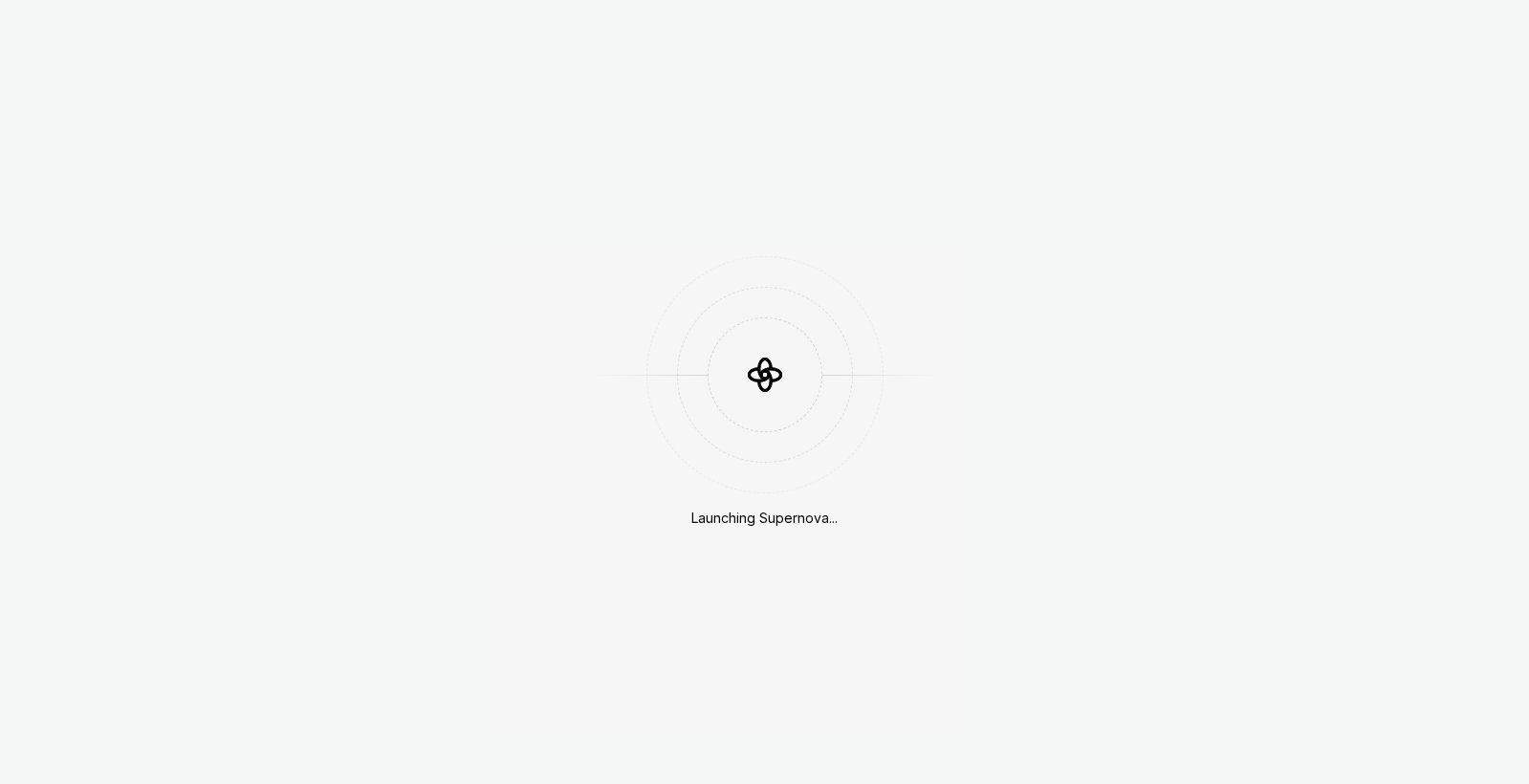 scroll, scrollTop: 0, scrollLeft: 0, axis: both 